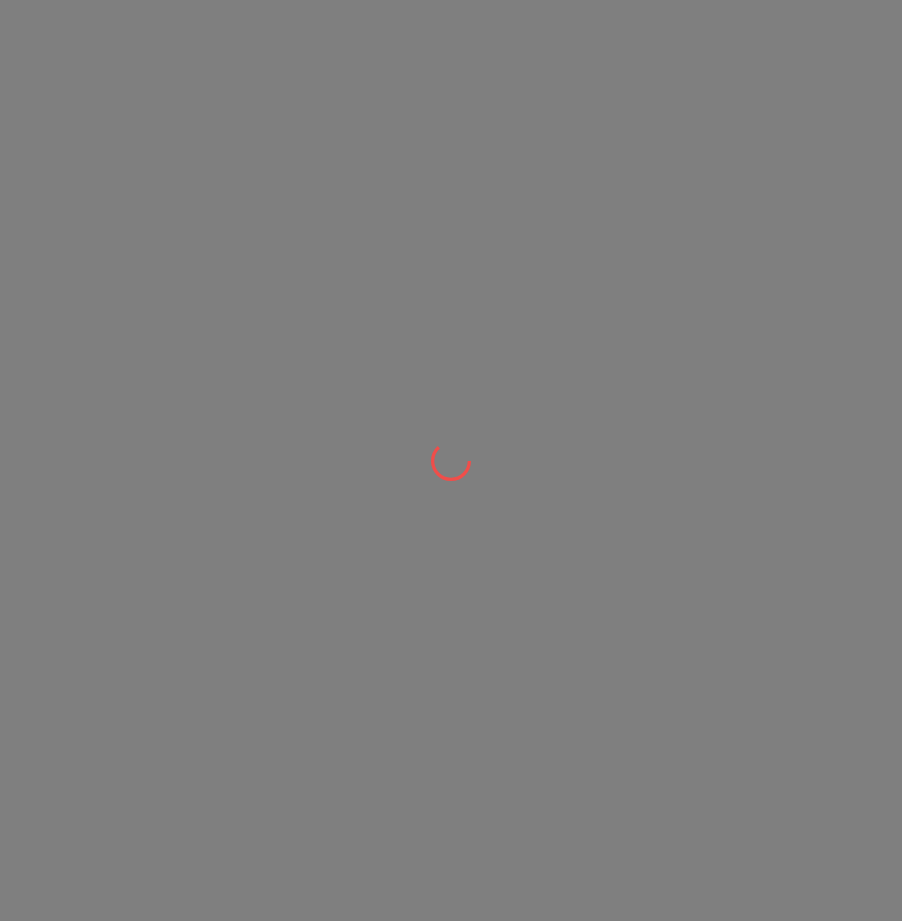 scroll, scrollTop: 0, scrollLeft: 0, axis: both 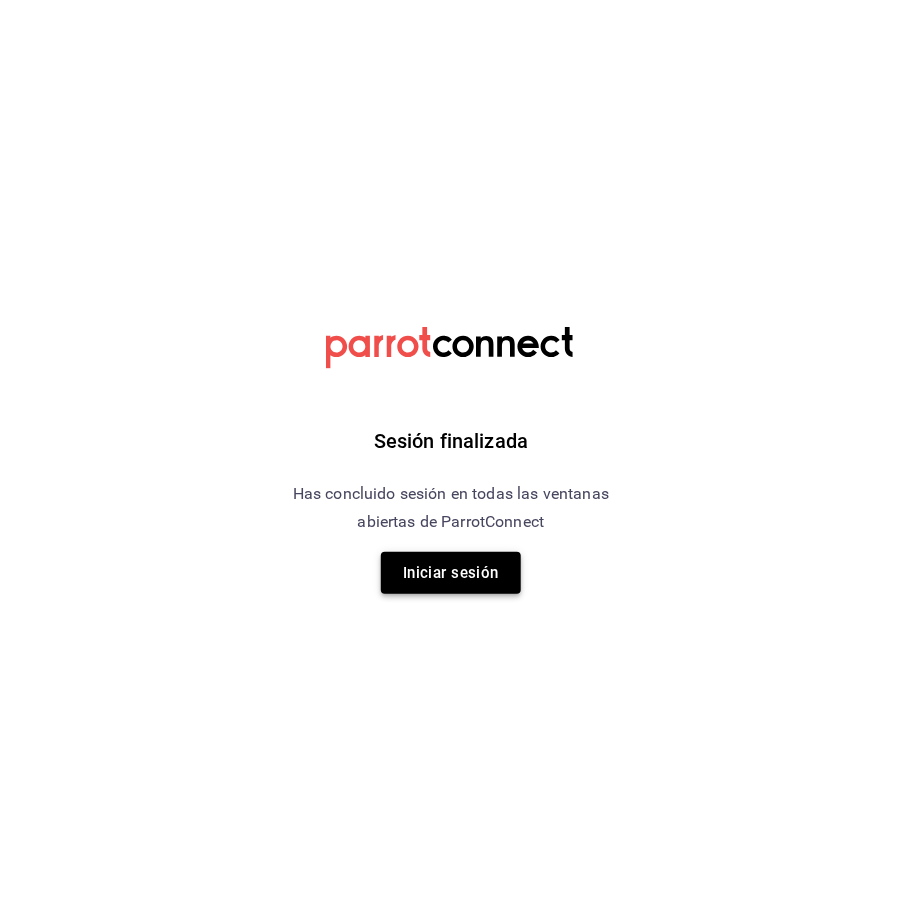 click on "Iniciar sesión" at bounding box center [451, 573] 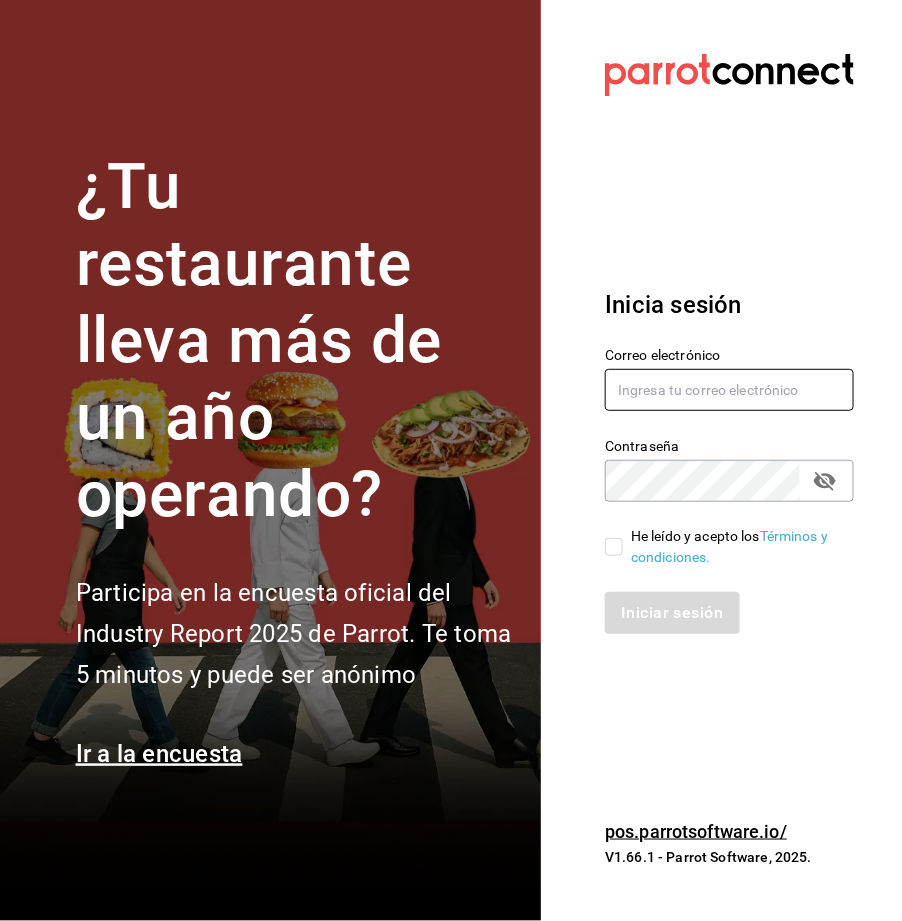 click at bounding box center (729, 390) 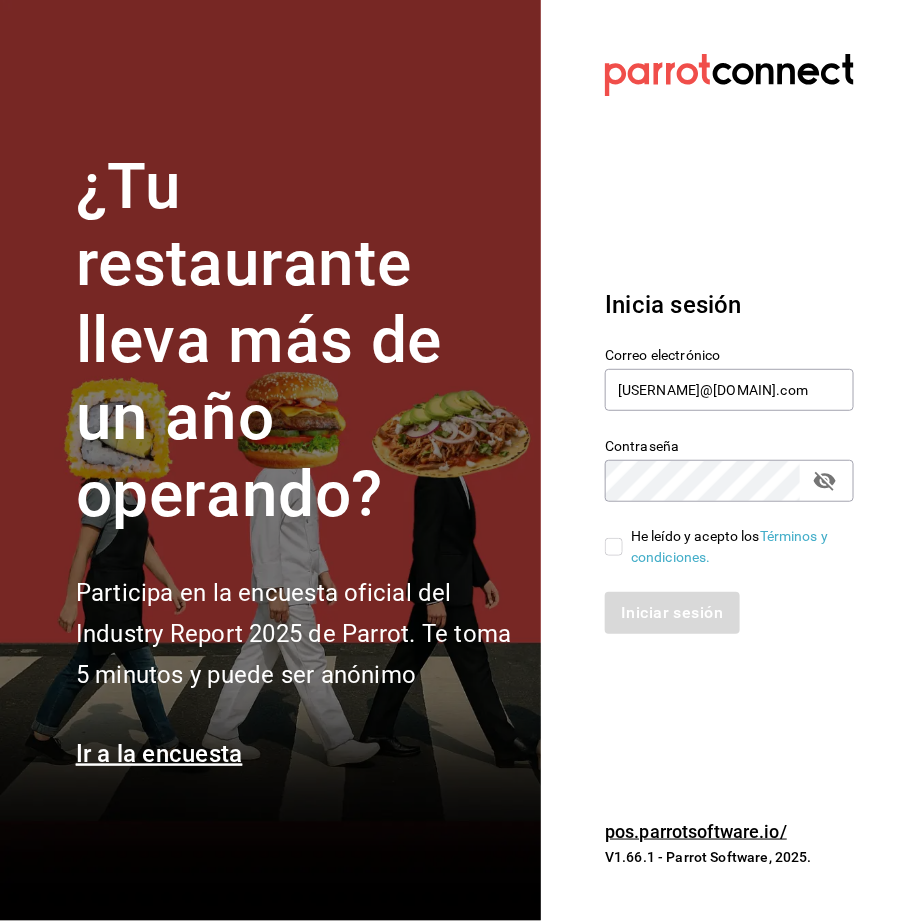 click on "He leído y acepto los  Términos y condiciones." at bounding box center [614, 547] 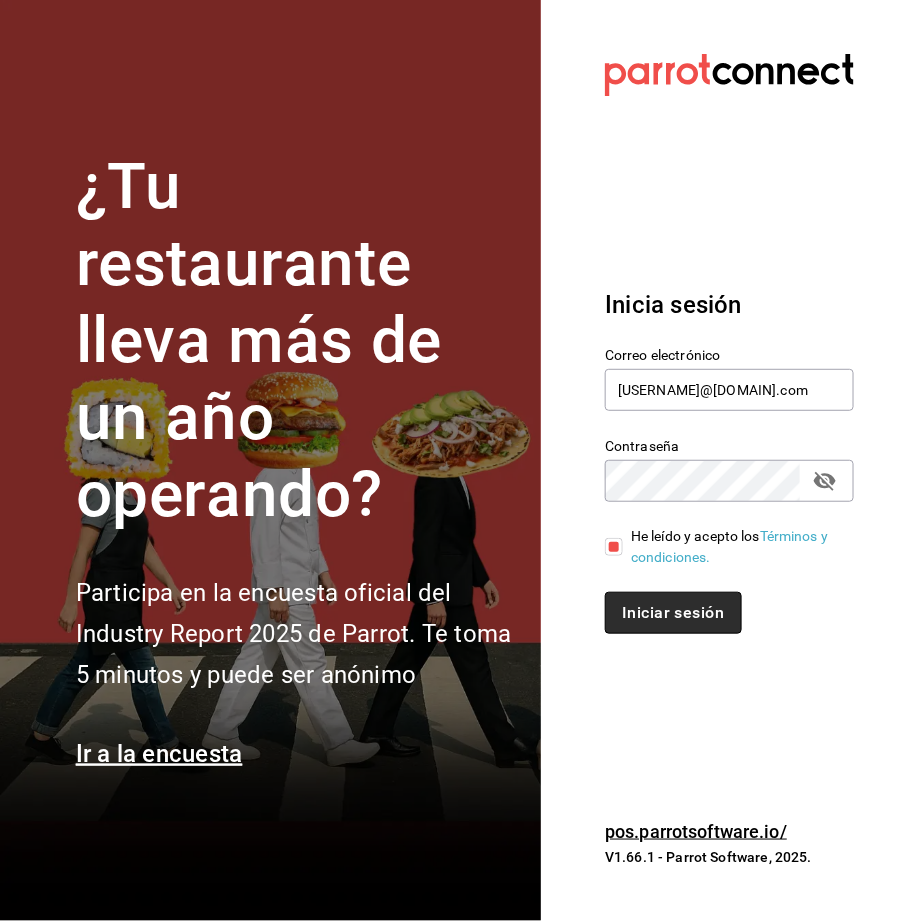 click on "Iniciar sesión" at bounding box center (673, 613) 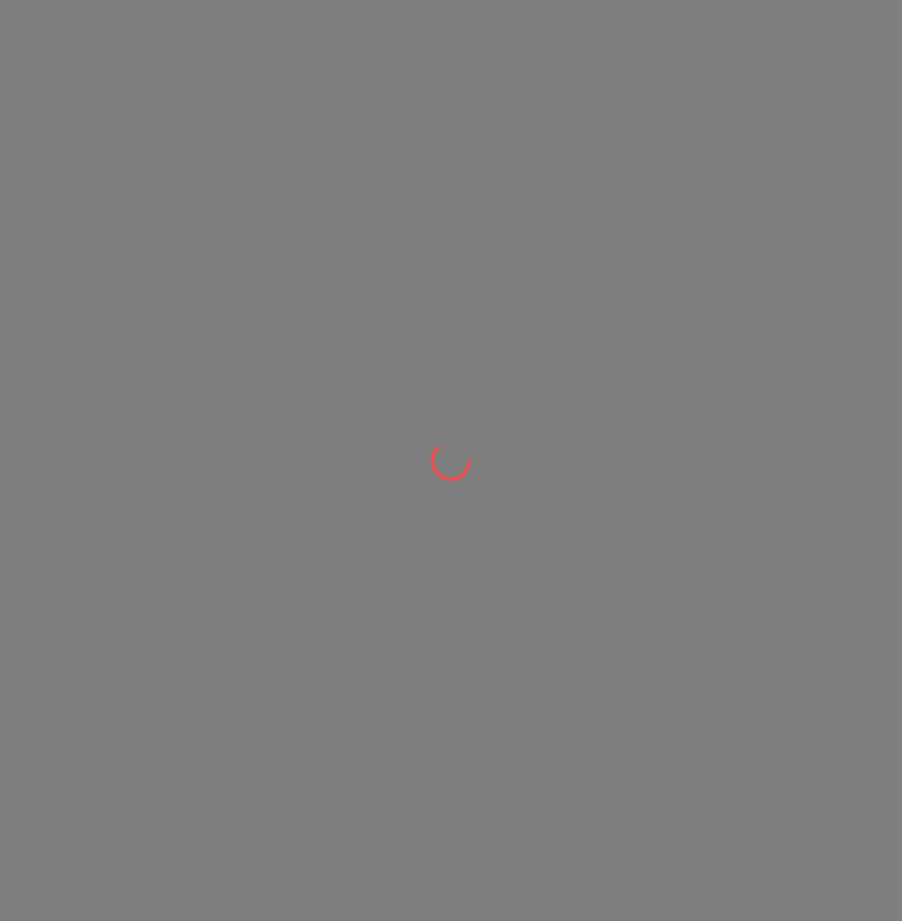 scroll, scrollTop: 0, scrollLeft: 0, axis: both 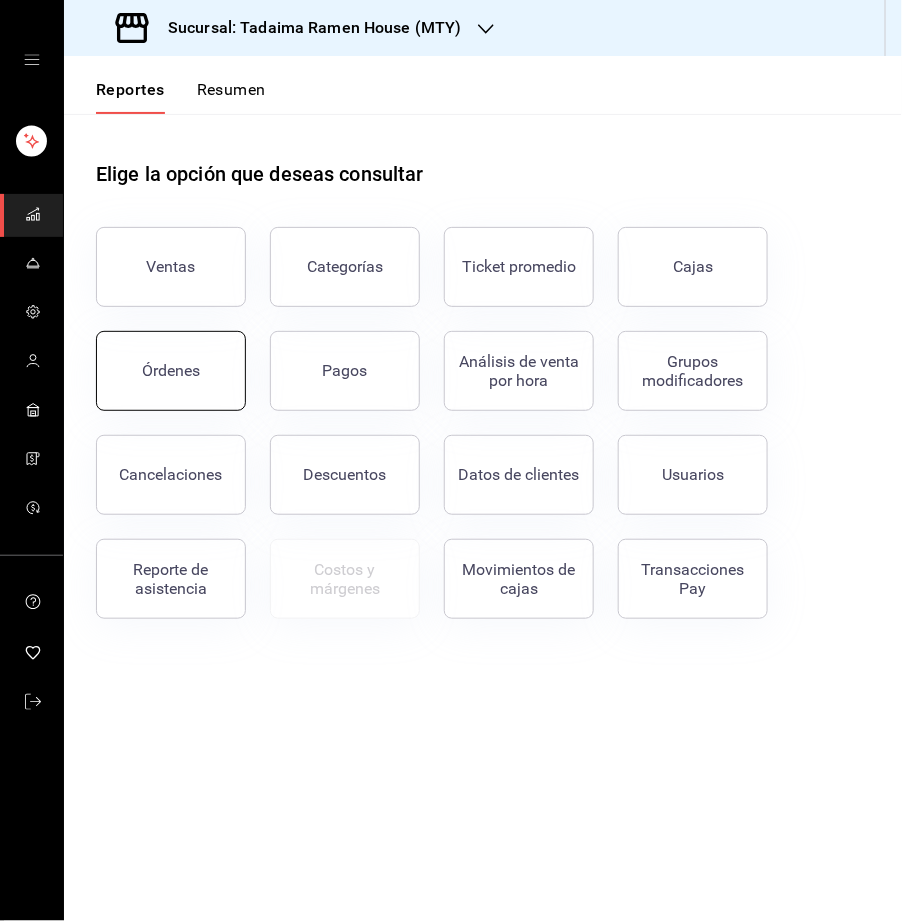 click on "Órdenes" at bounding box center [171, 370] 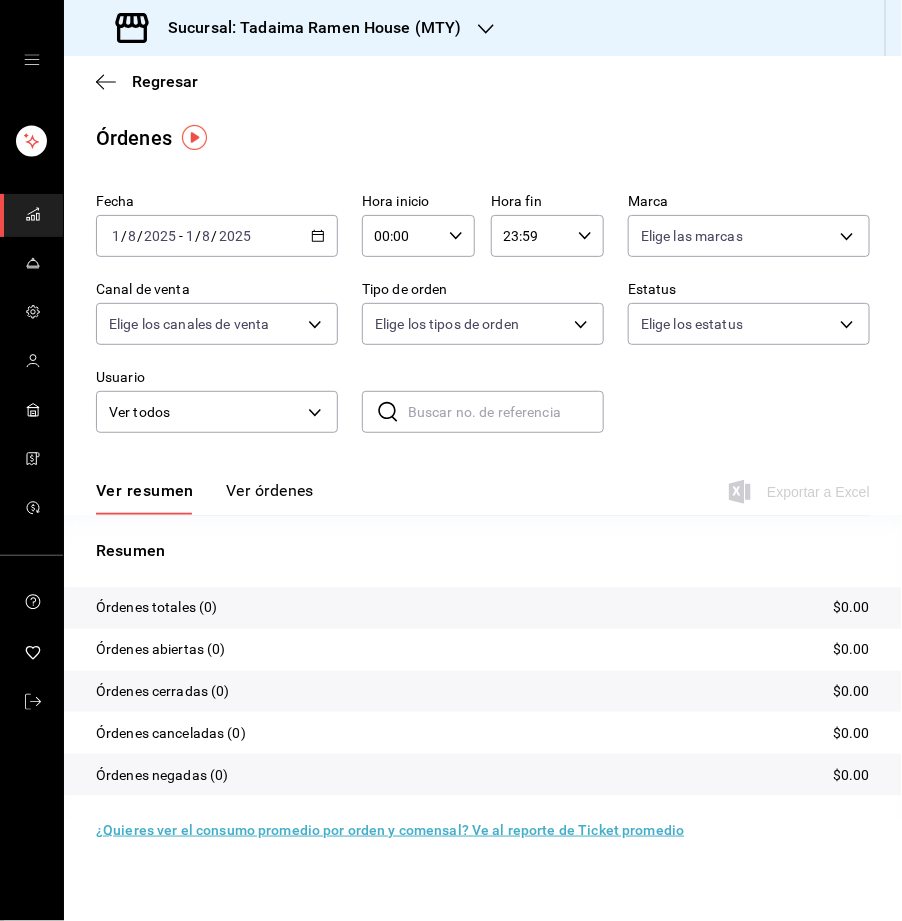 click 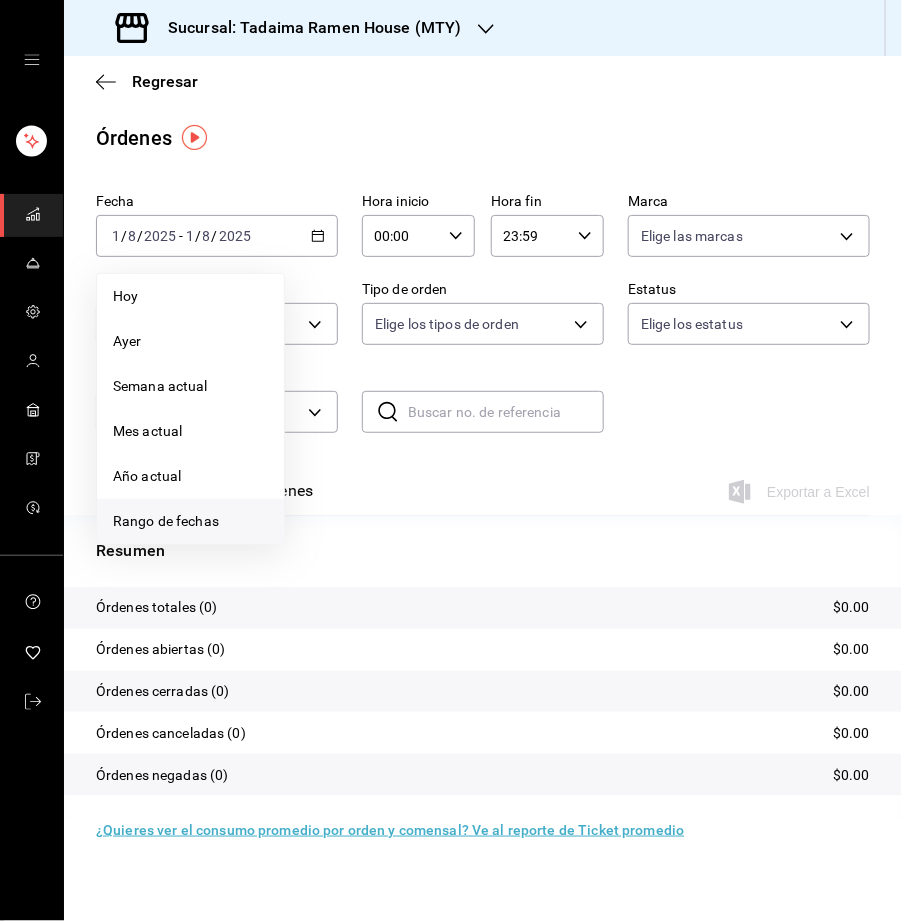 click on "Rango de fechas" at bounding box center (190, 521) 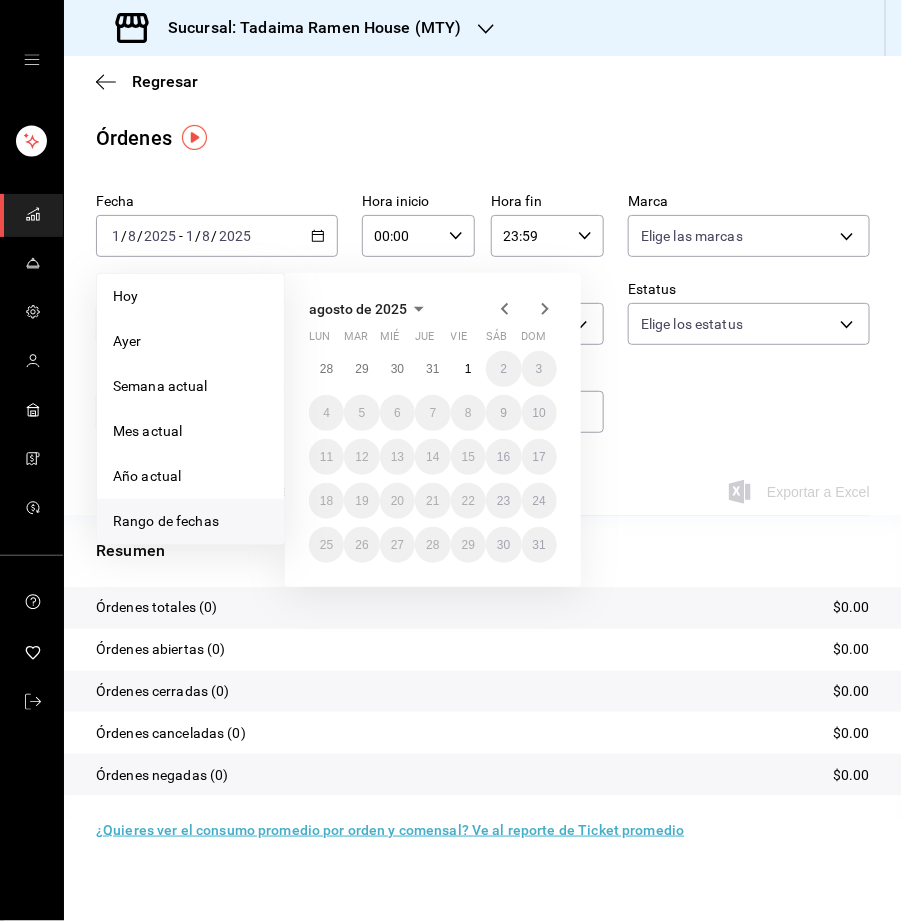 click 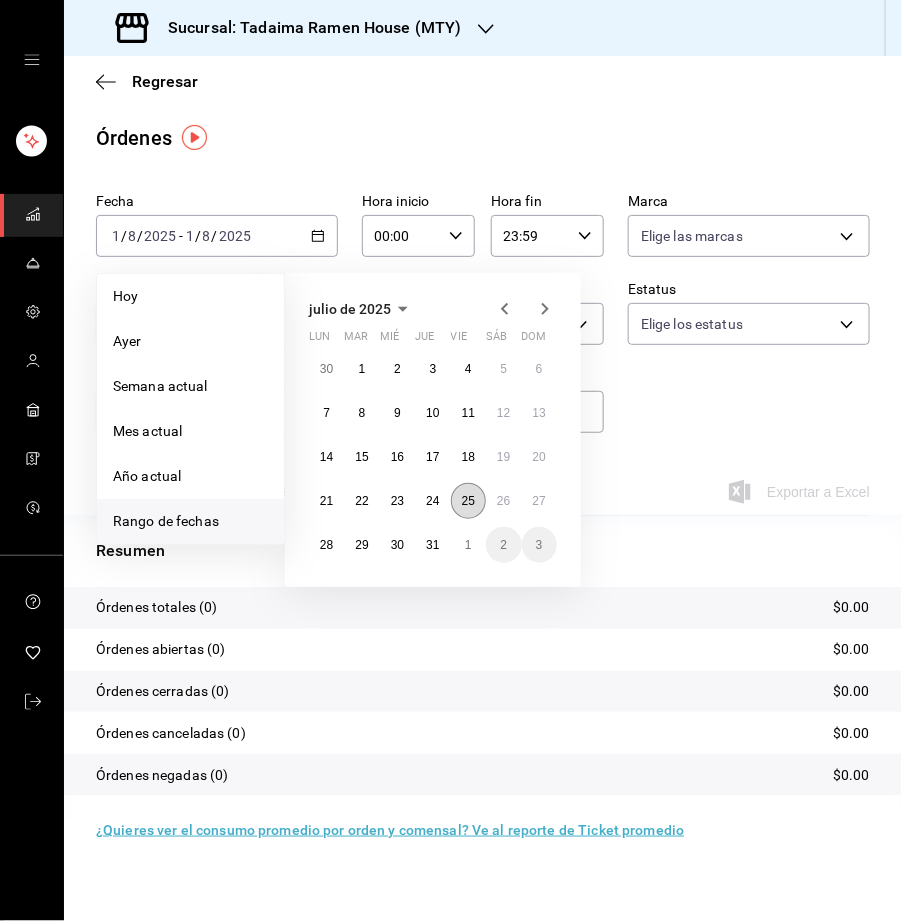 click on "25" at bounding box center [468, 501] 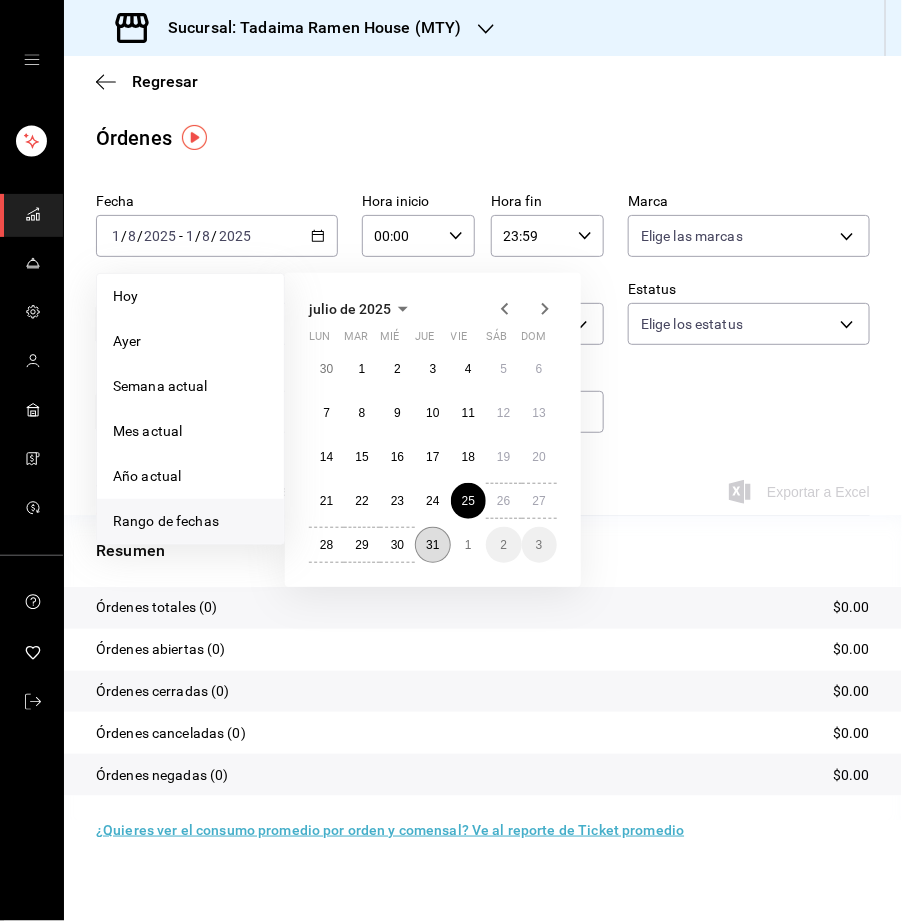 click on "31" at bounding box center (432, 545) 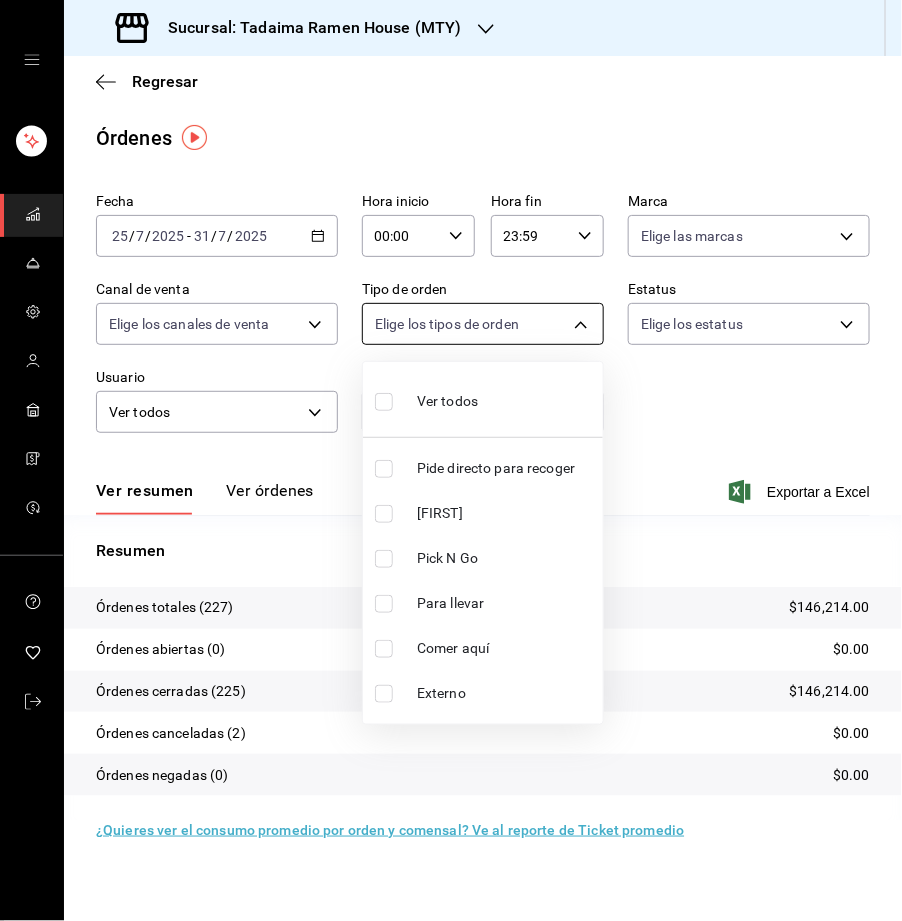 click on "Sucursal: Tadaima Ramen House (MTY) Regresar Órdenes Fecha [DATE] [DATE] - [DATE] [DATE] Hora inicio 00:00 Hora inicio Hora fin 23:59 Hora fin Marca Elige las marcas Canal de venta Elige los canales de venta Tipo de orden Elige los tipos de orden Estatus Elige los estatus Usuario Ver todos ALL ​ ​ Ver resumen Ver órdenes Exportar a Excel Resumen Órdenes totales (227) $146,214.00 Órdenes abiertas (0) $0.00 Órdenes cerradas (225) $146,214.00 Órdenes canceladas (2) $0.00 Órdenes negadas (0) $0.00 ¿Quieres ver el consumo promedio por orden y comensal? Ve al reporte de Ticket promedio GANA 1 MES GRATIS EN TU SUSCRIPCIÓN AQUÍ ¿Recuerdas cómo empezó tu restaurante?
Hoy puedes ayudar a un colega a tener el mismo cambio que tú viviste.
Recomienda Parrot directamente desde tu Portal Administrador.
Es fácil y rápido.
🎁 Por cada restaurante que se una, ganas 1 mes gratis. Ver video tutorial Ir a video Visitar centro de ayuda (81) 2046 6363 soporte@parrotsoftware.io Externo" at bounding box center (451, 460) 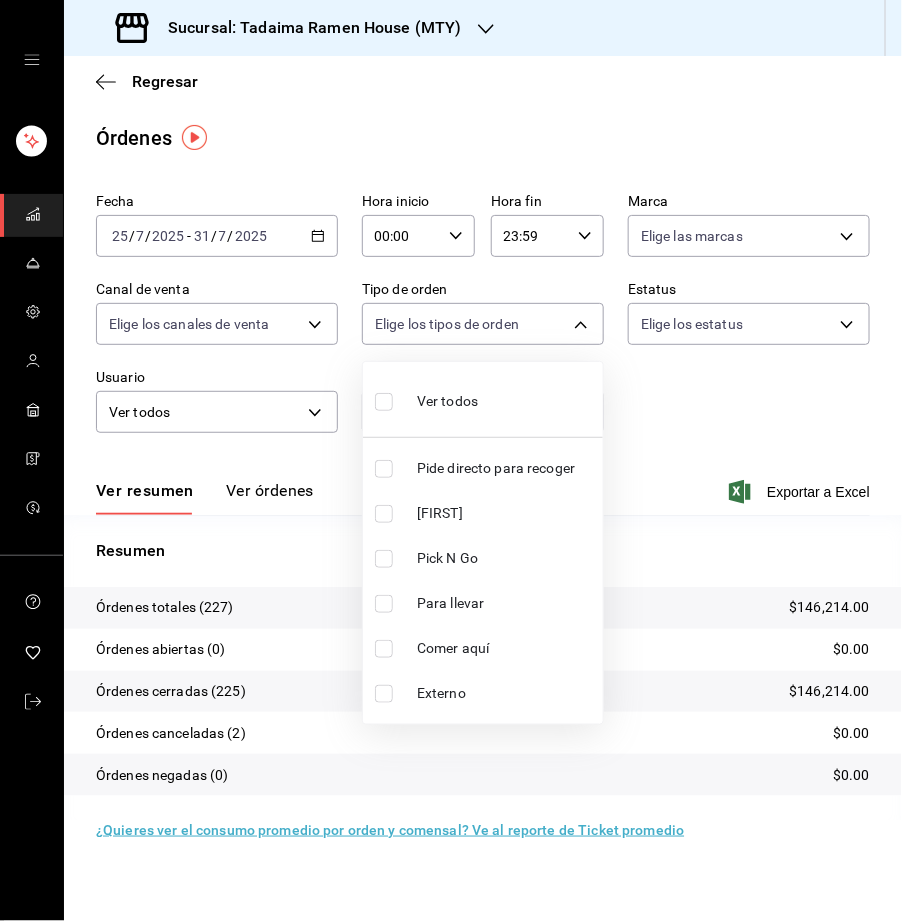 click on "Comer aquí" at bounding box center (506, 648) 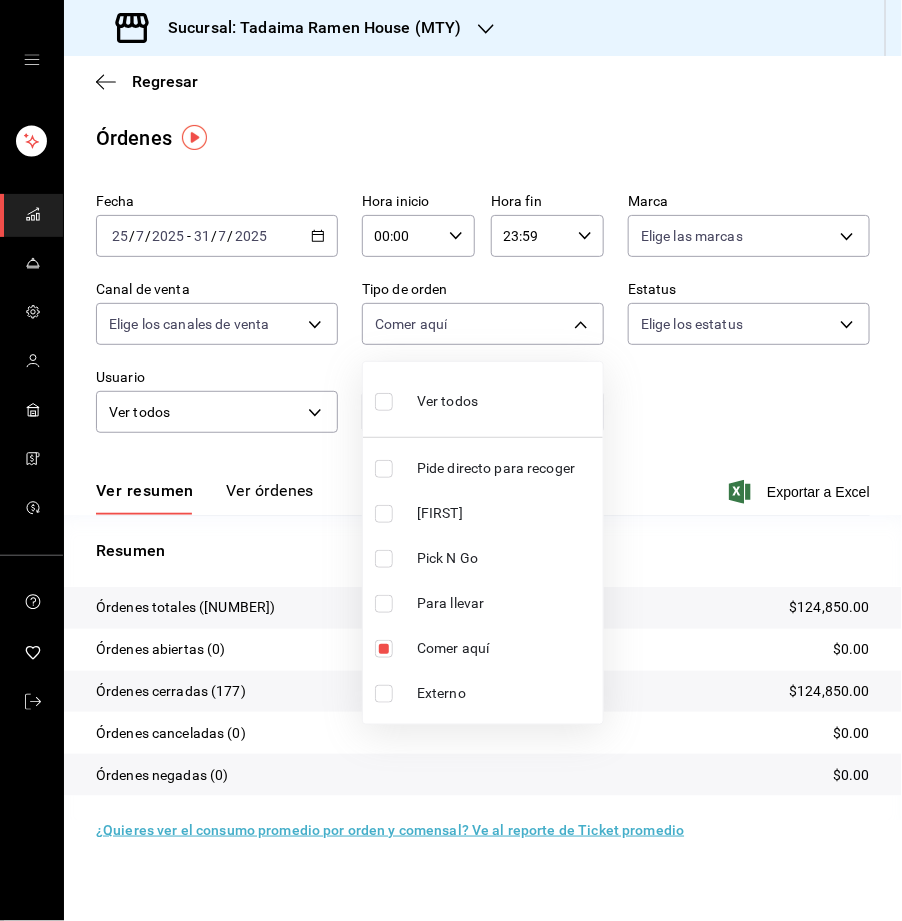 click at bounding box center (451, 460) 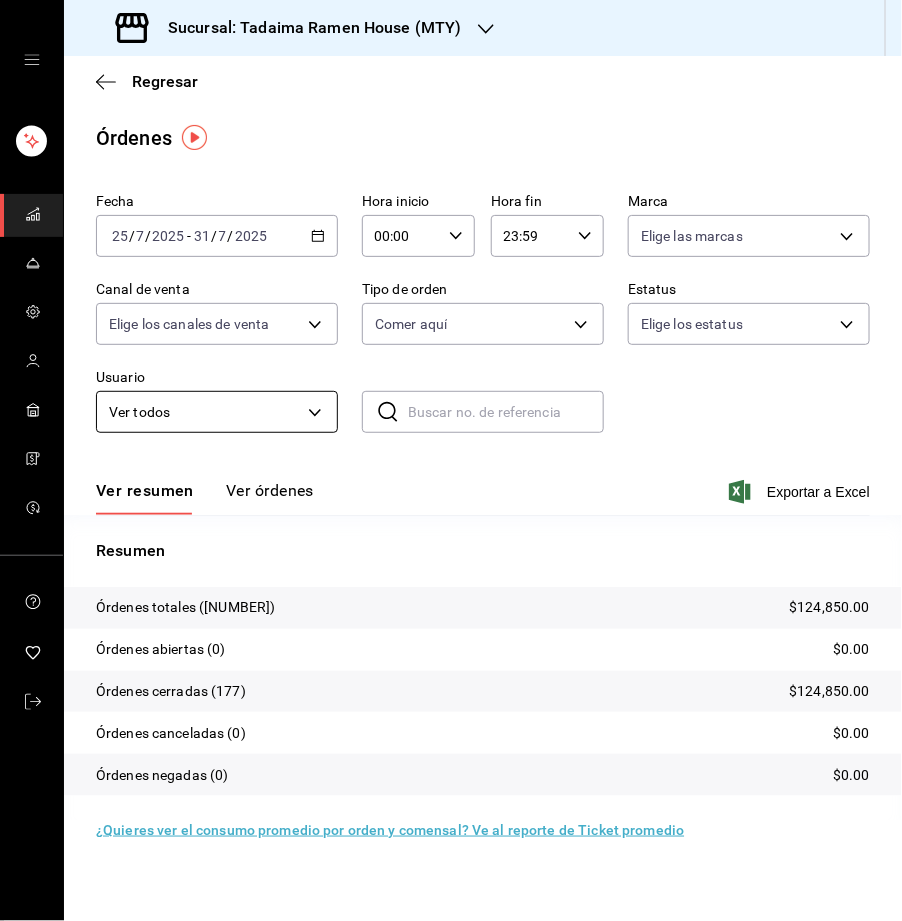 click on "Sucursal: Tadaima Ramen House (MTY) Regresar Órdenes Fecha 2025-07-25 25 / 7 / 2025 - 2025-07-31 31 / 7 / 2025 Hora inicio 00:00 Hora inicio Hora fin 23:59 Hora fin Marca Elige las marcas Canal de venta Elige los canales de venta Tipo de orden Comer aquí a236aaaa-0473-462e-ba0d-d55faa974d3c Estatus Elige los estatus Usuario Ver todos ALL ​ ​ Ver resumen Ver órdenes Exportar a Excel Resumen Órdenes totales (177) $124,850.00 Órdenes abiertas (0) $0.00 Órdenes cerradas (177) $124,850.00 Órdenes canceladas (0) $0.00 Órdenes negadas (0) $0.00 ¿Quieres ver el consumo promedio por orden y comensal? Ve al reporte de Ticket promedio GANA 1 MES GRATIS EN TU SUSCRIPCIÓN AQUÍ ¿Recuerdas cómo empezó tu restaurante?
Hoy puedes ayudar a un colega a tener el mismo cambio que tú viviste.
Recomienda Parrot directamente desde tu Portal Administrador.
Es fácil y rápido.
🎁 Por cada restaurante que se una, ganas 1 mes gratis. Ver video tutorial Ir a video Visitar centro de ayuda (81) 2046 6363" at bounding box center [451, 460] 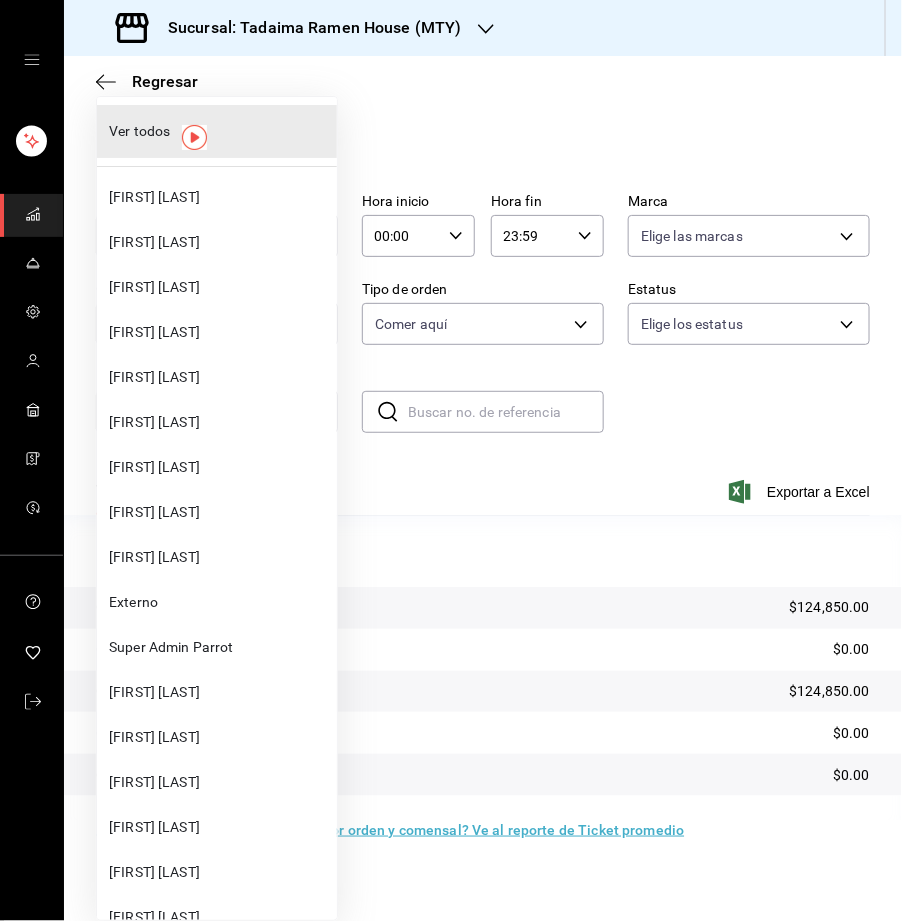 click on "[FIRST] [LAST]" at bounding box center (219, 287) 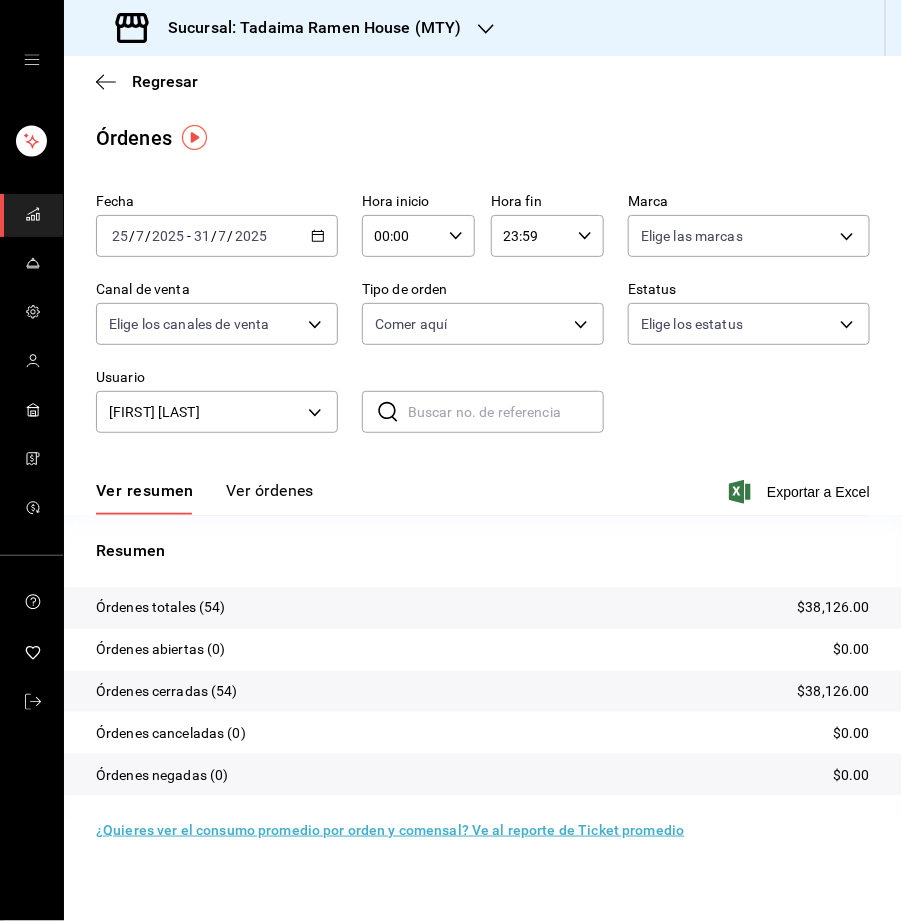 click 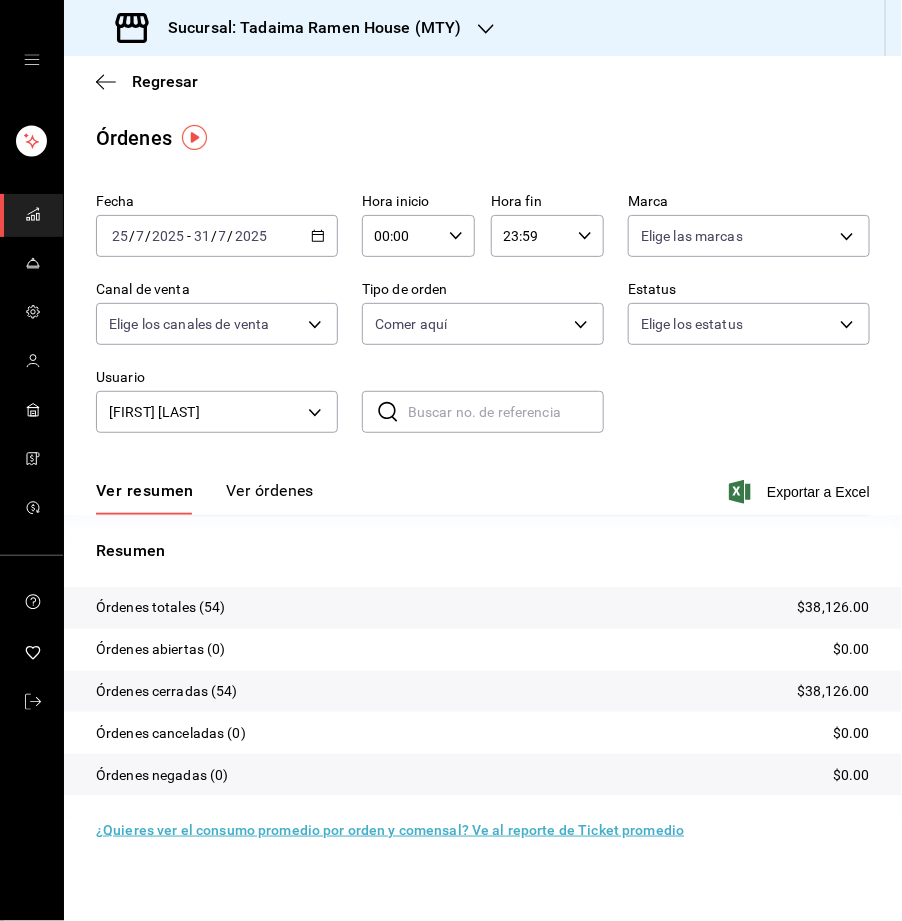 click on "Regresar" at bounding box center (483, 81) 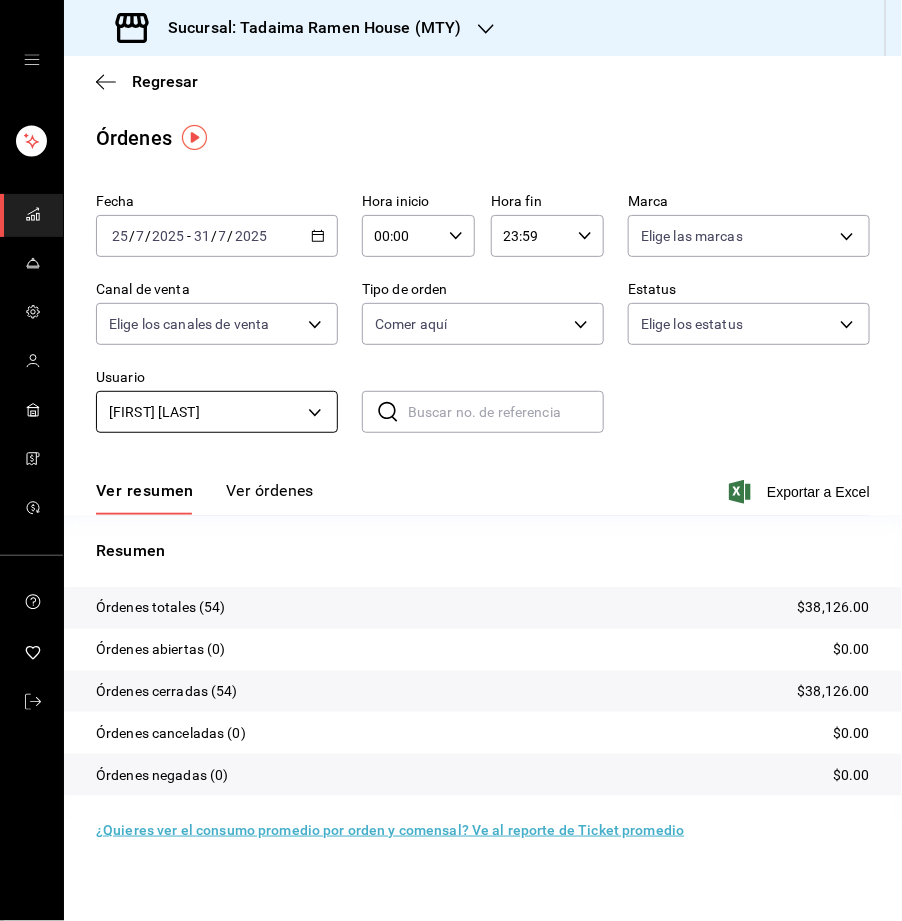 click on "Sucursal: Tadaima Ramen House (MTY) Regresar Órdenes Fecha [DATE] [DATE] - [DATE] [DATE] Hora inicio 00:00 Hora inicio Hora fin 23:59 Hora fin Marca Elige las marcas Canal de venta Elige los canales de venta Tipo de orden Comer aquí [UUID] Estatus Elige los estatus Usuario [FIRST] [LAST] [UUID] ​ ​ Ver resumen Ver órdenes Exportar a Excel Resumen Órdenes totales (54) $38,126.00 Órdenes abiertas (0) $0.00 Órdenes cerradas (54) $38,126.00 Órdenes canceladas (0) $0.00 Órdenes negadas (0) $0.00 ¿Quieres ver el consumo promedio por orden y comensal? Ve al reporte de Ticket promedio GANA 1 MES GRATIS EN TU SUSCRIPCIÓN AQUÍ ¿Recuerdas cómo empezó tu restaurante?
Hoy puedes ayudar a un colega a tener el mismo cambio que tú viviste.
Recomienda Parrot directamente desde tu Portal Administrador.
Es fácil y rápido.
🎁 Por cada restaurante que se una, ganas 1 mes gratis. Ver video tutorial Ir a video (81) 2046 6363" at bounding box center [451, 460] 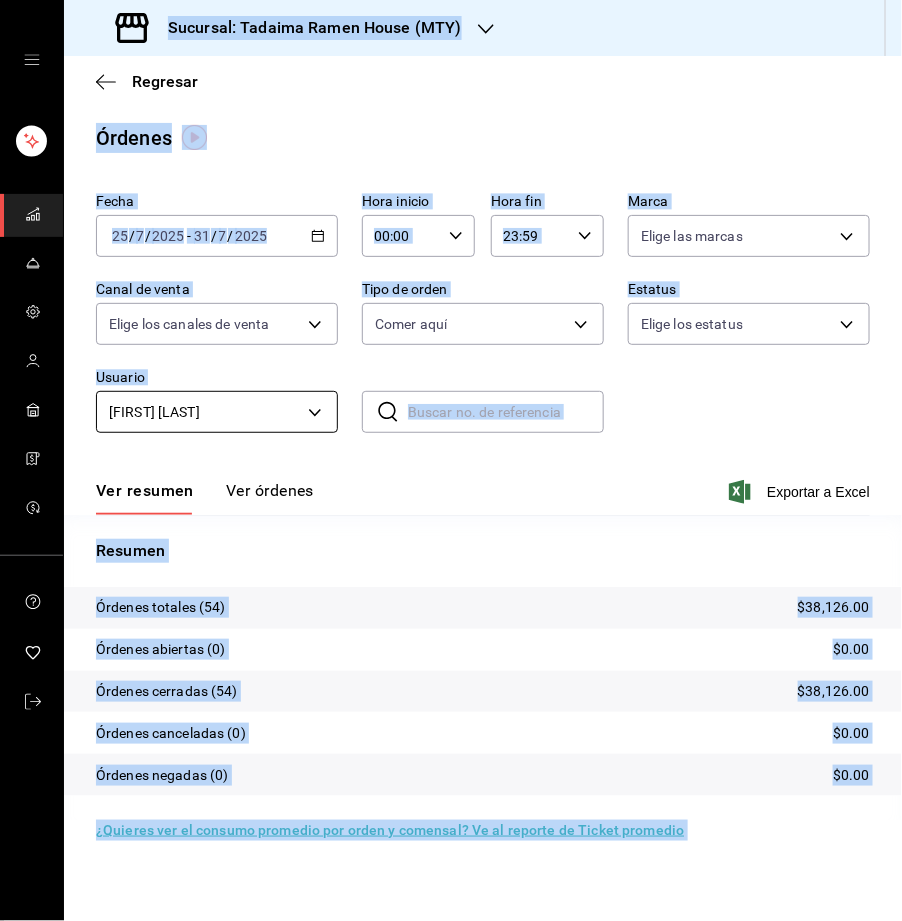 click on "Sucursal: Tadaima Ramen House (MTY) Regresar Órdenes Fecha [DATE] [DATE] - [DATE] [DATE] Hora inicio 00:00 Hora inicio Hora fin 23:59 Hora fin Marca Elige las marcas Canal de venta Elige los canales de venta Tipo de orden Comer aquí [UUID] Estatus Elige los estatus Usuario [FIRST] [LAST] [UUID] ​ ​ Ver resumen Ver órdenes Exportar a Excel Resumen Órdenes totales (54) $38,126.00 Órdenes abiertas (0) $0.00 Órdenes cerradas (54) $38,126.00 Órdenes canceladas (0) $0.00 Órdenes negadas (0) $0.00 ¿Quieres ver el consumo promedio por orden y comensal? Ve al reporte de Ticket promedio GANA 1 MES GRATIS EN TU SUSCRIPCIÓN AQUÍ ¿Recuerdas cómo empezó tu restaurante?
Hoy puedes ayudar a un colega a tener el mismo cambio que tú viviste.
Recomienda Parrot directamente desde tu Portal Administrador.
Es fácil y rápido.
🎁 Por cada restaurante que se una, ganas 1 mes gratis. Ver video tutorial Ir a video (81) 2046 6363" at bounding box center (451, 460) 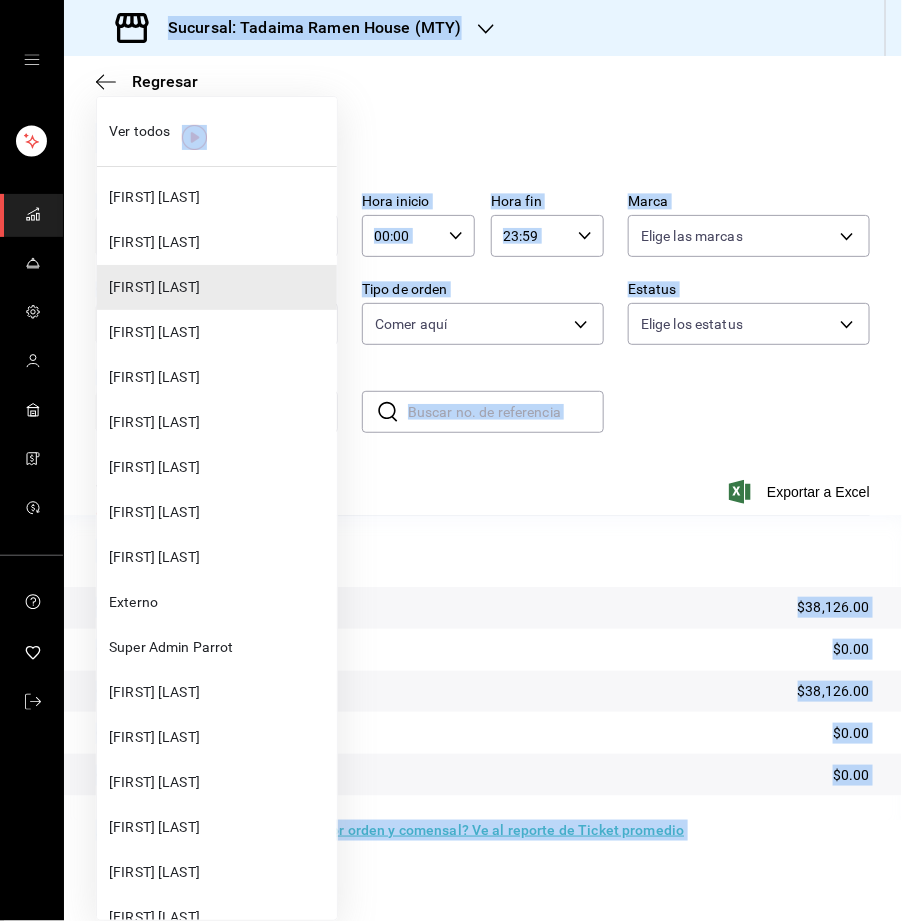 click on "[FIRST] [LAST]" at bounding box center (219, 332) 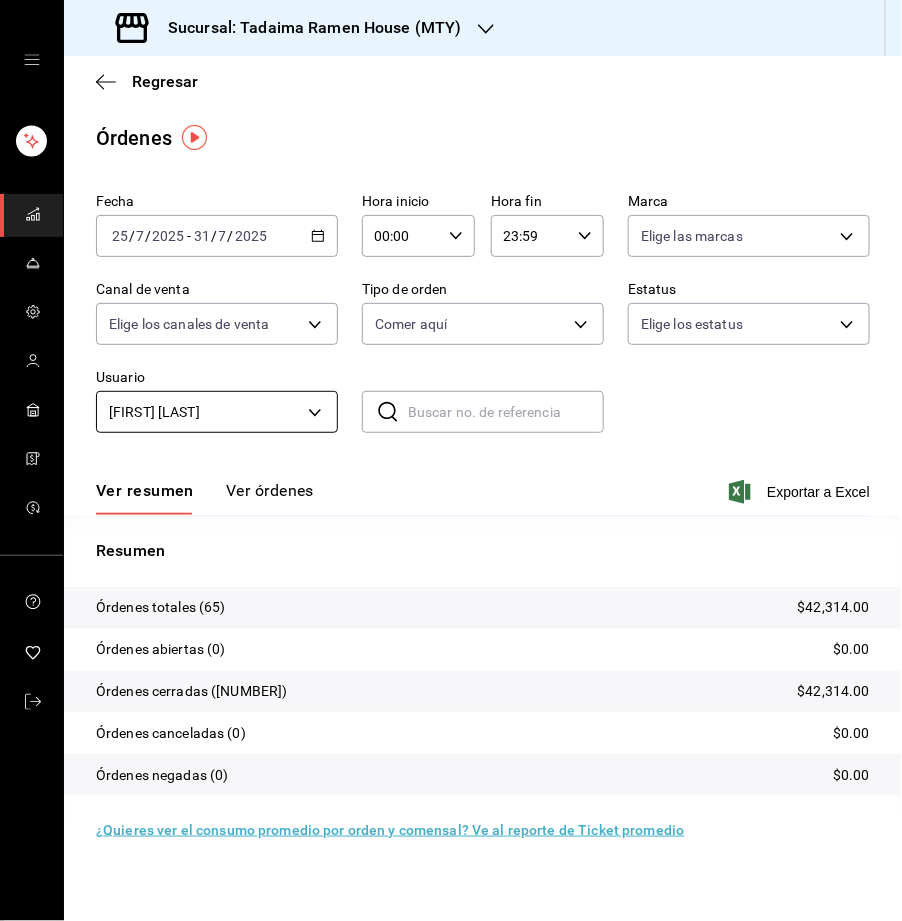 click on "Sucursal: Tadaima Ramen House (MTY) Regresar Órdenes Fecha 2025-07-25 25 / 7 / 2025 - 2025-07-31 31 / 7 / 2025 Hora inicio 00:00 Hora inicio Hora fin 23:59 Hora fin Marca Elige las marcas Canal de venta Elige los canales de venta Tipo de orden Comer aquí a236aaaa-0473-462e-ba0d-d55faa974d3c Estatus Elige los estatus Usuario [FIRST] [LAST] 9537feae-fabd-4eb5-8936-5a0e4a3de3e4 ​ ​ Ver resumen Ver órdenes Exportar a Excel Resumen Órdenes totales (65) $42,314.00 Órdenes abiertas (0) $0.00 Órdenes cerradas (65) $42,314.00 Órdenes canceladas (0) $0.00 Órdenes negadas (0) $0.00 ¿Quieres ver el consumo promedio por orden y comensal? Ve al reporte de Ticket promedio GANA 1 MES GRATIS EN TU SUSCRIPCIÓN AQUÍ ¿Recuerdas cómo empezó tu restaurante?
Hoy puedes ayudar a un colega a tener el mismo cambio que tú viviste.
Recomienda Parrot directamente desde tu Portal Administrador.
Es fácil y rápido.
🎁 Por cada restaurante que se una, ganas 1 mes gratis. Ver video tutorial Ir a video (81) 2046 6363" at bounding box center [451, 460] 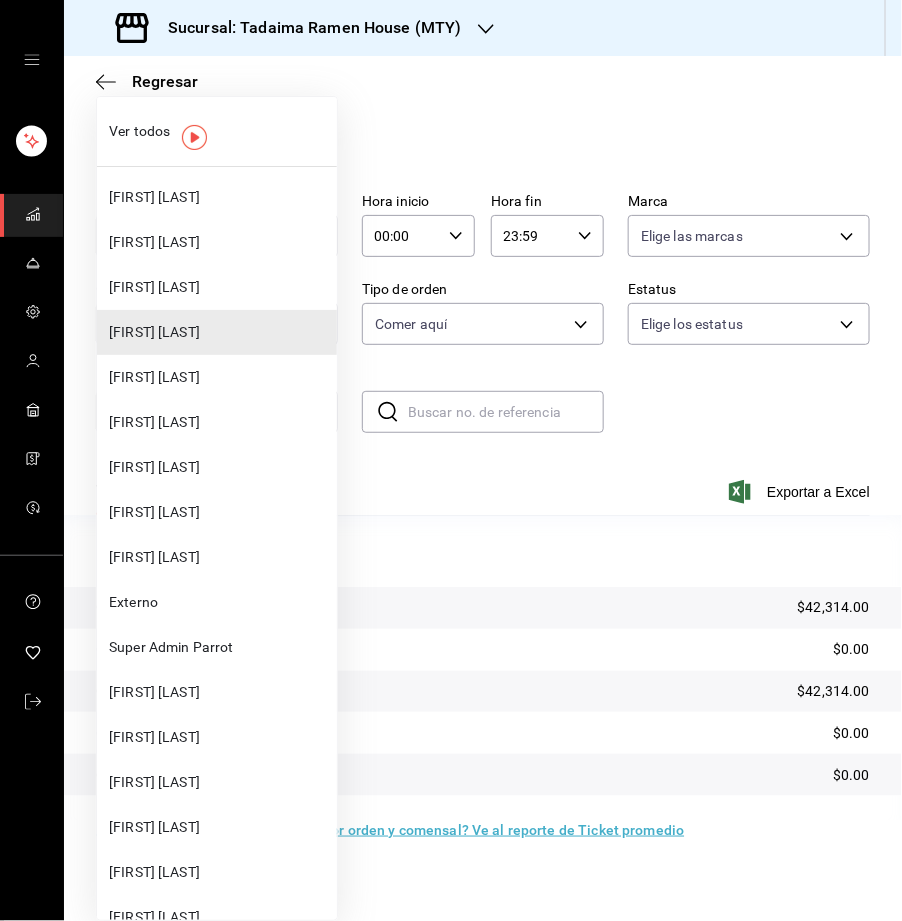 click on "[FIRST] [LAST]" at bounding box center (219, 377) 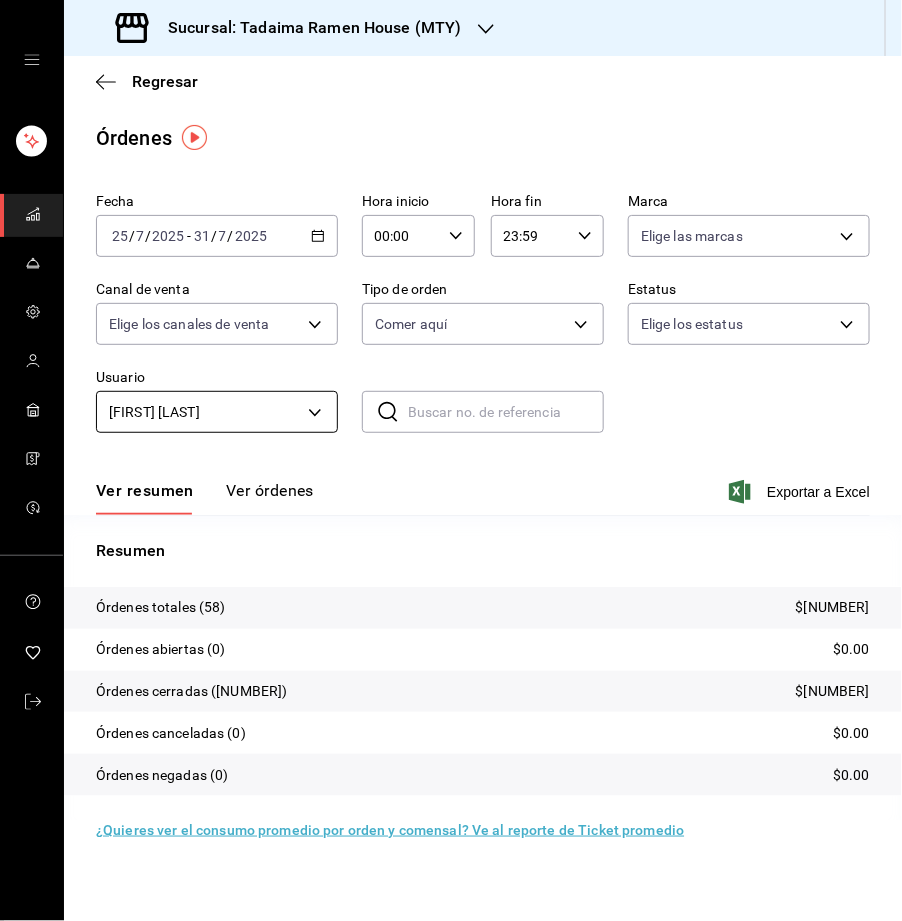 click on "Sucursal: Tadaima Ramen House (MTY) Regresar Órdenes Fecha [DATE] [DATE] - [DATE] [DATE] Hora inicio 00:00 Hora inicio Hora fin 23:59 Hora fin Marca Elige las marcas Canal de venta Elige los canales de venta Tipo de orden Comer aquí [UUID] Estatus Elige los estatus Usuario [FIRST] [LAST] [UUID] ​ ​ Ver resumen Ver órdenes Exportar a Excel Resumen Órdenes totales (58) $44,410.00 Órdenes abiertas (0) $0.00 Órdenes cerradas (58) $44,410.00 Órdenes canceladas (0) $0.00 Órdenes negadas (0) $0.00 ¿Quieres ver el consumo promedio por orden y comensal? Ve al reporte de Ticket promedio GANA 1 MES GRATIS EN TU SUSCRIPCIÓN AQUÍ ¿Recuerdas cómo empezó tu restaurante?
Hoy puedes ayudar a un colega a tener el mismo cambio que tú viviste.
Recomienda Parrot directamente desde tu Portal Administrador.
Es fácil y rápido.
🎁 Por cada restaurante que se una, ganas 1 mes gratis. Ver video tutorial Ir a video" at bounding box center [451, 460] 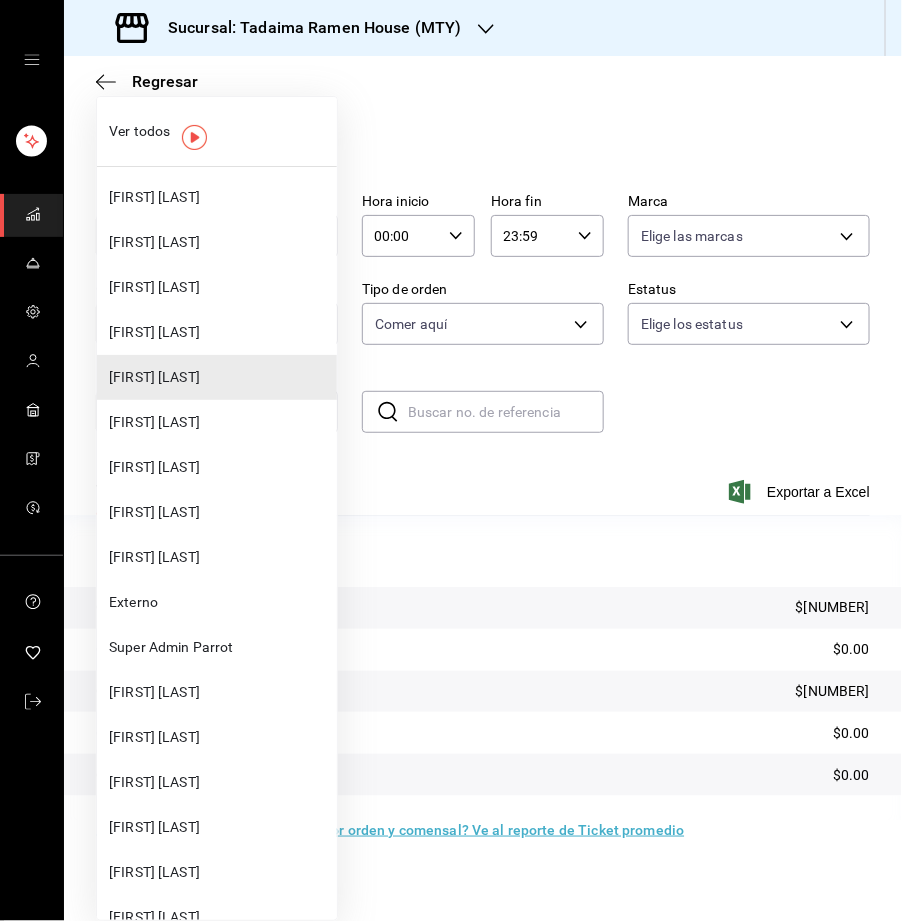 click on "[FIRST] [LAST]" at bounding box center (219, 287) 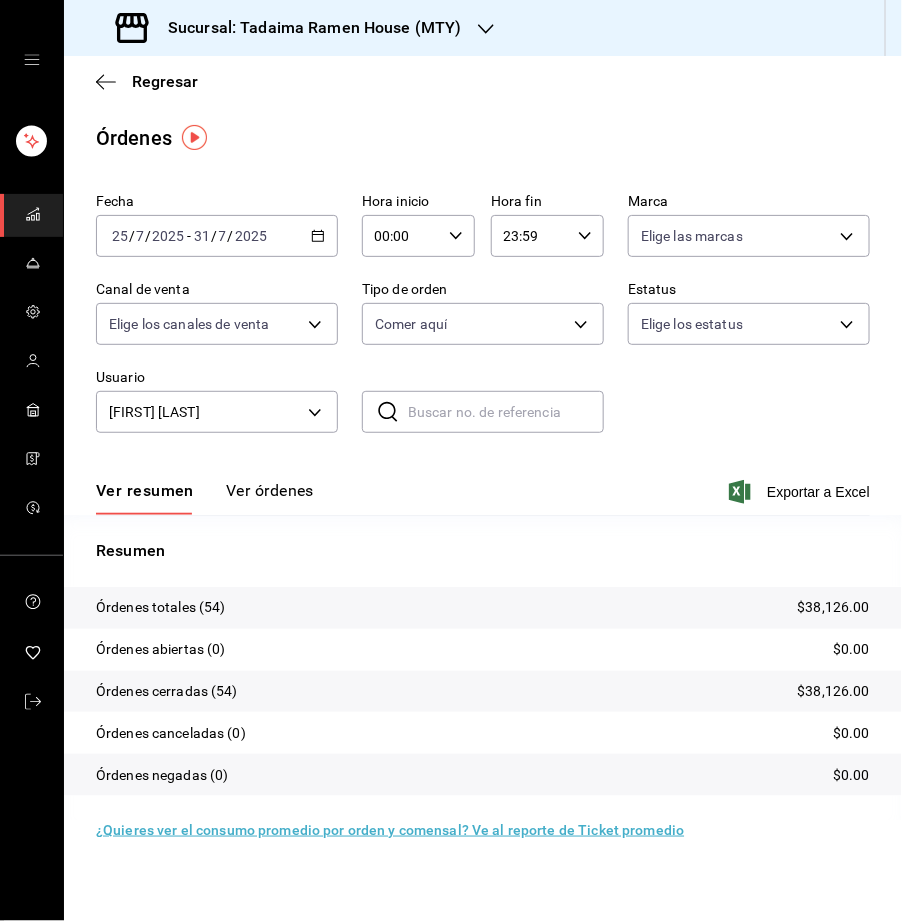 click on "Ver resumen Ver órdenes Exportar a Excel" at bounding box center [483, 486] 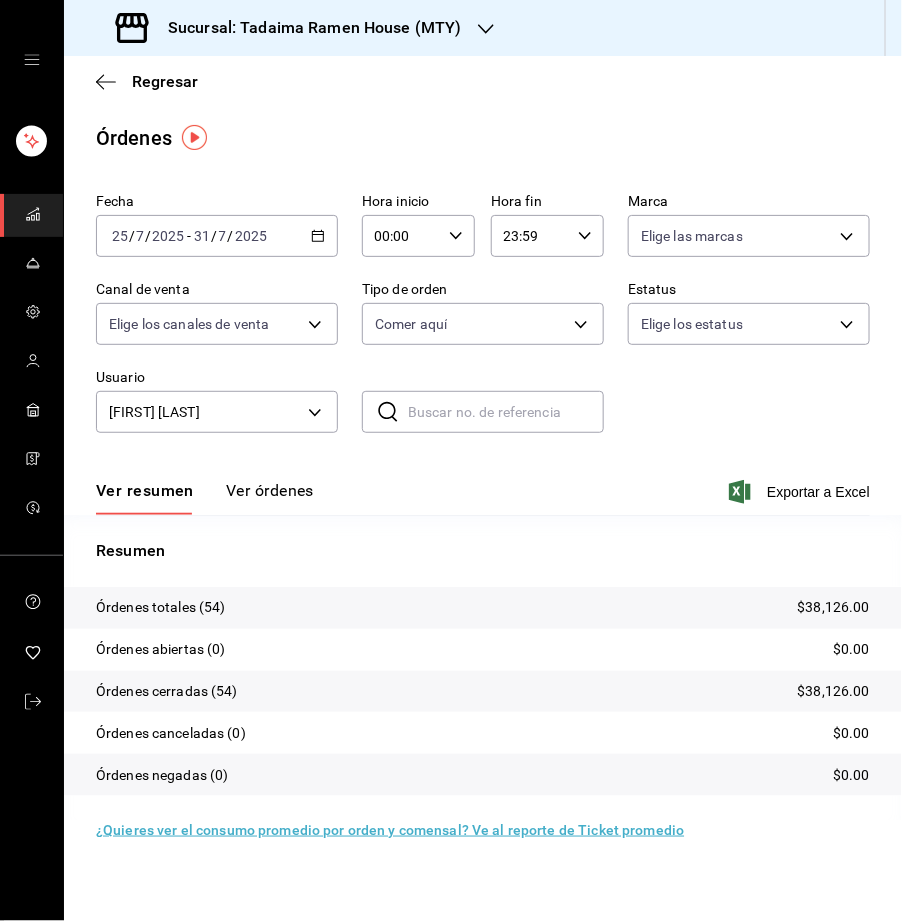 click 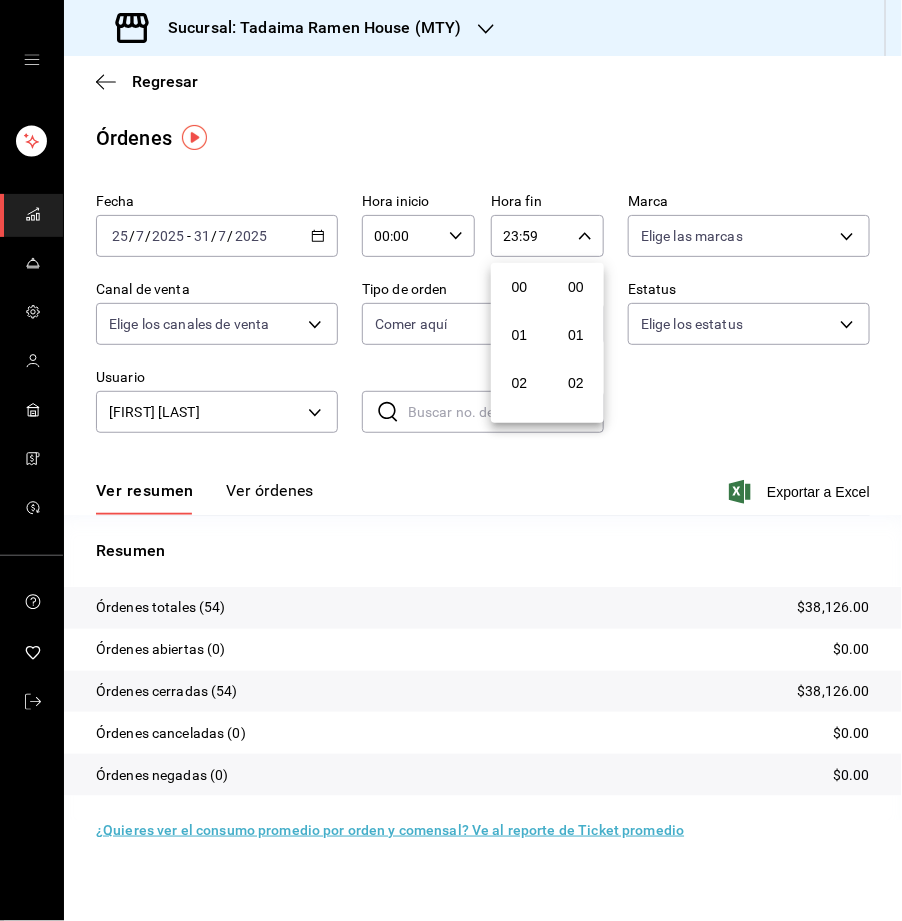 scroll, scrollTop: 997, scrollLeft: 0, axis: vertical 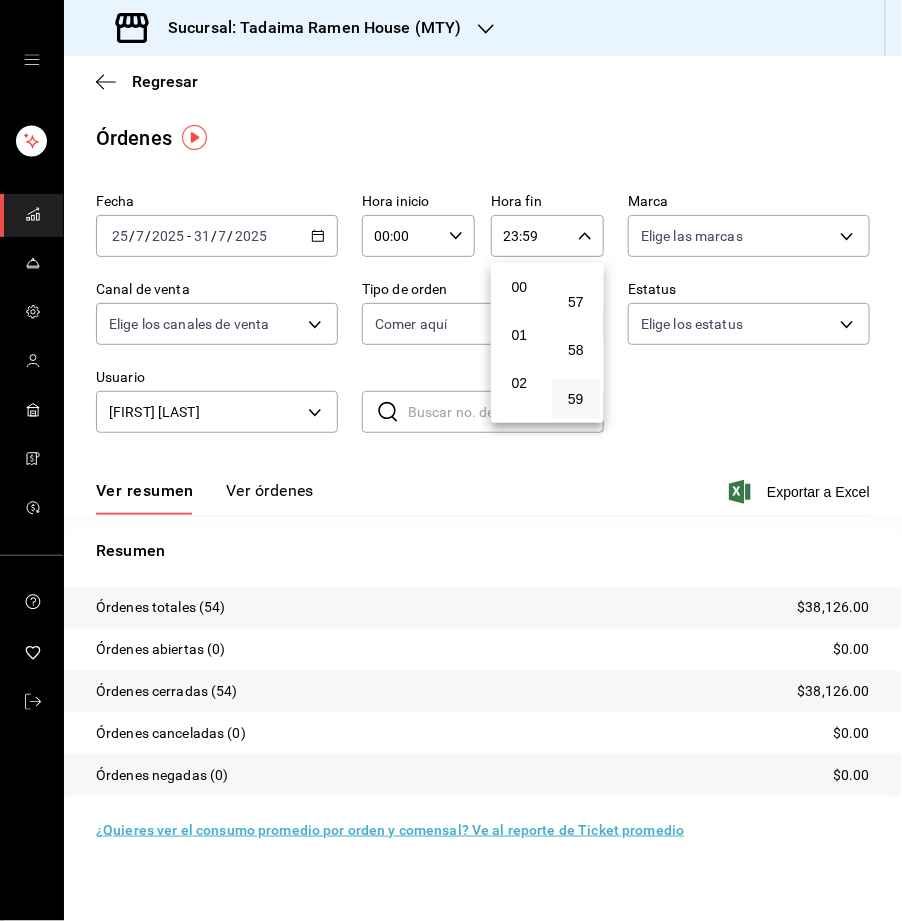 click at bounding box center [451, 460] 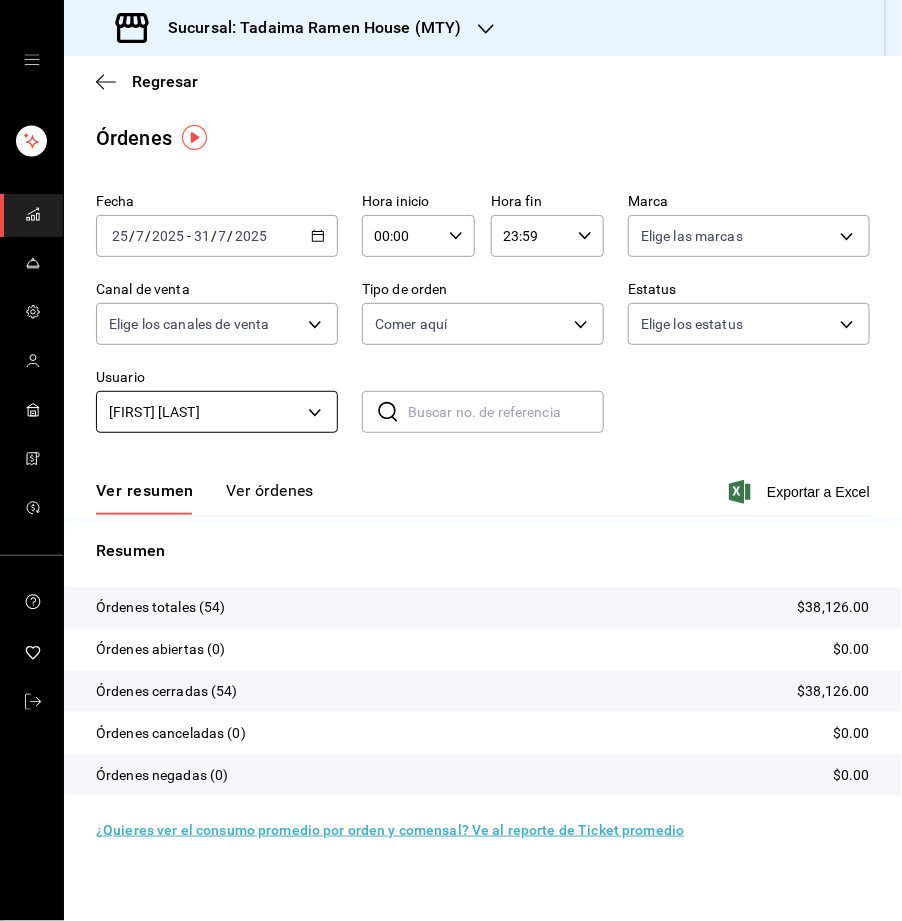 click on "Sucursal: Tadaima Ramen House (MTY) Regresar Órdenes Fecha [DATE] [DATE] - [DATE] [DATE] Hora inicio 00:00 Hora inicio Hora fin 23:59 Hora fin Marca Elige las marcas Canal de venta Elige los canales de venta Tipo de orden Comer aquí [UUID] Estatus Elige los estatus Usuario [FIRST] [LAST] [UUID] ​ ​ Ver resumen Ver órdenes Exportar a Excel Resumen Órdenes totales (54) $38,126.00 Órdenes abiertas (0) $0.00 Órdenes cerradas (54) $38,126.00 Órdenes canceladas (0) $0.00 Órdenes negadas (0) $0.00 ¿Quieres ver el consumo promedio por orden y comensal? Ve al reporte de Ticket promedio GANA 1 MES GRATIS EN TU SUSCRIPCIÓN AQUÍ ¿Recuerdas cómo empezó tu restaurante?
Hoy puedes ayudar a un colega a tener el mismo cambio que tú viviste.
Recomienda Parrot directamente desde tu Portal Administrador.
Es fácil y rápido.
🎁 Por cada restaurante que se una, ganas 1 mes gratis. Ver video tutorial Ir a video (81) 2046 6363" at bounding box center (451, 460) 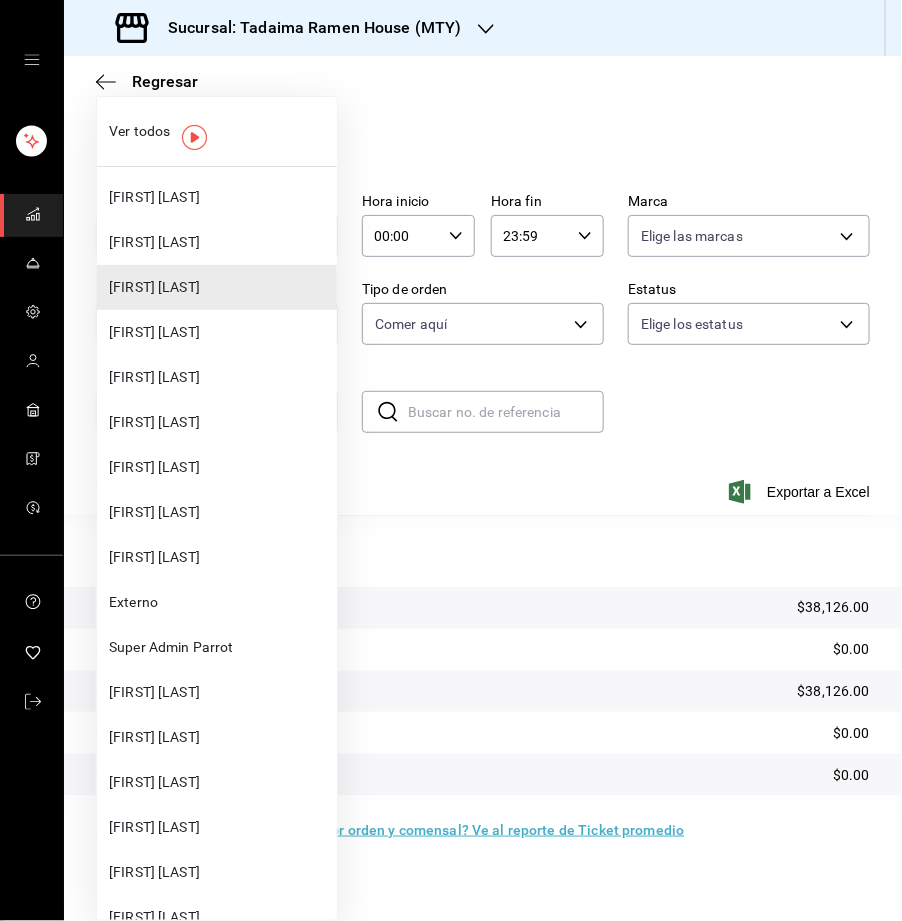 click on "Ver todos" at bounding box center (219, 131) 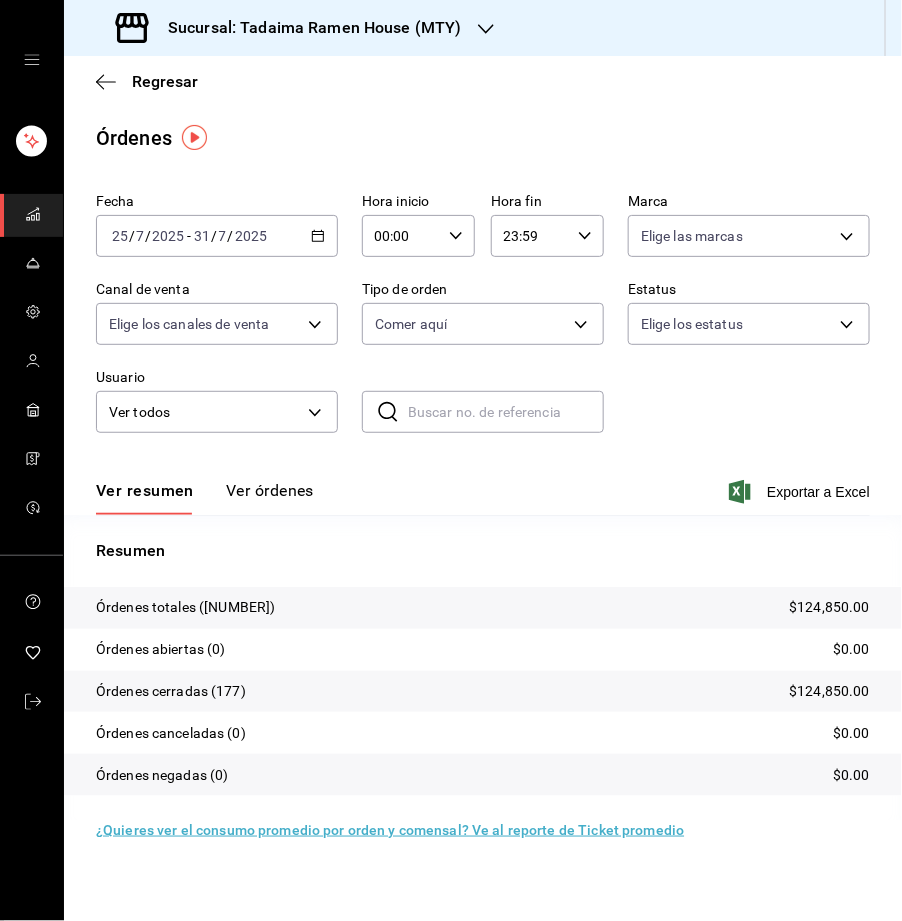click 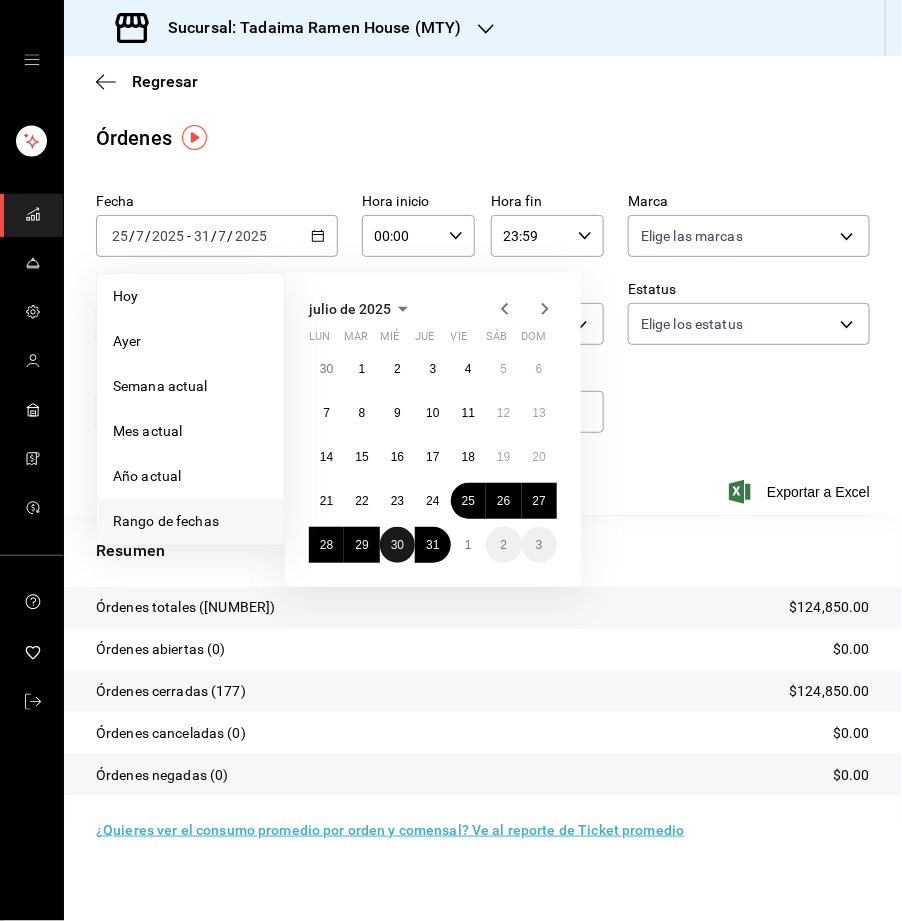 click on "30" at bounding box center (397, 545) 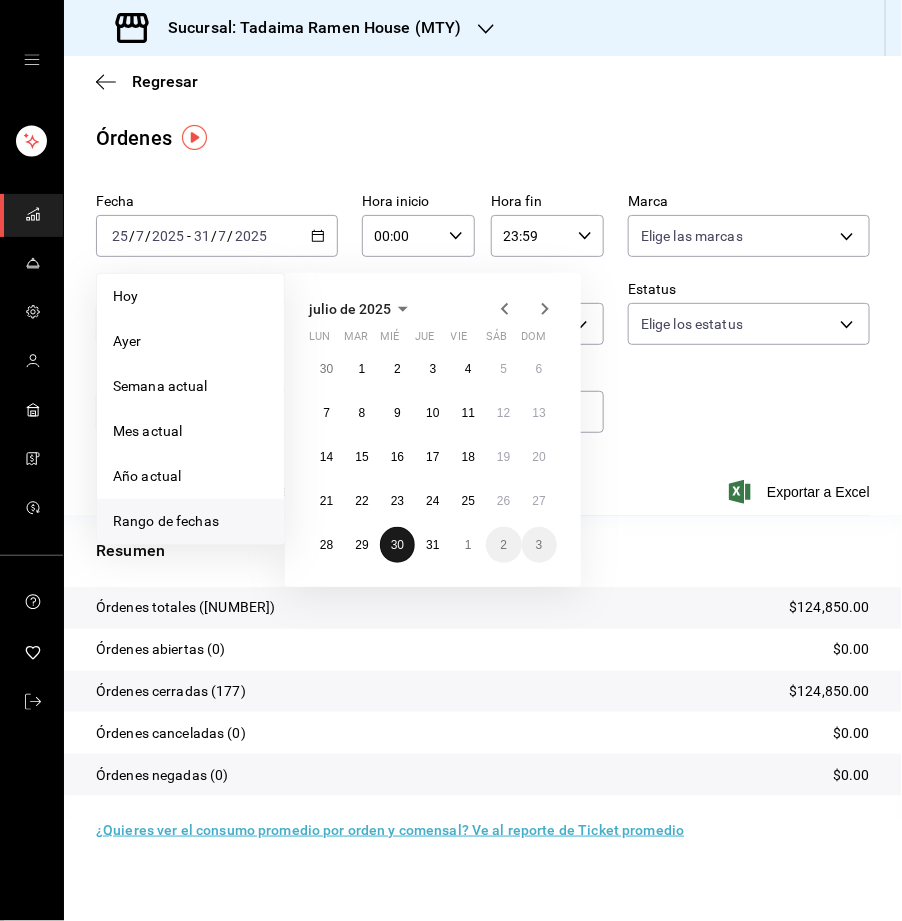 click on "30" at bounding box center (397, 545) 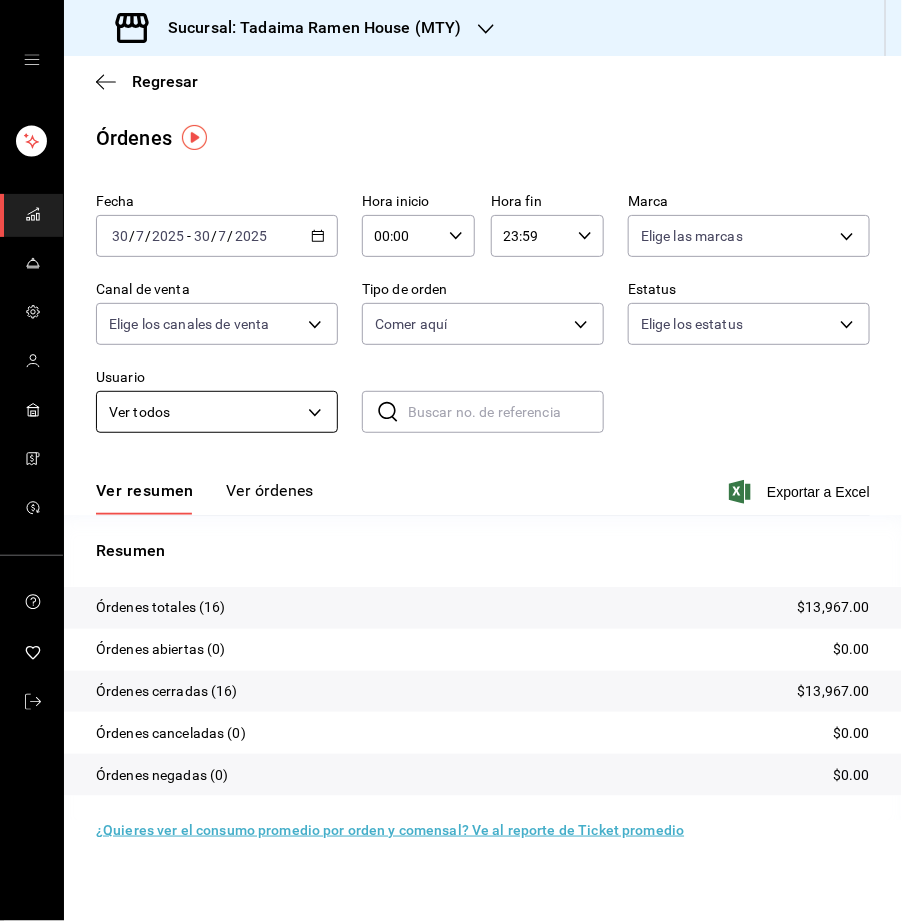 click on "Sucursal: Tadaima Ramen House (MTY) Regresar Órdenes Fecha [DATE] [DATE] - [DATE] [DATE] Hora inicio 00:00 Hora inicio Hora fin 23:59 Hora fin Marca Elige las marcas Canal de venta Elige los canales de venta Tipo de orden Comer aquí [UUID] Estatus Elige los estatus Usuario Ver todos ALL ​ ​ Ver resumen Ver órdenes Exportar a Excel Resumen Órdenes totales (16) $13,967.00 Órdenes abiertas (0) $0.00 Órdenes cerradas (16) $13,967.00 Órdenes canceladas (0) $0.00 Órdenes negadas (0) $0.00 ¿Quieres ver el consumo promedio por orden y comensal? Ve al reporte de Ticket promedio GANA 1 MES GRATIS EN TU SUSCRIPCIÓN AQUÍ ¿Recuerdas cómo empezó tu restaurante?
Hoy puedes ayudar a un colega a tener el mismo cambio que tú viviste.
Recomienda Parrot directamente desde tu Portal Administrador.
Es fácil y rápido.
🎁 Por cada restaurante que se una, ganas 1 mes gratis. Ver video tutorial Ir a video Visitar centro de ayuda (81) 2046 6363 (81) 2046 6363" at bounding box center [451, 460] 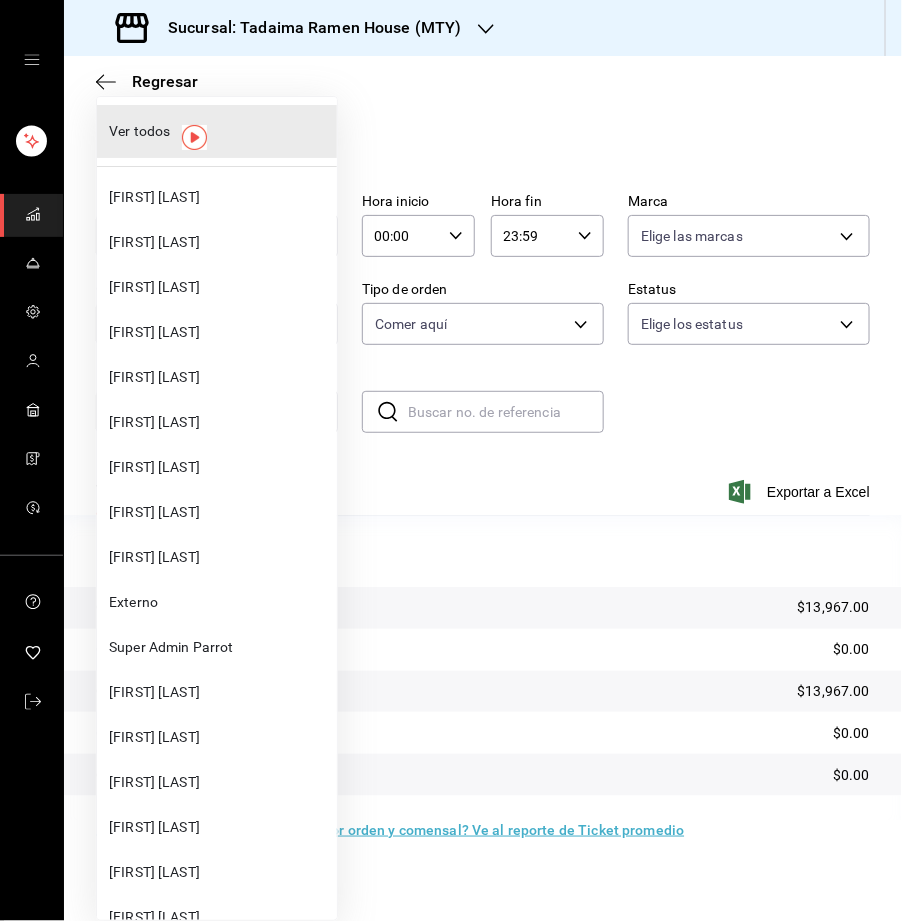 click on "[FIRST] [LAST]" at bounding box center (219, 287) 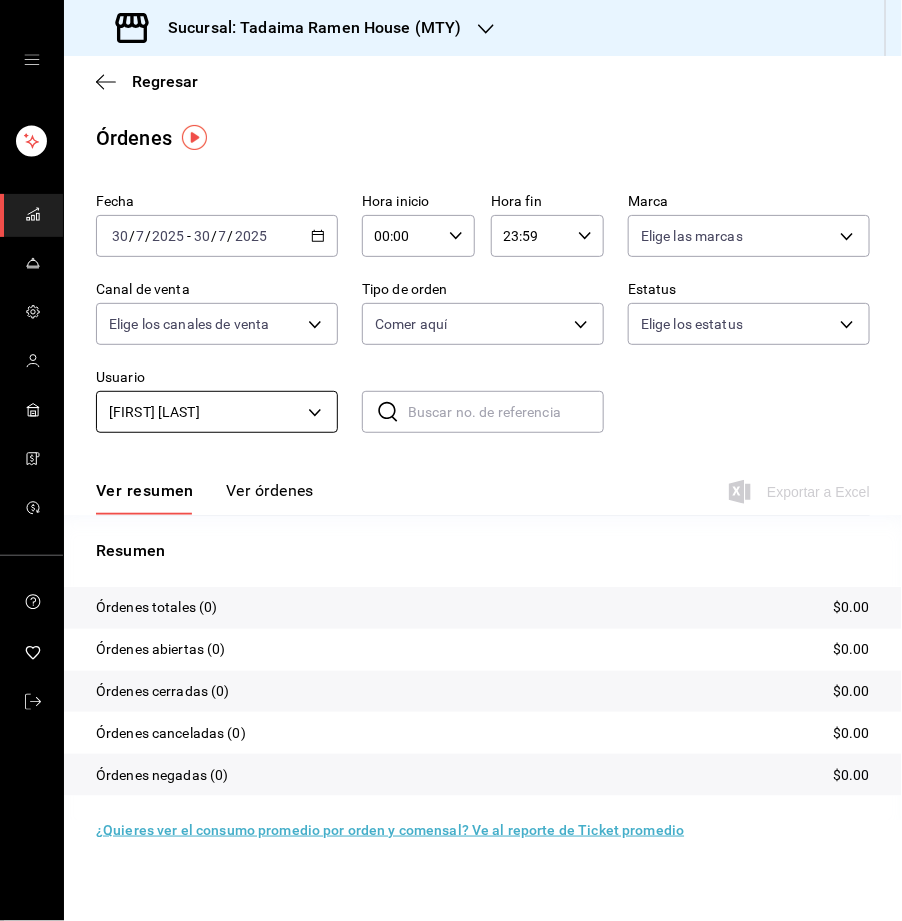 click on "Sucursal: Tadaima Ramen House (MTY) Regresar Órdenes Fecha 2025-07-30 30 / 7 / 2025 - 2025-07-30 30 / 7 / 2025 Hora inicio 00:00 Hora inicio Hora fin 23:59 Hora fin Marca Elige las marcas Canal de venta Elige los canales de venta Tipo de orden Comer aquí a236aaaa-0473-462e-ba0d-d55faa974d3c Estatus Elige los estatus Usuario [FIRST] [LAST] 8bed2af4-5a8f-4ecc-80c5-e6b815871456 ​ ​ Ver resumen Ver órdenes Exportar a Excel Resumen Órdenes totales (0) $0.00 Órdenes abiertas (0) $0.00 Órdenes cerradas (0) $0.00 Órdenes canceladas (0) $0.00 Órdenes negadas (0) $0.00 ¿Quieres ver el consumo promedio por orden y comensal? Ve al reporte de Ticket promedio GANA 1 MES GRATIS EN TU SUSCRIPCIÓN AQUÍ ¿Recuerdas cómo empezó tu restaurante?
Hoy puedes ayudar a un colega a tener el mismo cambio que tú viviste.
Recomienda Parrot directamente desde tu Portal Administrador.
Es fácil y rápido.
🎁 Por cada restaurante que se una, ganas 1 mes gratis. Ver video tutorial Ir a video Visitar centro de ayuda" at bounding box center (451, 460) 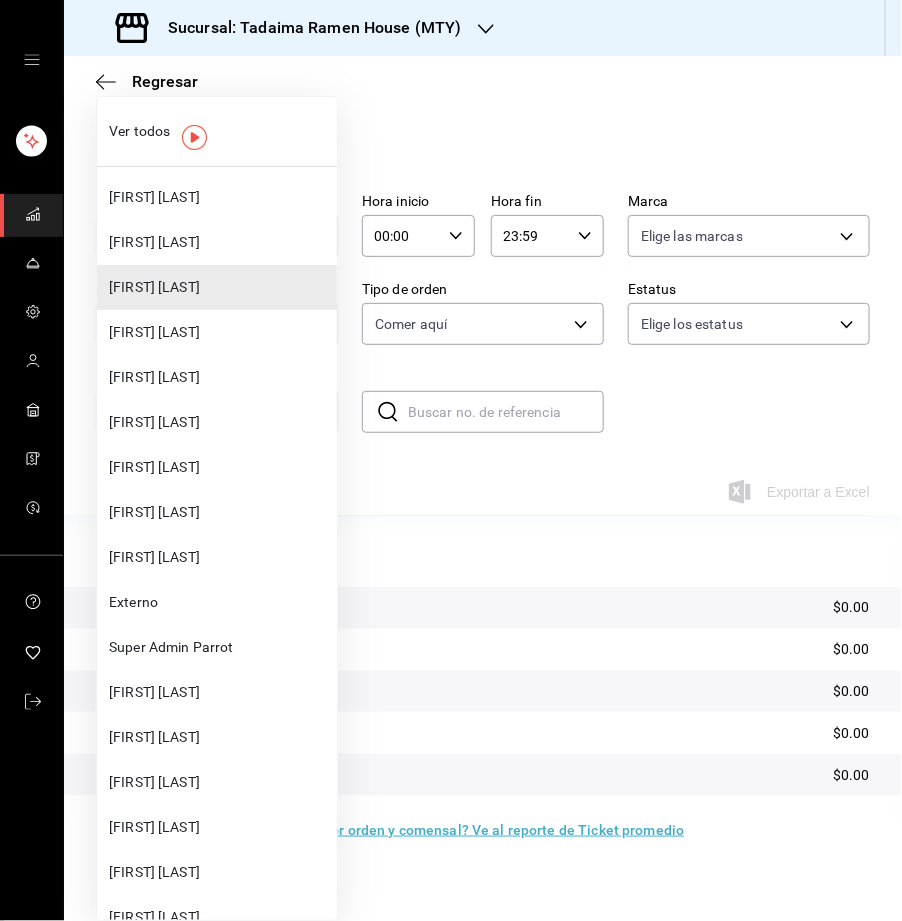 click on "[FIRST] [LAST]" at bounding box center [219, 332] 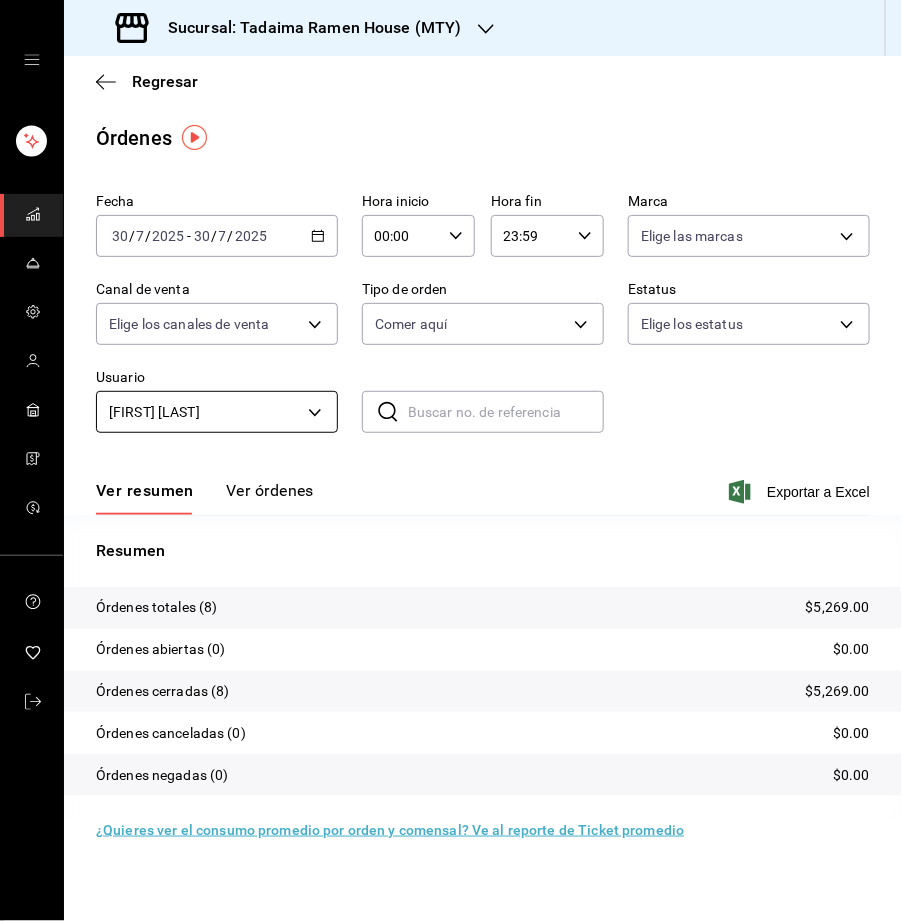 click on "Sucursal: Tadaima Ramen House (MTY) Regresar Órdenes Fecha [DATE] [DATE] - [DATE] [DATE] Hora inicio 00:00 Hora inicio Hora fin 23:59 Hora fin Marca Elige las marcas Canal de venta Elige los canales de venta Tipo de orden Comer aquí [UUID] Estatus Elige los estatus Usuario [FIRST] [LAST] [UUID] ​ ​ Ver resumen Ver órdenes Exportar a Excel Resumen Órdenes totales (8) $5,269.00 Órdenes abiertas (0) $0.00 Órdenes cerradas (8) $5,269.00 Órdenes canceladas (0) $0.00 Órdenes negadas (0) $0.00 ¿Quieres ver el consumo promedio por orden y comensal? Ve al reporte de Ticket promedio GANA 1 MES GRATIS EN TU SUSCRIPCIÓN AQUÍ ¿Recuerdas cómo empezó tu restaurante?
Hoy puedes ayudar a un colega a tener el mismo cambio que tú viviste.
Recomienda Parrot directamente desde tu Portal Administrador.
Es fácil y rápido.
🎁 Por cada restaurante que se una, ganas 1 mes gratis. Ver video tutorial Ir a video (81) 2046 6363" at bounding box center (451, 460) 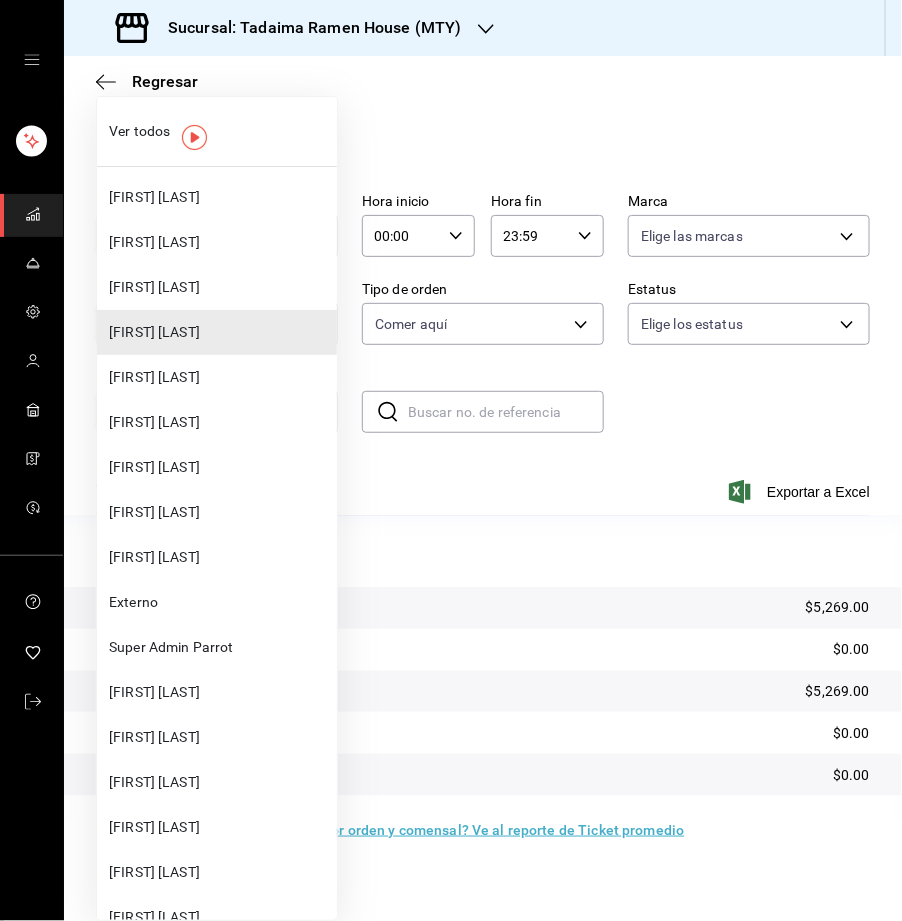 click on "[FIRST] [LAST]" at bounding box center (219, 377) 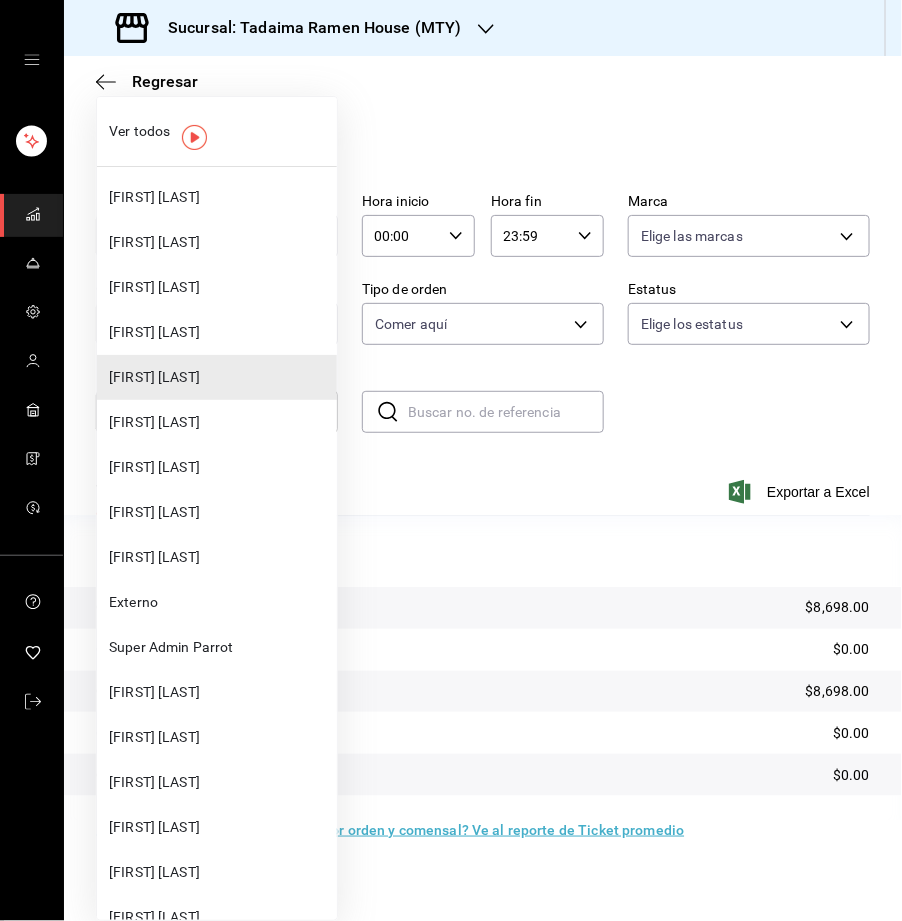 click on "Sucursal: Tadaima Ramen House (MTY) Regresar Órdenes Fecha 2025-07-30 30 / 7 / 2025 - 2025-07-30 30 / 7 / 2025 Hora inicio 00:00 Hora inicio Hora fin 23:59 Hora fin Marca Elige las marcas Canal de venta Elige los canales de venta Tipo de orden Comer aquí a236aaaa-0473-462e-ba0d-d55faa974d3c Estatus Elige los estatus Usuario [FIRST] [LAST] 02f43c51-eaef-4eb7-b5e8-b2838a9faec0 ​ ​ Ver resumen Ver órdenes Exportar a Excel Resumen Órdenes totales (8) $8,698.00 Órdenes abiertas (0) $0.00 Órdenes cerradas (8) $8,698.00 Órdenes canceladas (0) $0.00 Órdenes negadas (0) $0.00 ¿Quieres ver el consumo promedio por orden y comensal? Ve al reporte de Ticket promedio GANA 1 MES GRATIS EN TU SUSCRIPCIÓN AQUÍ ¿Recuerdas cómo empezó tu restaurante?
Hoy puedes ayudar a un colega a tener el mismo cambio que tú viviste.
Recomienda Parrot directamente desde tu Portal Administrador.
Es fácil y rápido.
🎁 Por cada restaurante que se una, ganas 1 mes gratis. Ver video tutorial Ir a video (81) 2046 6363" at bounding box center [451, 460] 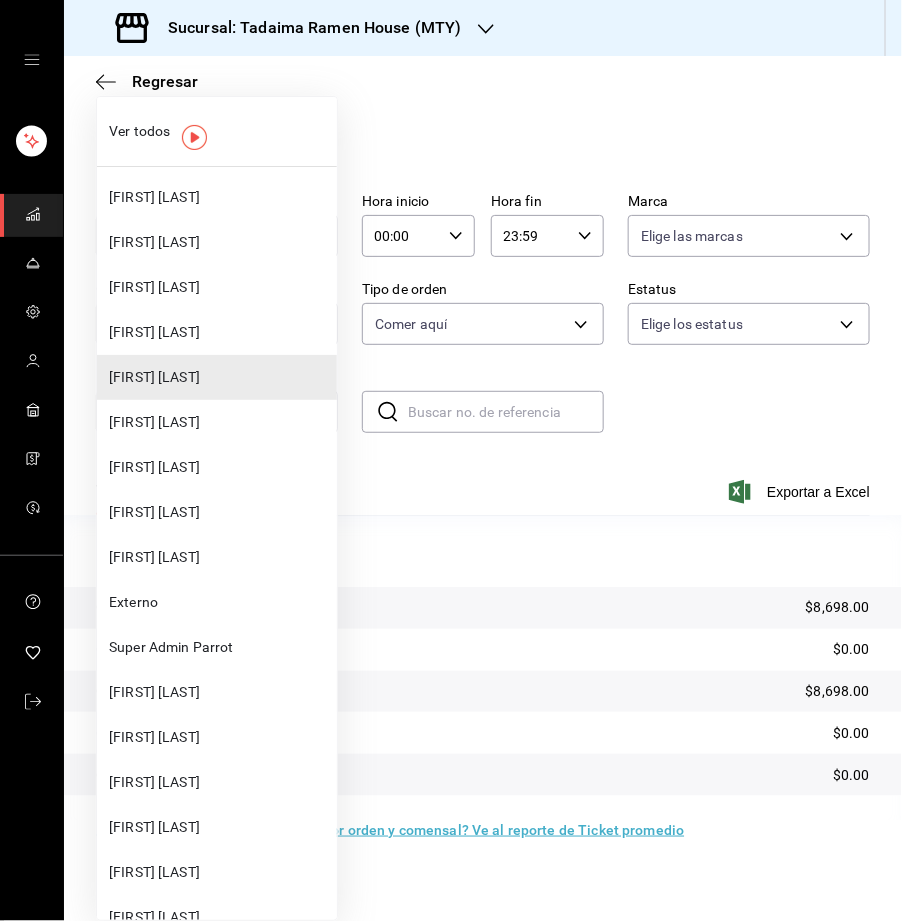 click on "[FIRST] [LAST]" at bounding box center (219, 332) 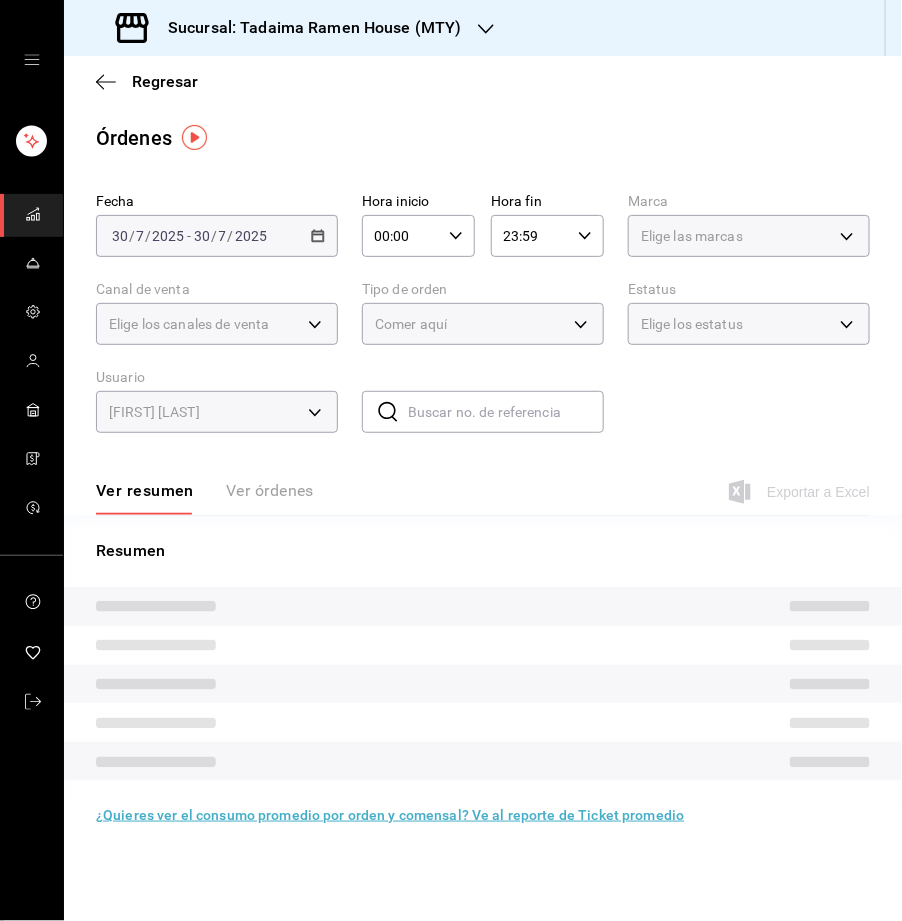 type on "[UUID]" 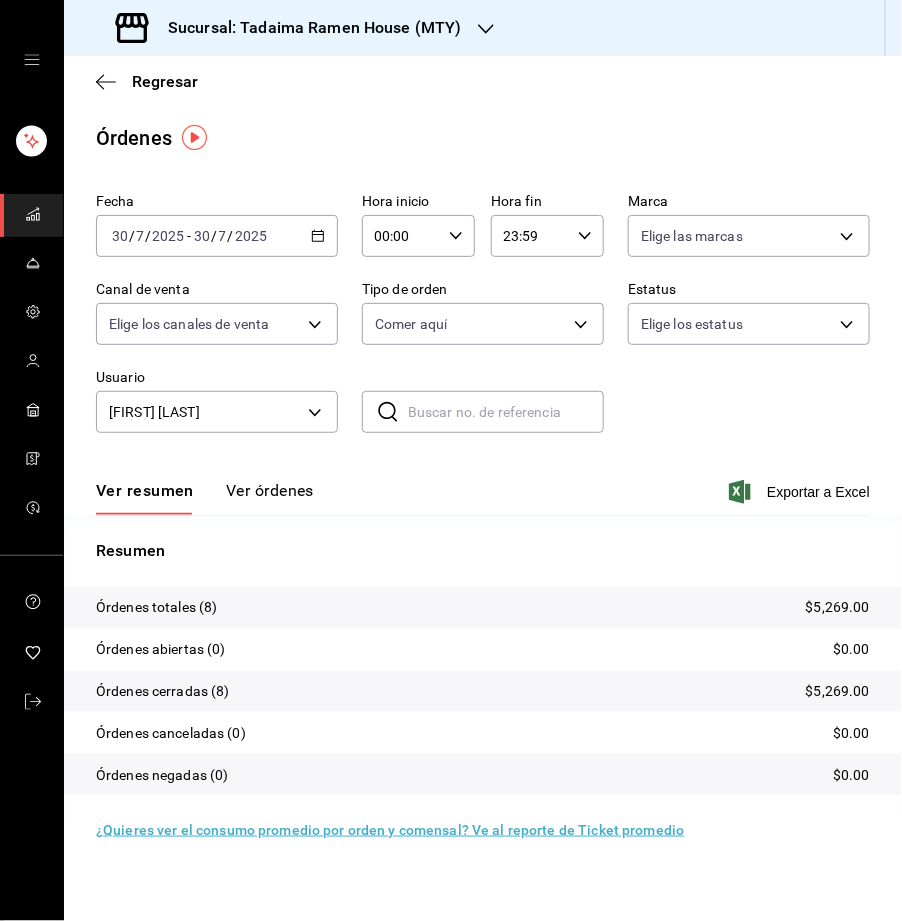 click on "Ver resumen Ver órdenes Exportar a Excel" at bounding box center [483, 486] 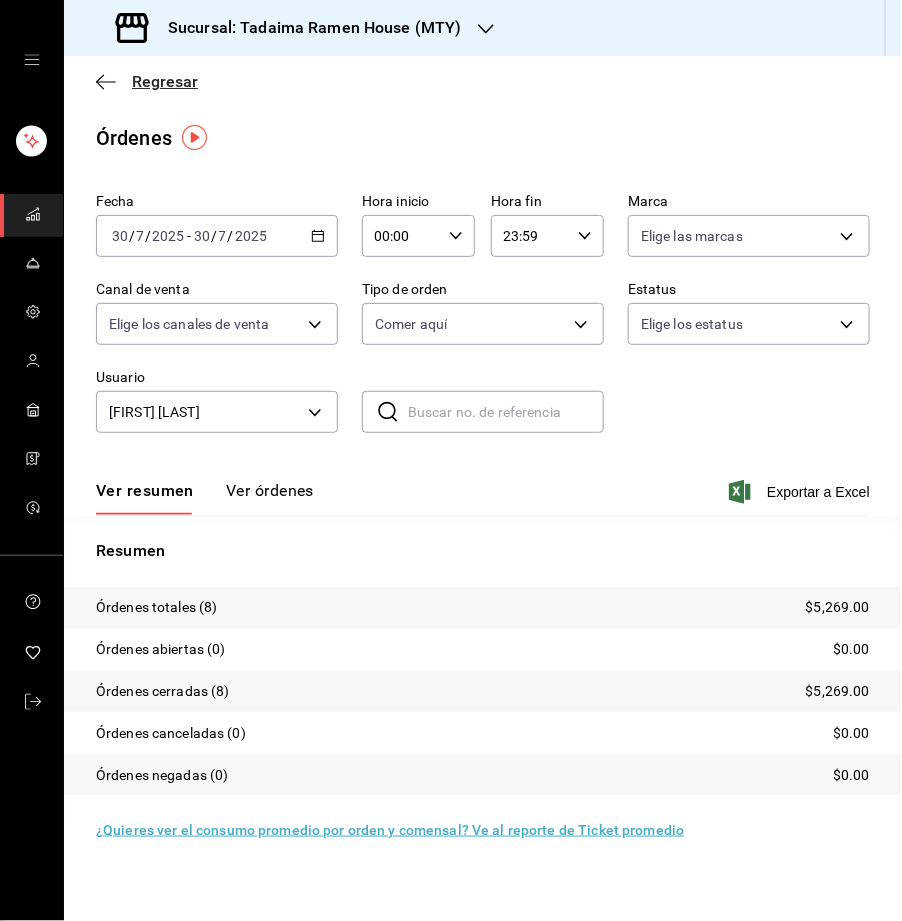 click on "Regresar" at bounding box center [165, 81] 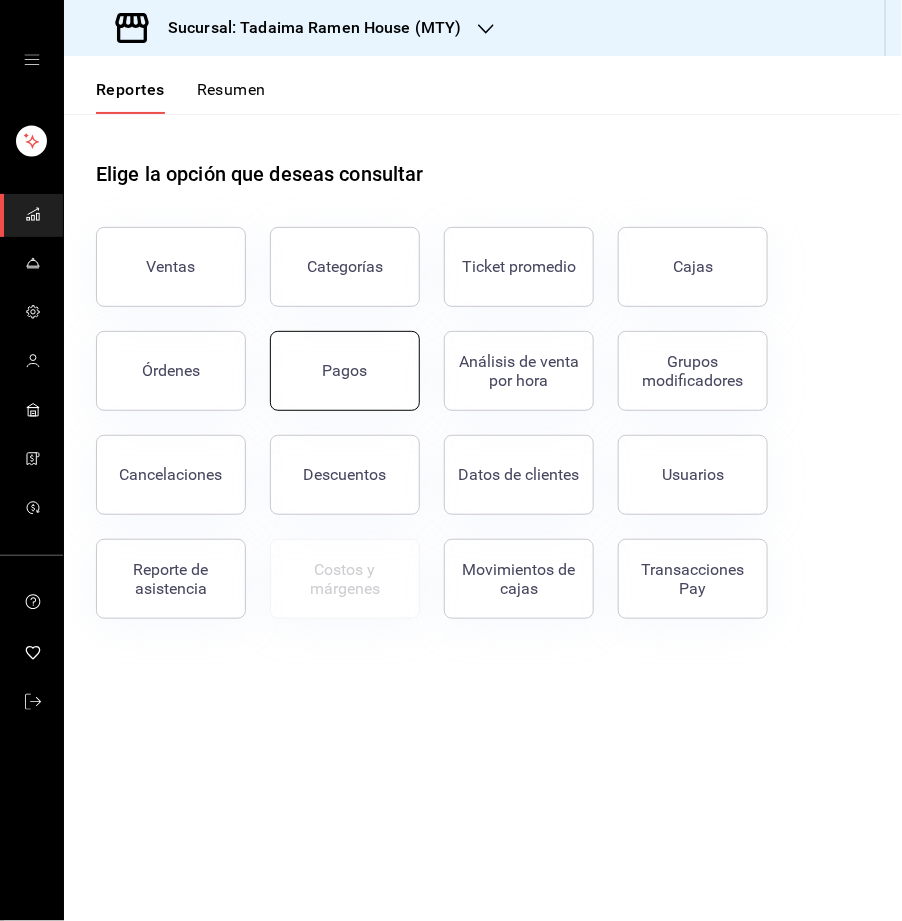 click on "Pagos" at bounding box center (345, 371) 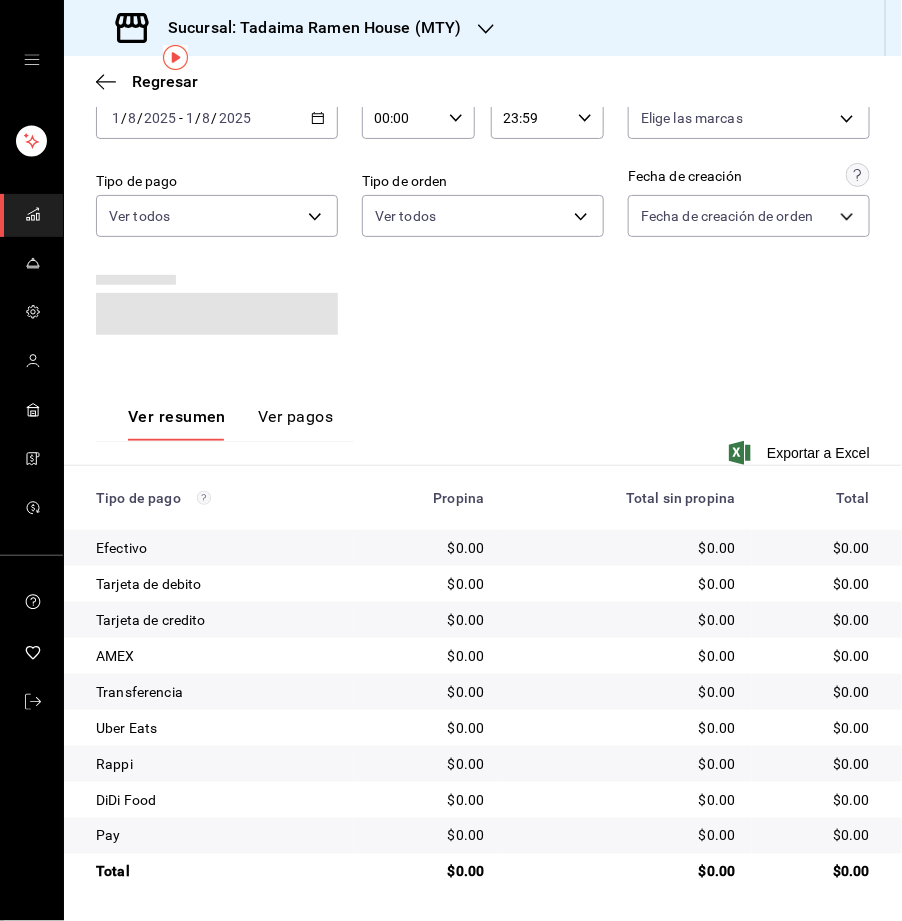 scroll, scrollTop: 0, scrollLeft: 0, axis: both 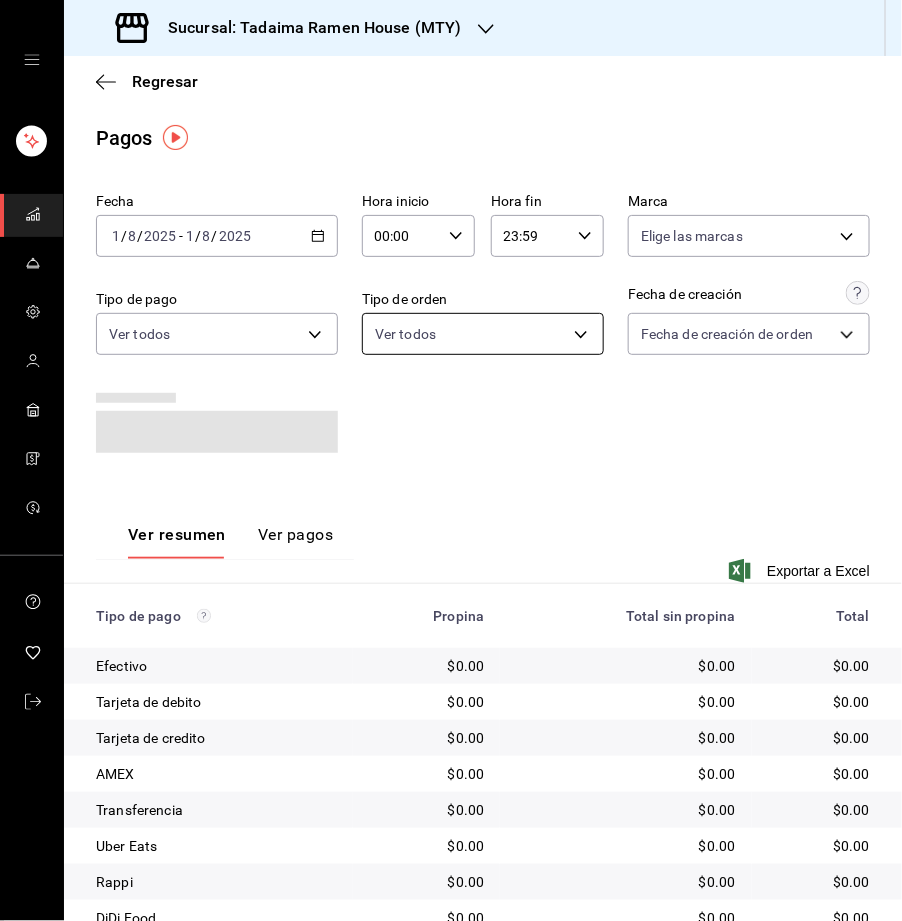 click on "Sucursal: Tadaima Ramen House (MTY) Regresar Pagos Fecha 2025-08-01 1 / 8 / 2025 - 2025-08-01 1 / 8 / 2025 Hora inicio 00:00 Hora inicio Hora fin 23:59 Hora fin Marca Elige las marcas Tipo de pago Ver todos Tipo de orden Ver todos Fecha de creación   Fecha de creación de orden ORDER Ver resumen Ver pagos Exportar a Excel Tipo de pago   Propina Total sin propina Total Efectivo $0.00 $0.00 $0.00 Tarjeta de debito $0.00 $0.00 $0.00 Tarjeta de credito $0.00 $0.00 $0.00 AMEX $0.00 $0.00 $0.00 Transferencia $0.00 $0.00 $0.00 Uber Eats $0.00 $0.00 $0.00 Rappi $0.00 $0.00 $0.00 DiDi Food $0.00 $0.00 $0.00 Pay $0.00 $0.00 $0.00 Total $0.00 $0.00 $0.00 GANA 1 MES GRATIS EN TU SUSCRIPCIÓN AQUÍ ¿Recuerdas cómo empezó tu restaurante?
Hoy puedes ayudar a un colega a tener el mismo cambio que tú viviste.
Recomienda Parrot directamente desde tu Portal Administrador.
Es fácil y rápido.
🎁 Por cada restaurante que se una, ganas 1 mes gratis. Ver video tutorial Ir a video Visitar centro de ayuda (81) 2046 6363" at bounding box center (451, 460) 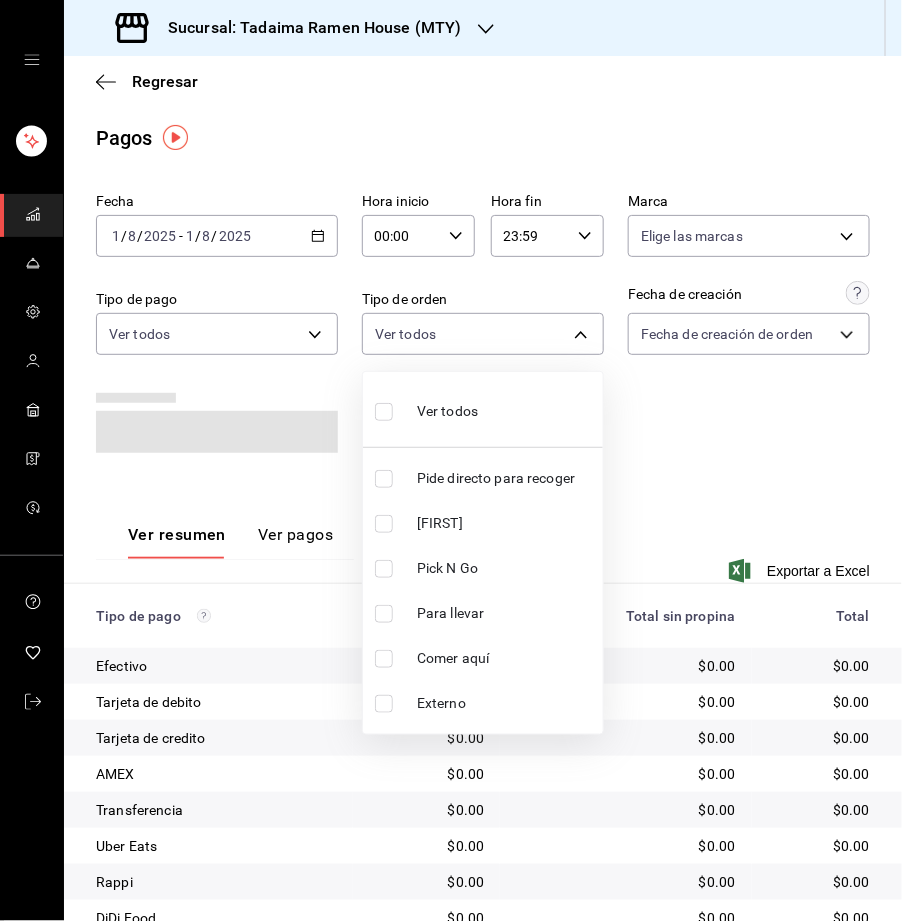 click on "Comer aquí" at bounding box center (506, 658) 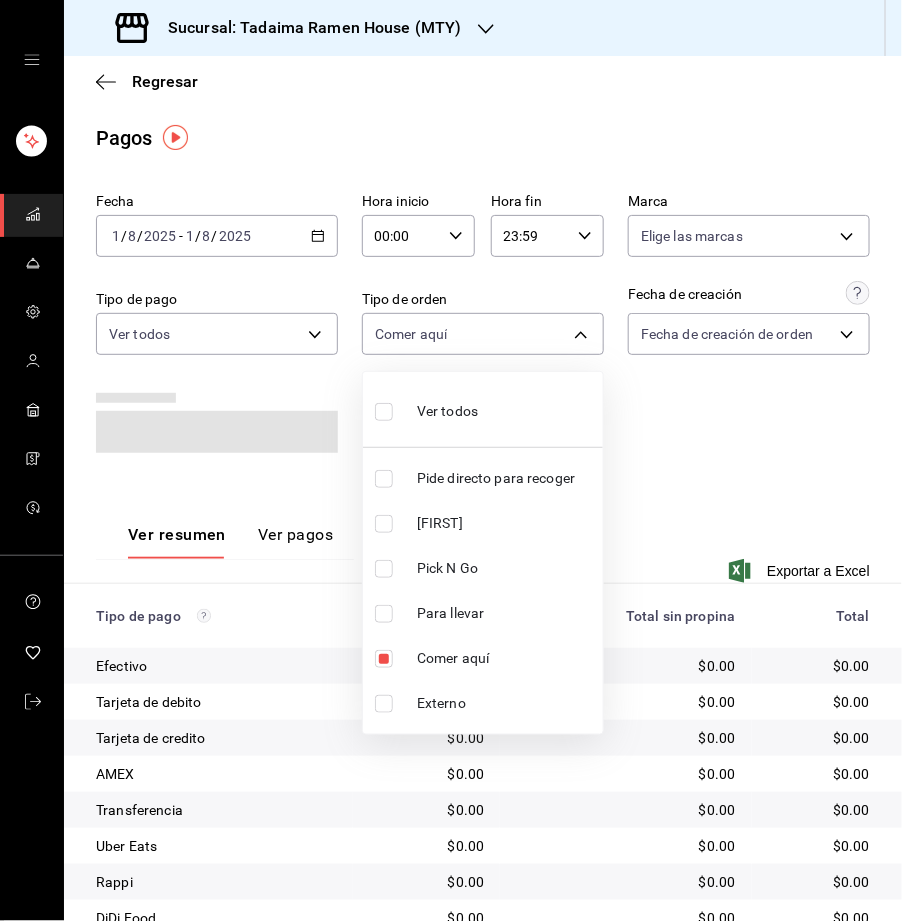click at bounding box center [451, 460] 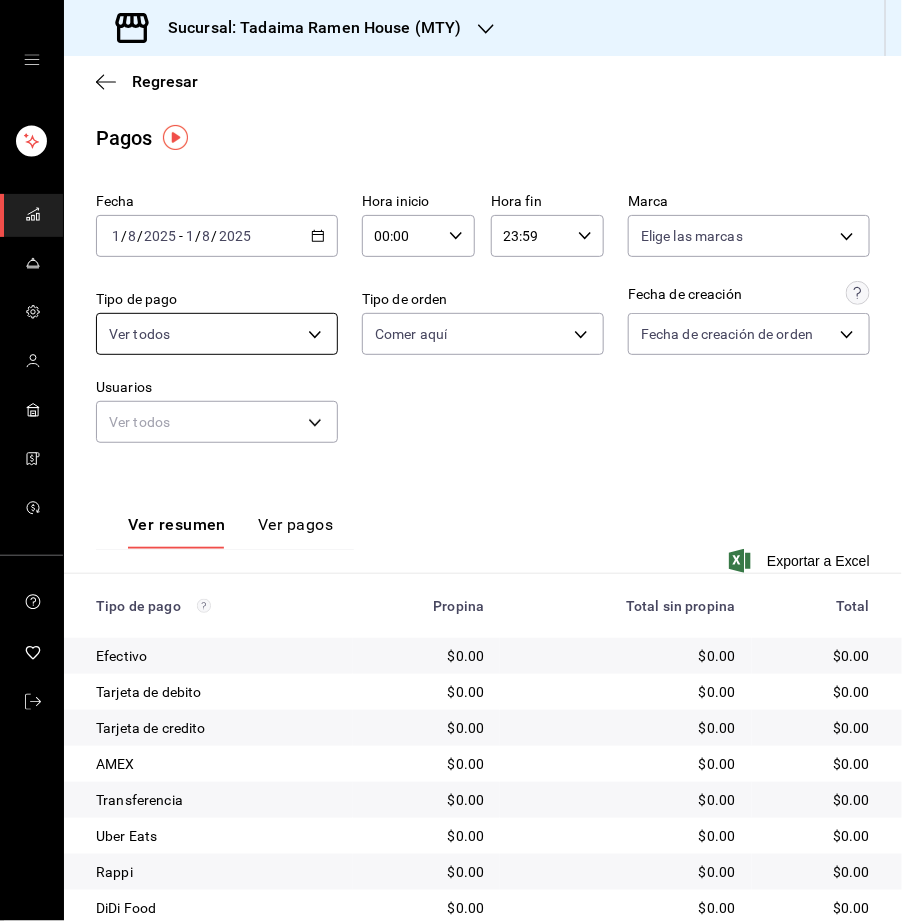 click on "Sucursal: Tadaima Ramen House (MTY) Regresar Pagos Fecha [DATE] [DATE] - [DATE] [DATE] Hora inicio 00:00 Hora inicio Hora fin 23:59 Hora fin Marca Elige las marcas Tipo de pago Ver todos Tipo de orden Comer aquí [UUID] Fecha de creación   Fecha de creación de orden ORDER Usuarios Ver todos null Ver resumen Ver pagos Exportar a Excel Tipo de pago   Propina Total sin propina Total Efectivo $0.00 $0.00 $0.00 Tarjeta de debito $0.00 $0.00 $0.00 Tarjeta de credito $0.00 $0.00 $0.00 AMEX $0.00 $0.00 $0.00 Transferencia $0.00 $0.00 $0.00 Uber Eats $0.00 $0.00 $0.00 Rappi $0.00 $0.00 $0.00 DiDi Food $0.00 $0.00 $0.00 Pay $0.00 $0.00 $0.00 Total $0.00 $0.00 $0.00 GANA 1 MES GRATIS EN TU SUSCRIPCIÓN AQUÍ ¿Recuerdas cómo empezó tu restaurante?
Hoy puedes ayudar a un colega a tener el mismo cambio que tú viviste.
Recomienda Parrot directamente desde tu Portal Administrador.
Es fácil y rápido.
🎁 Por cada restaurante que se una, ganas 1 mes gratis." at bounding box center (451, 460) 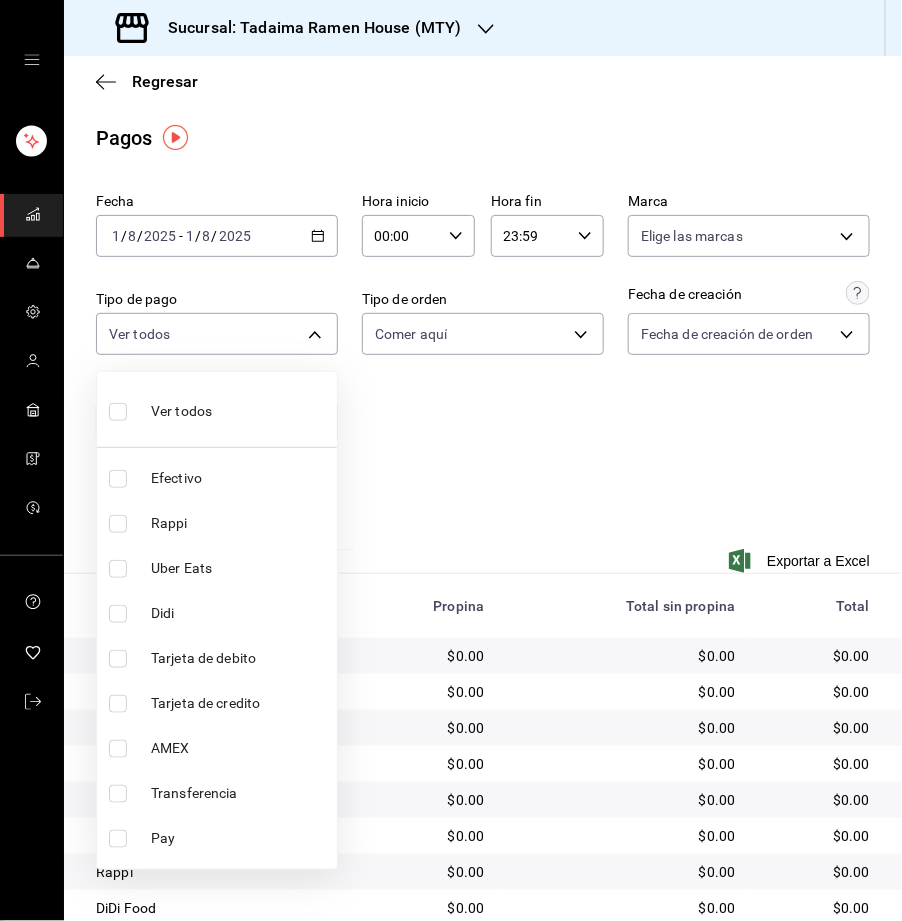 click at bounding box center (451, 460) 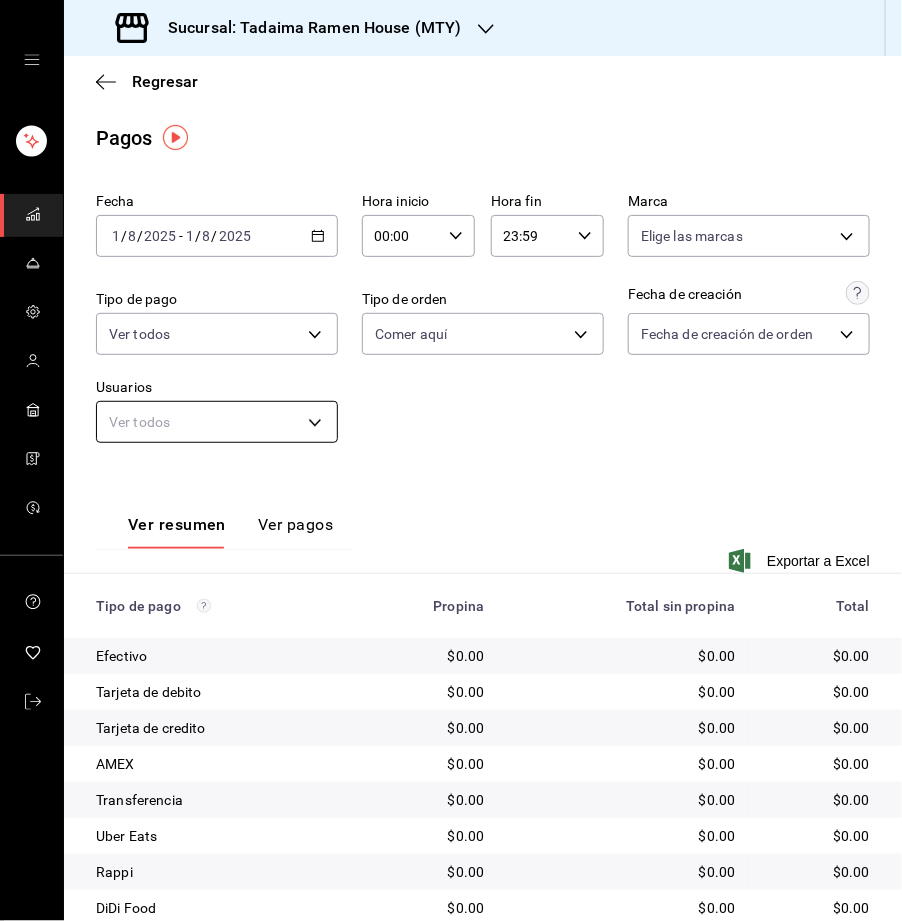 click on "Sucursal: Tadaima Ramen House (MTY) Regresar Pagos Fecha [DATE] [DATE] - [DATE] [DATE] Hora inicio 00:00 Hora inicio Hora fin 23:59 Hora fin Marca Elige las marcas Tipo de pago Ver todos Tipo de orden Comer aquí [UUID] Fecha de creación   Fecha de creación de orden ORDER Usuarios Ver todos null Ver resumen Ver pagos Exportar a Excel Tipo de pago   Propina Total sin propina Total Efectivo $0.00 $0.00 $0.00 Tarjeta de debito $0.00 $0.00 $0.00 Tarjeta de credito $0.00 $0.00 $0.00 AMEX $0.00 $0.00 $0.00 Transferencia $0.00 $0.00 $0.00 Uber Eats $0.00 $0.00 $0.00 Rappi $0.00 $0.00 $0.00 DiDi Food $0.00 $0.00 $0.00 Pay $0.00 $0.00 $0.00 Total $0.00 $0.00 $0.00 GANA 1 MES GRATIS EN TU SUSCRIPCIÓN AQUÍ ¿Recuerdas cómo empezó tu restaurante?
Hoy puedes ayudar a un colega a tener el mismo cambio que tú viviste.
Recomienda Parrot directamente desde tu Portal Administrador.
Es fácil y rápido.
🎁 Por cada restaurante que se una, ganas 1 mes gratis." at bounding box center [451, 460] 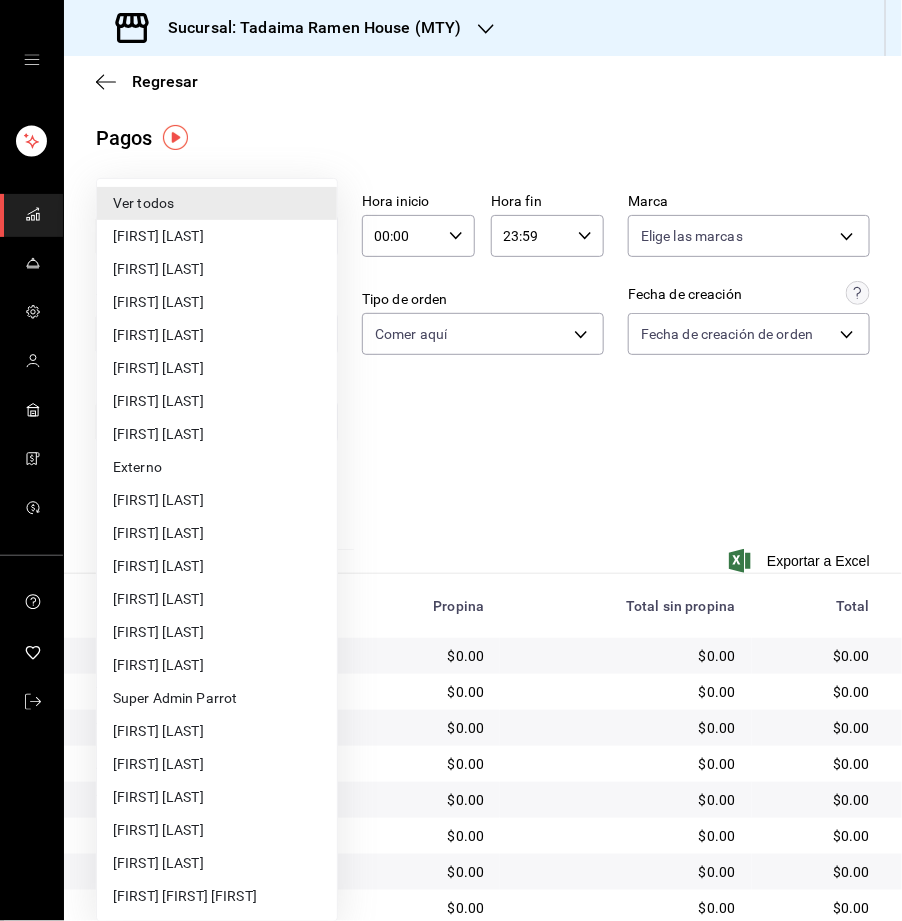 click on "[FIRST] [LAST]" at bounding box center (217, 566) 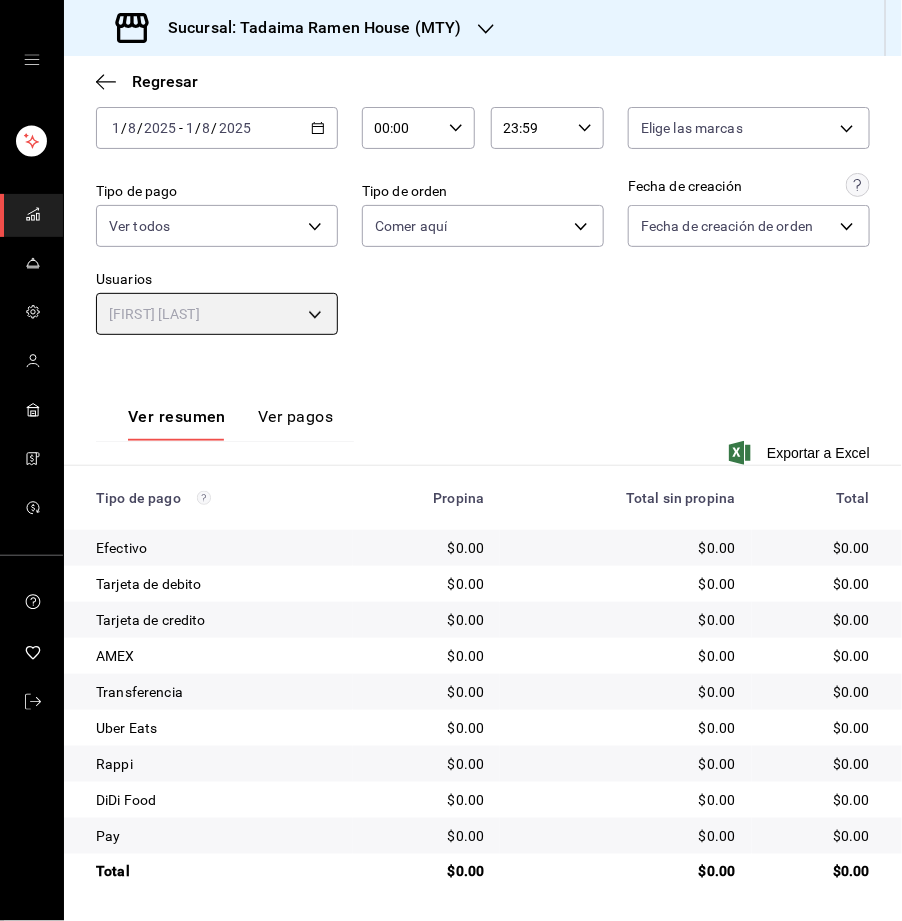 scroll, scrollTop: 0, scrollLeft: 0, axis: both 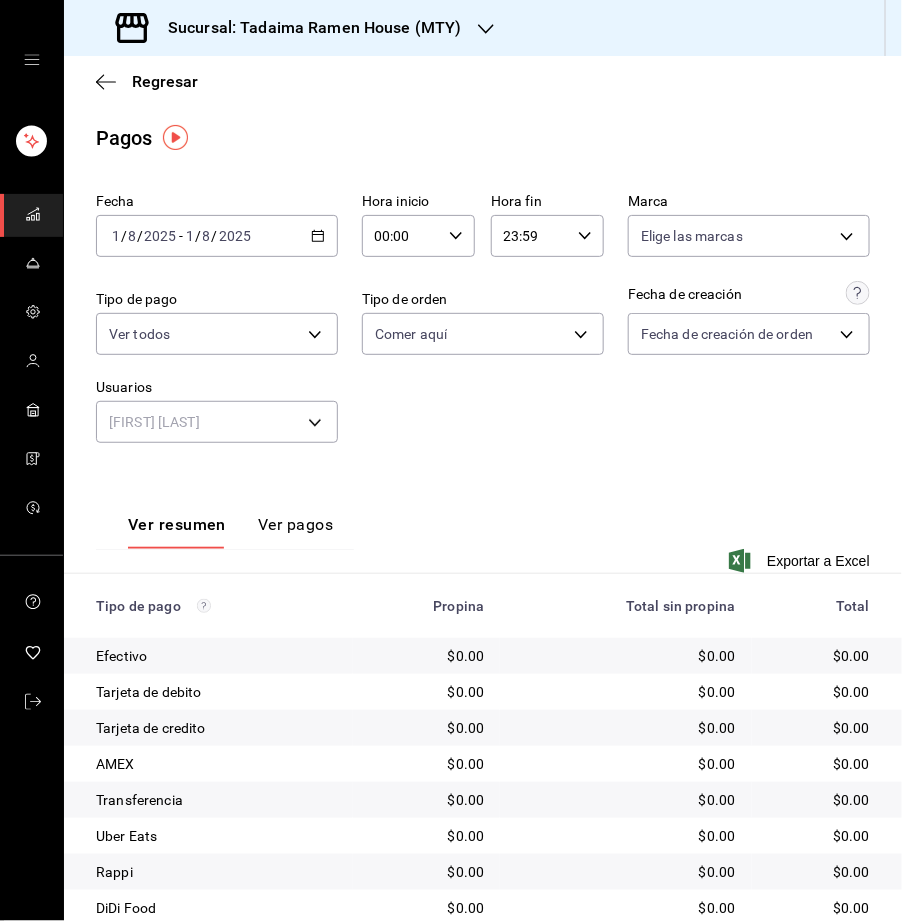 click 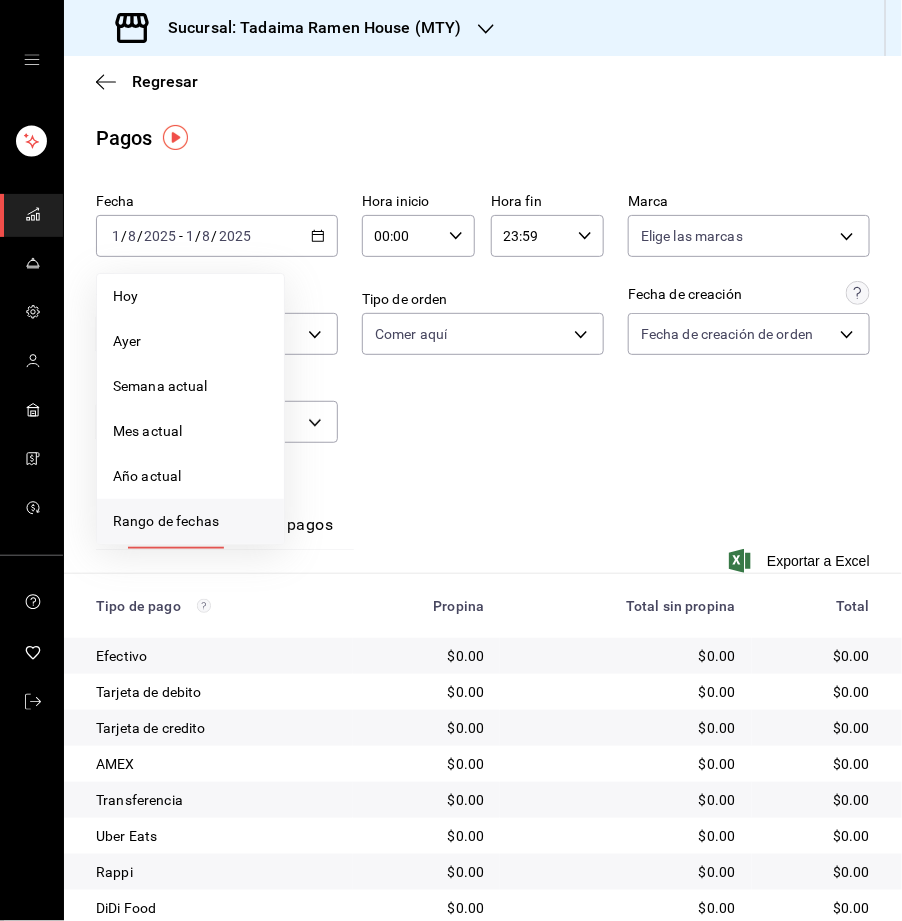 click on "Rango de fechas" at bounding box center (190, 521) 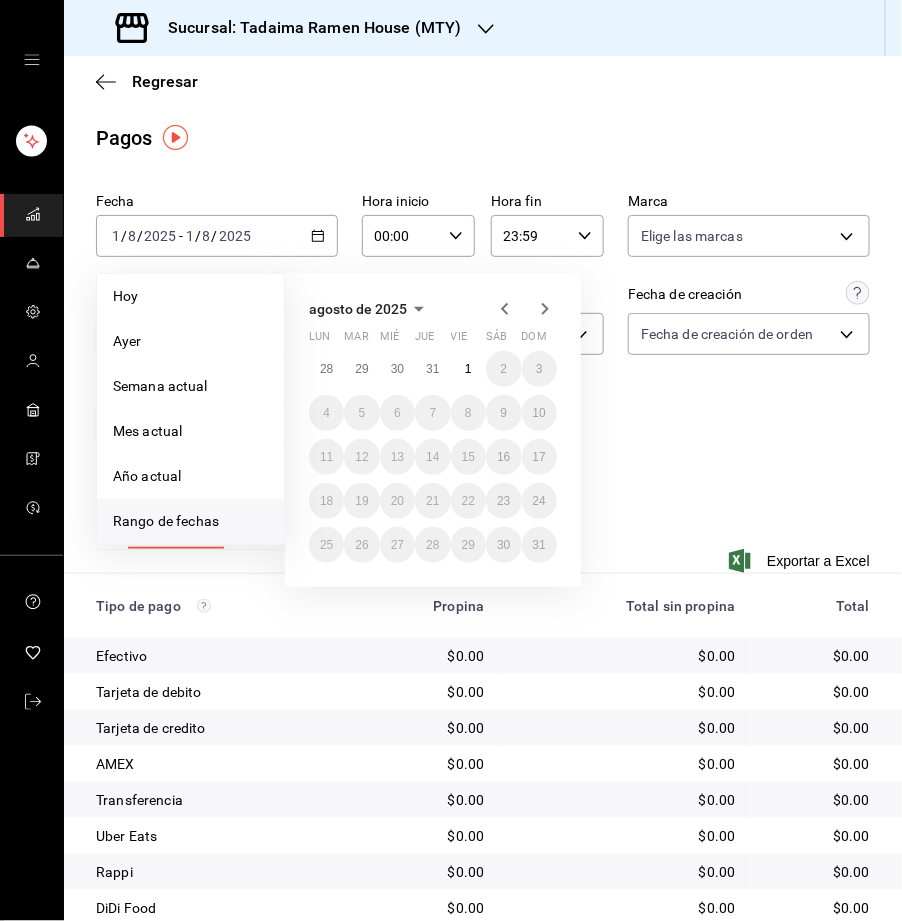 click 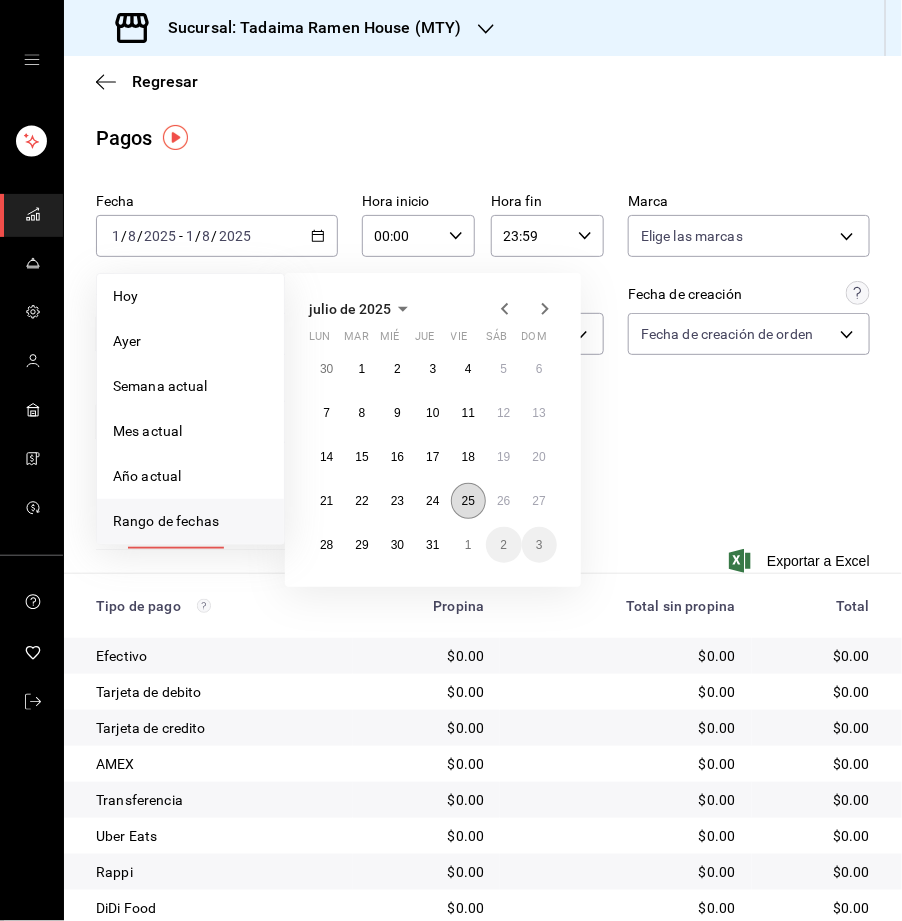 click on "25" at bounding box center (468, 501) 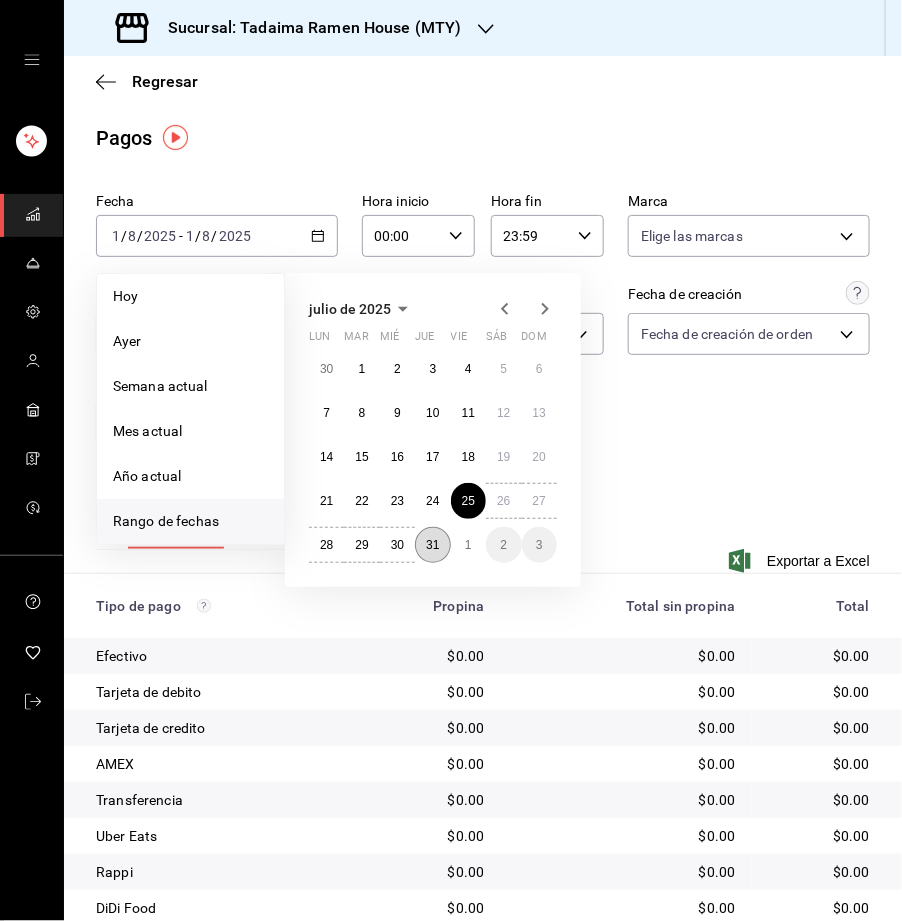 click on "31" at bounding box center [432, 545] 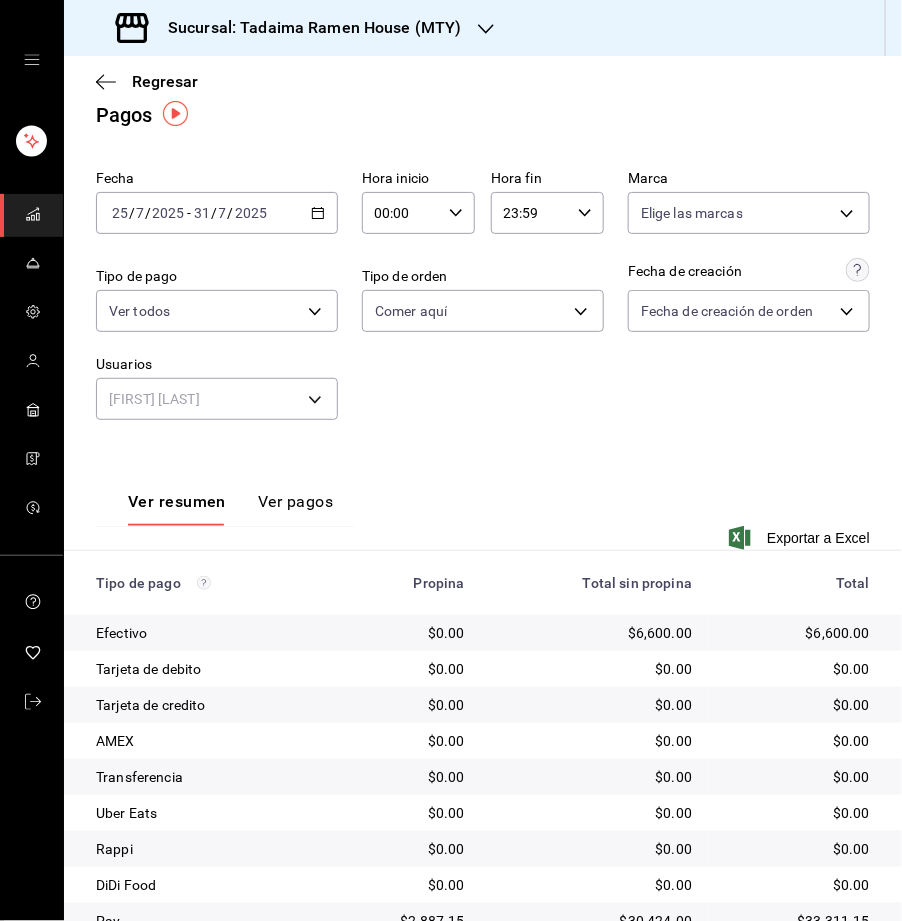 scroll, scrollTop: 108, scrollLeft: 0, axis: vertical 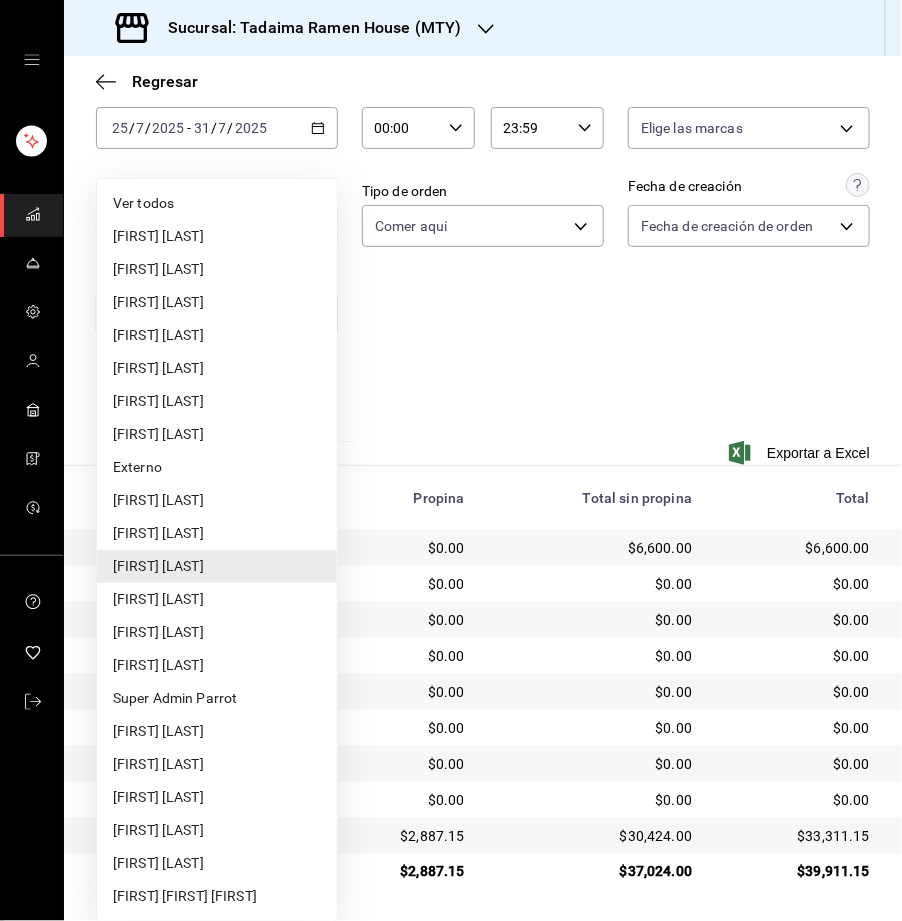 click on "Sucursal: Tadaima Ramen House (MTY) Regresar Pagos Fecha 2025-07-25 25 / 7 / 2025 - 2025-07-31 31 / 7 / 2025 Hora inicio 00:00 Hora inicio Hora fin 23:59 Hora fin Marca Elige las marcas Tipo de pago Ver todos Tipo de orden Comer aquí a236aaaa-0473-462e-ba0d-d55faa974d3c Fecha de creación   Fecha de creación de orden ORDER Usuarios [FIRST] [LAST] 8bed2af4-5a8f-4ecc-80c5-e6b815871456 Ver resumen Ver pagos Exportar a Excel Tipo de pago   Propina Total sin propina Total Efectivo $0.00 $6,600.00 $6,600.00 Tarjeta de debito $0.00 $0.00 $0.00 Tarjeta de credito $0.00 $0.00 $0.00 AMEX $0.00 $0.00 $0.00 Transferencia $0.00 $0.00 $0.00 Uber Eats $0.00 $0.00 $0.00 Rappi $0.00 $0.00 $0.00 DiDi Food $0.00 $0.00 $0.00 Pay $2,887.15 $30,424.00 $33,311.15 Total $2,887.15 $37,024.00 $39,911.15 GANA 1 MES GRATIS EN TU SUSCRIPCIÓN AQUÍ Ver video tutorial Ir a video Visitar centro de ayuda (81) 2046 6363 soporte@parrotsoftware.io Visitar centro de ayuda (81) 2046 6363 soporte@parrotsoftware.io Ver todos Adrián Barrera Externo" at bounding box center [451, 460] 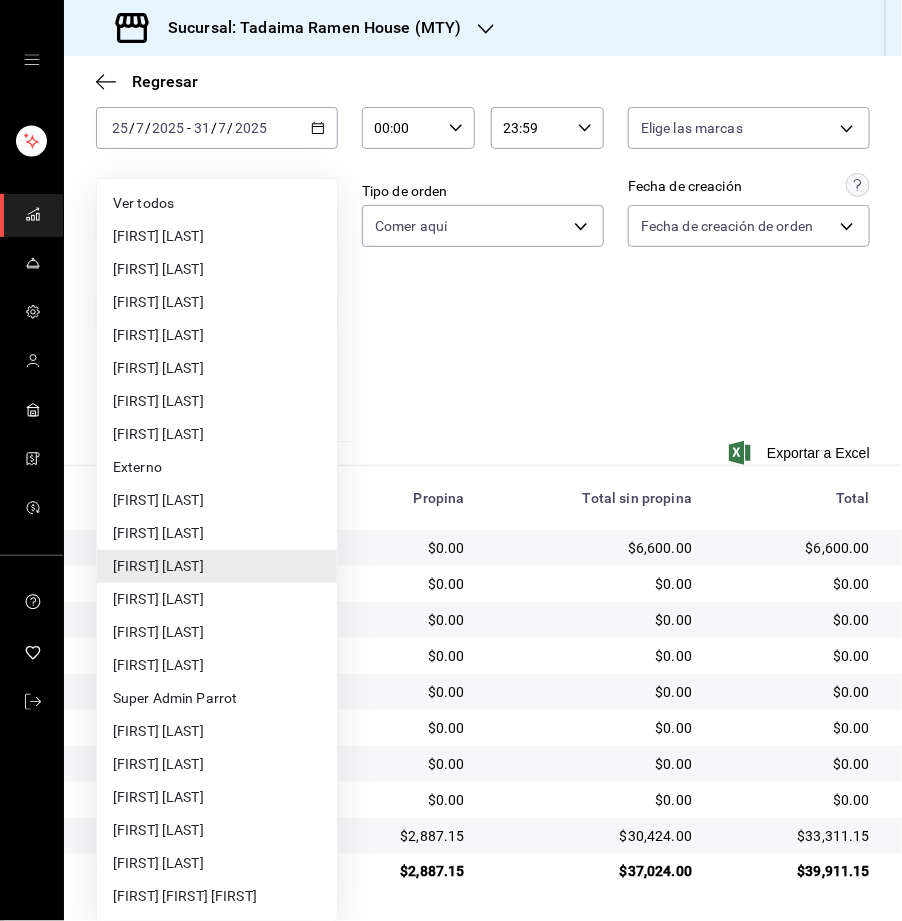 click on "[FIRST] [LAST]" at bounding box center (217, 599) 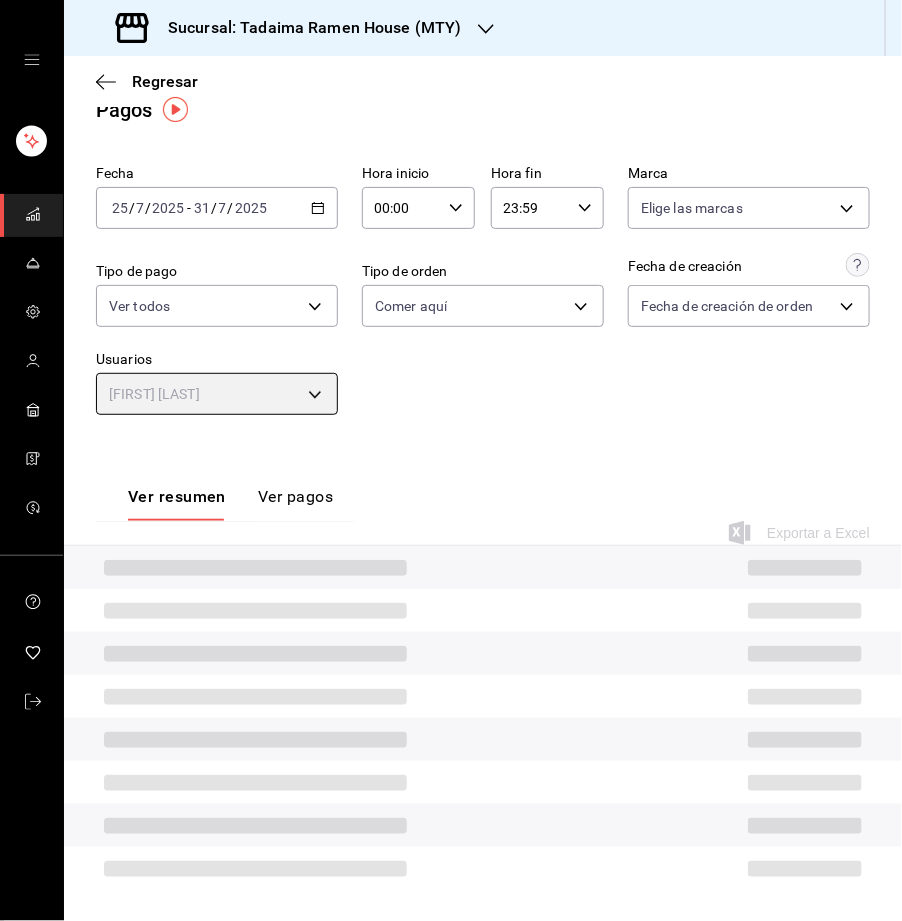 scroll, scrollTop: 108, scrollLeft: 0, axis: vertical 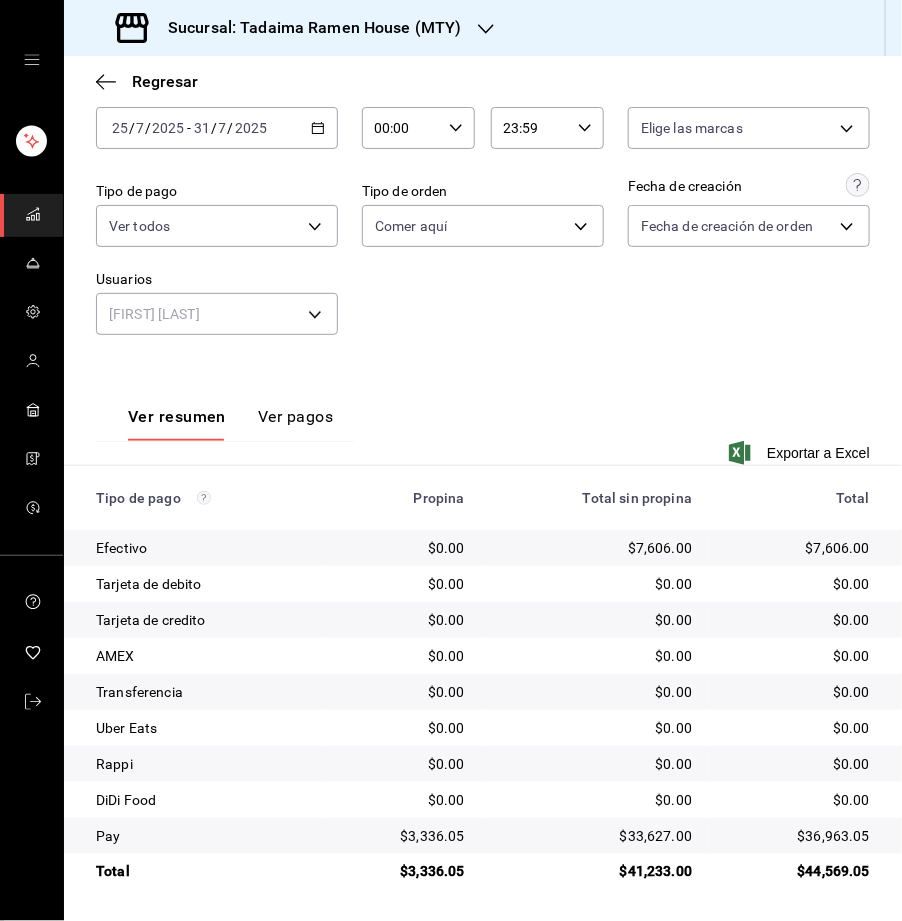 click on "Ver resumen Ver pagos Exportar a Excel" at bounding box center [483, 424] 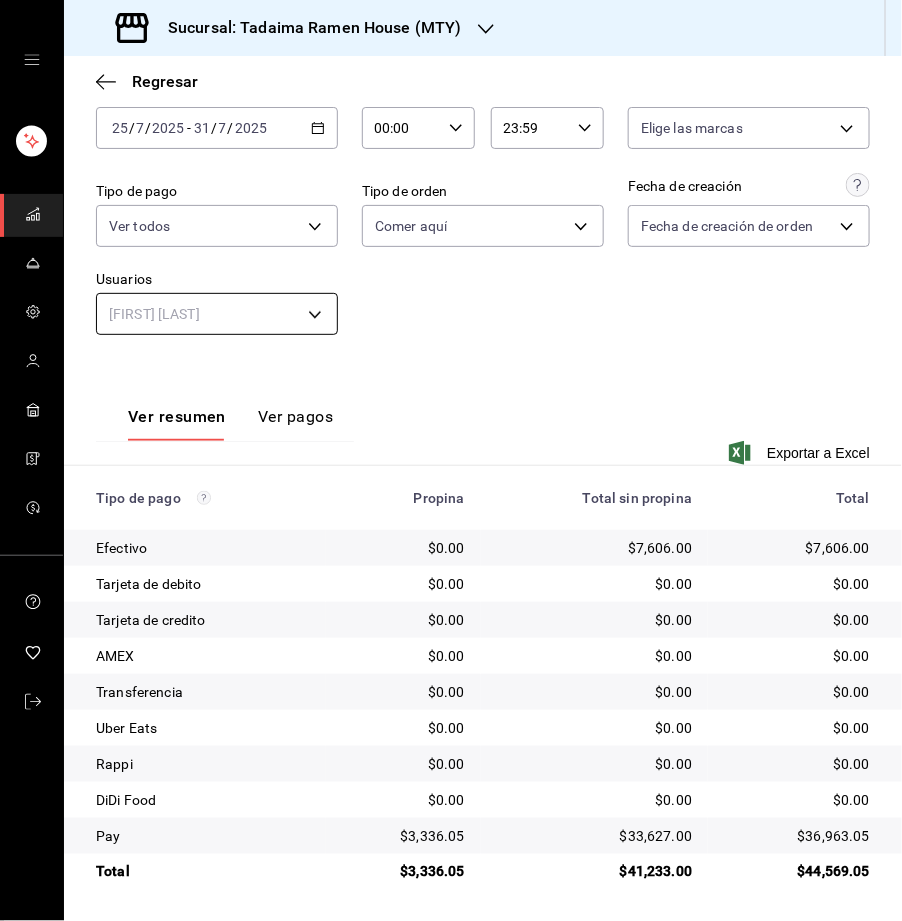 click on "Sucursal: Tadaima Ramen House (MTY) Regresar Pagos Fecha 2025-07-25 25 / 7 / 2025 - 2025-07-31 31 / 7 / 2025 Hora inicio 00:00 Hora inicio Hora fin 23:59 Hora fin Marca Elige las marcas Tipo de pago Ver todos Tipo de orden Comer aquí a236aaaa-0473-462e-ba0d-d55faa974d3c Fecha de creación   Fecha de creación de orden ORDER Usuarios [FIRST] [LAST] 9537feae-fabd-4eb5-8936-5a0e4a3de3e4 Ver resumen Ver pagos Exportar a Excel Tipo de pago   Propina Total sin propina Total Efectivo $0.00 $7,606.00 $7,606.00 Tarjeta de debito $0.00 $0.00 $0.00 Tarjeta de credito $0.00 $0.00 $0.00 AMEX $0.00 $0.00 $0.00 Transferencia $0.00 $0.00 $0.00 Uber Eats $0.00 $0.00 $0.00 Rappi $0.00 $0.00 $0.00 DiDi Food $0.00 $0.00 $0.00 Pay $3,336.05 $33,627.00 $36,963.05 Total $3,336.05 $41,233.00 $44,569.05 GANA 1 MES GRATIS EN TU SUSCRIPCIÓN AQUÍ Ver video tutorial Ir a video Visitar centro de ayuda (81) 2046 6363 soporte@parrotsoftware.io Visitar centro de ayuda (81) 2046 6363 soporte@parrotsoftware.io" at bounding box center [451, 460] 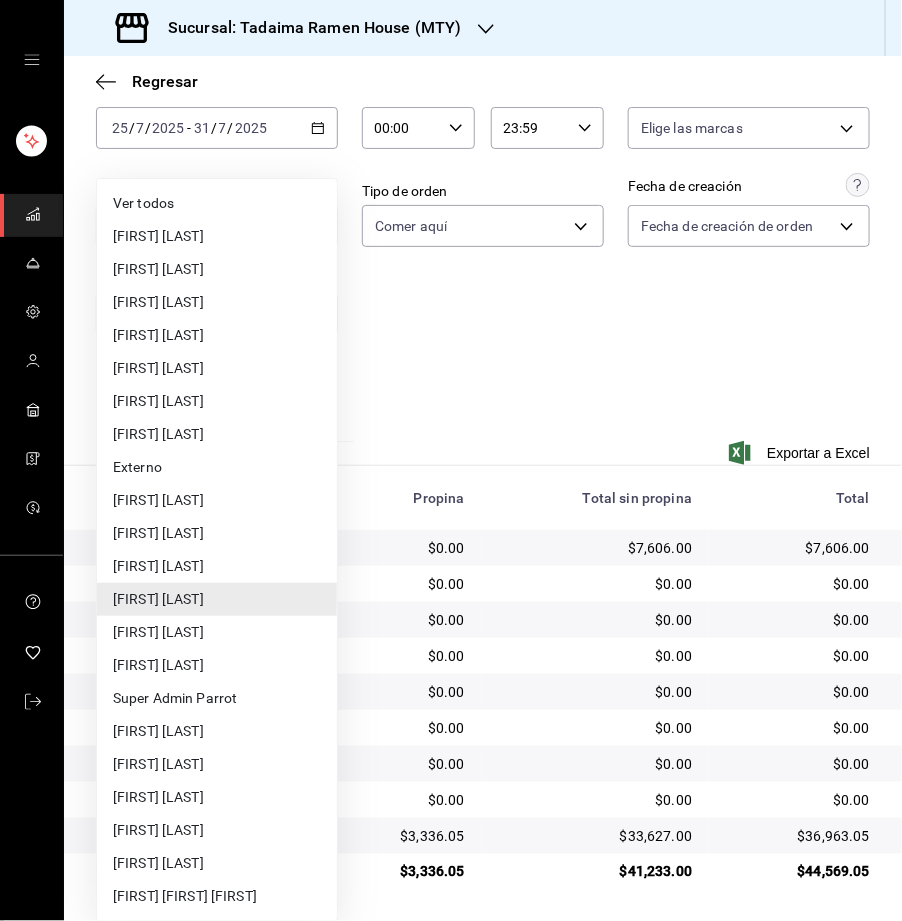 click on "[FIRST] [LAST]" at bounding box center (217, 830) 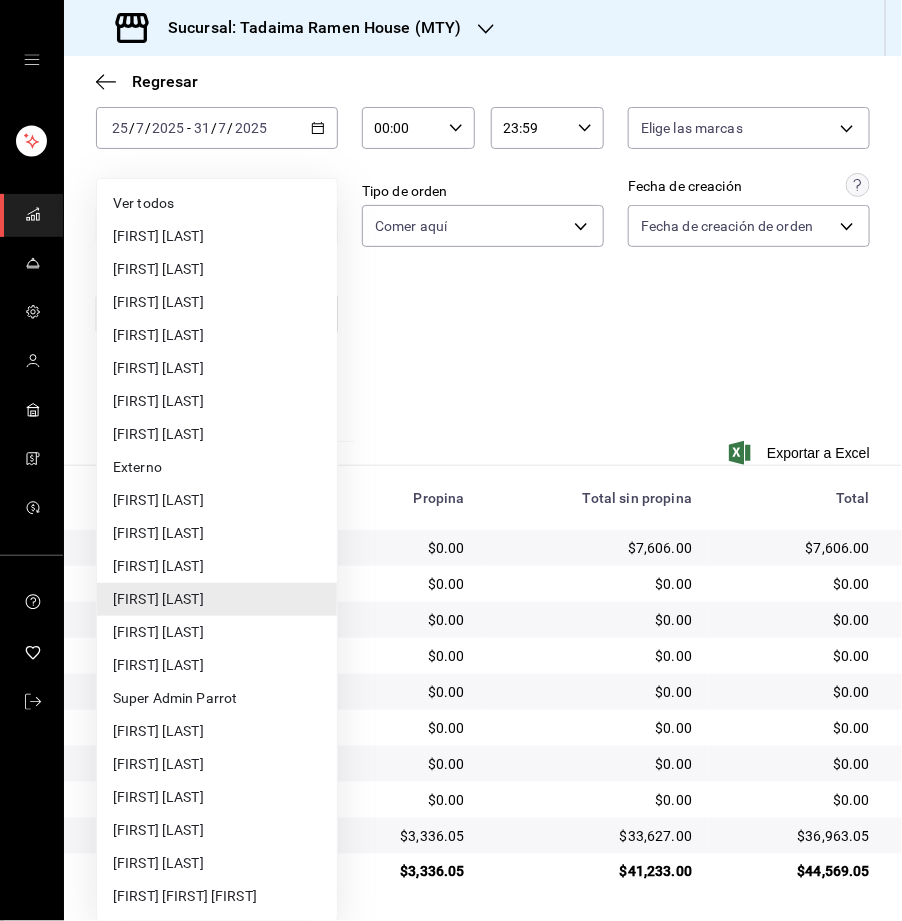 type on "02f43c51-eaef-4eb7-b5e8-b2838a9faec0" 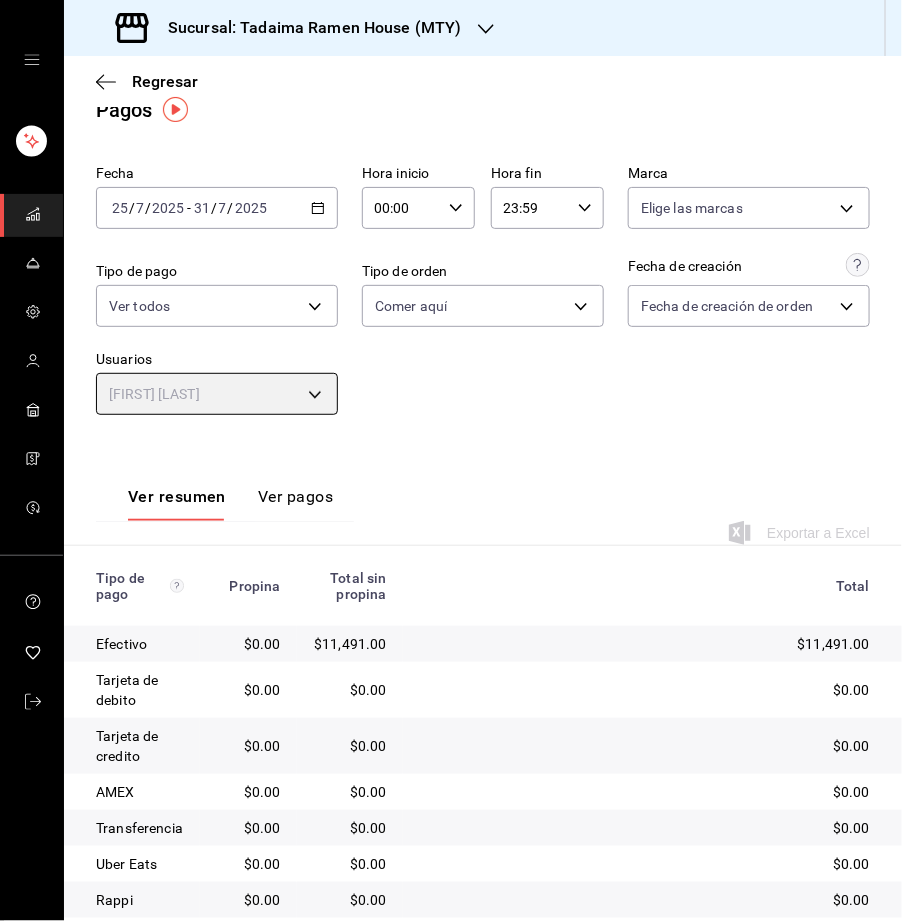 scroll, scrollTop: 108, scrollLeft: 0, axis: vertical 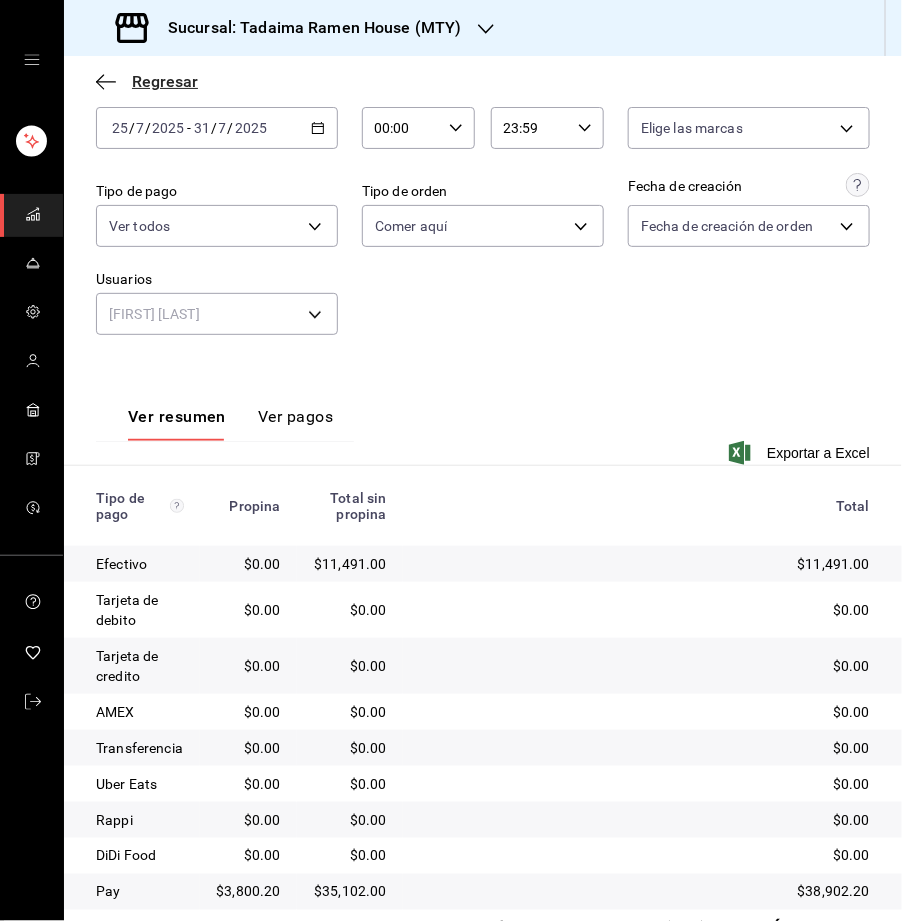 click 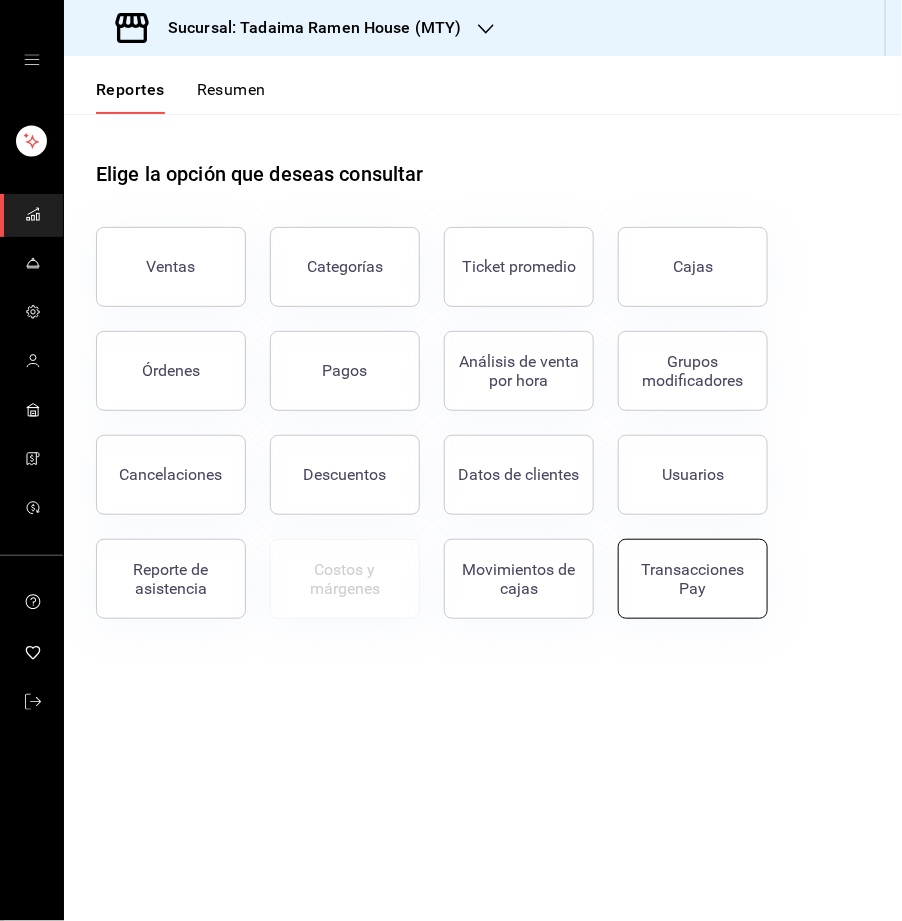 click on "Transacciones Pay" at bounding box center (693, 579) 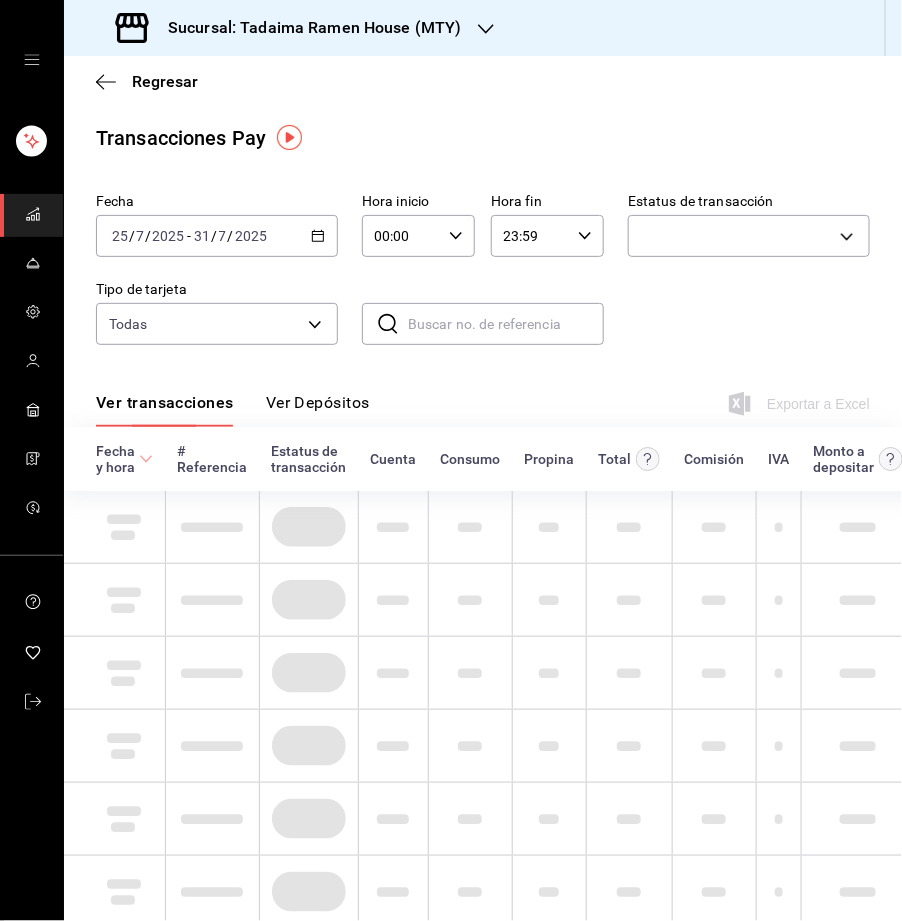 click 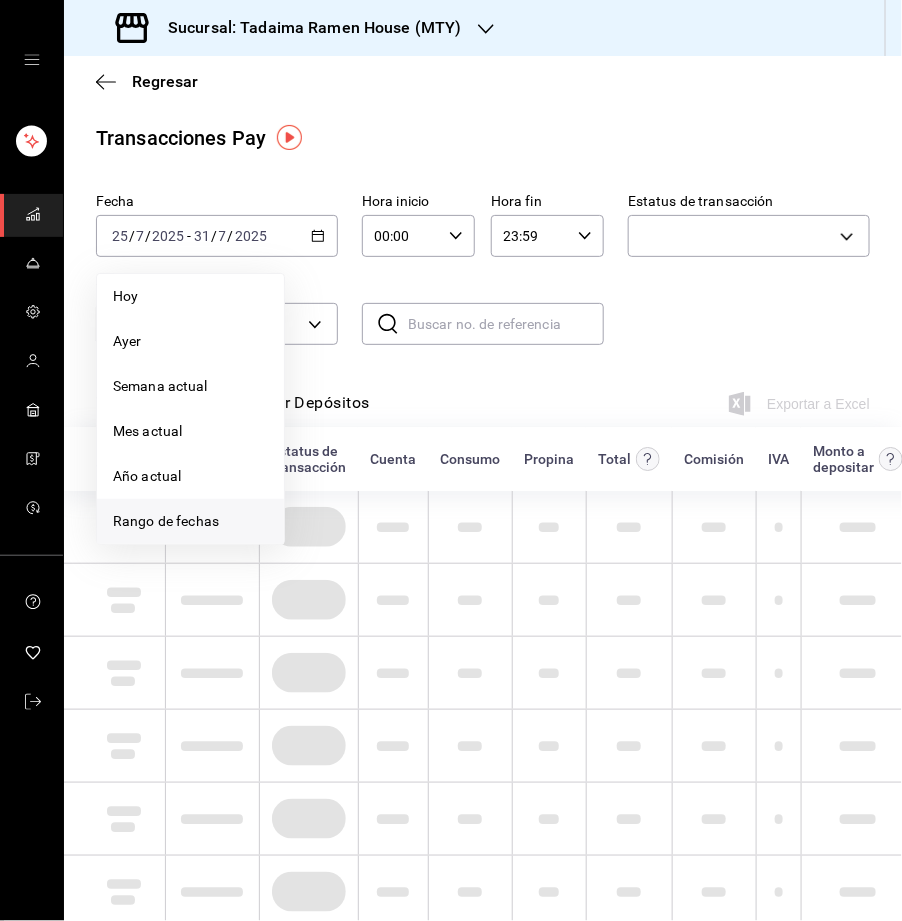 click on "Rango de fechas" at bounding box center [190, 521] 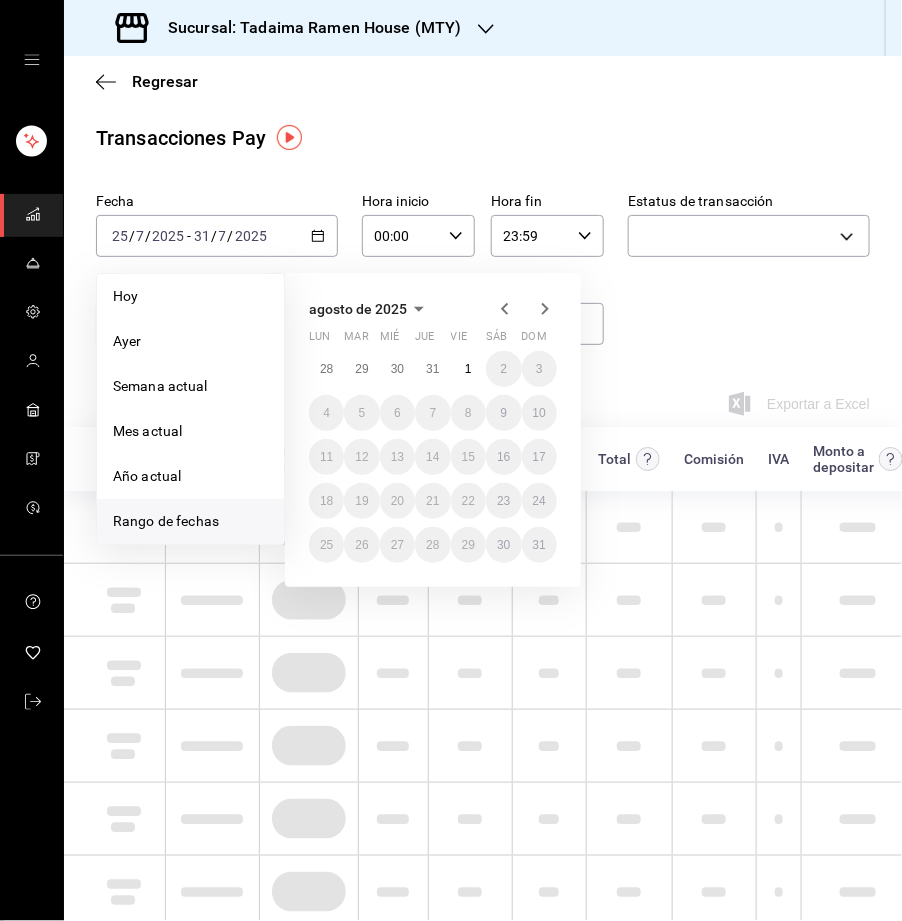 click 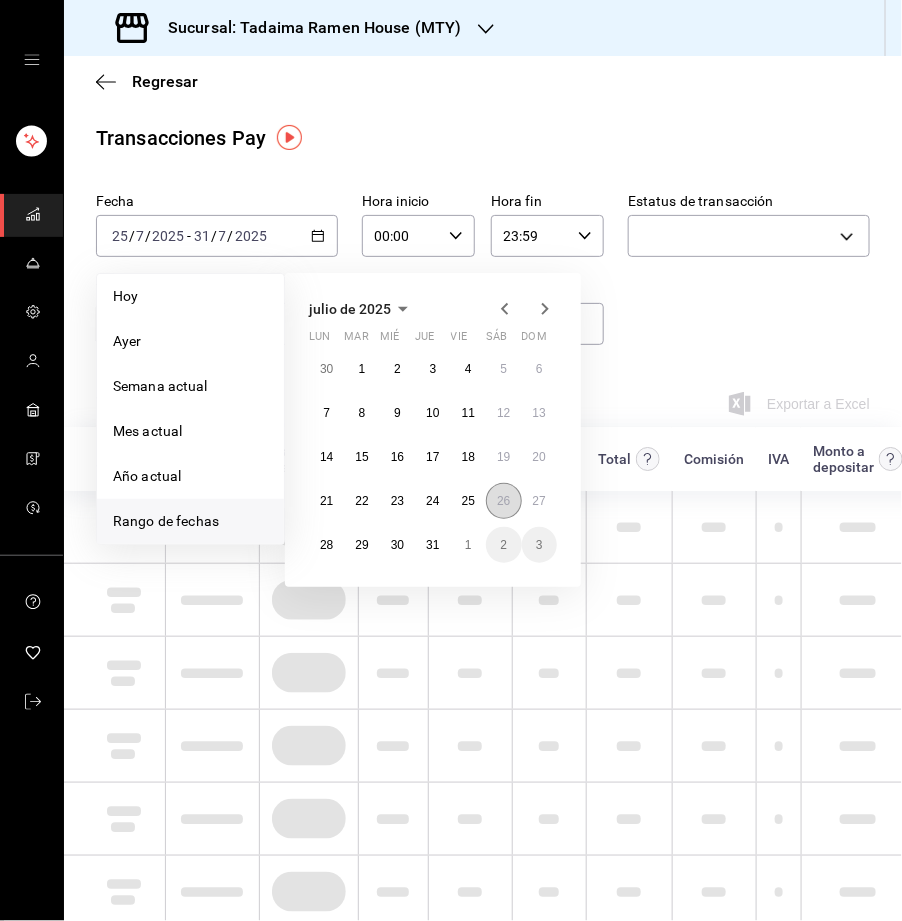 click on "26" at bounding box center (503, 501) 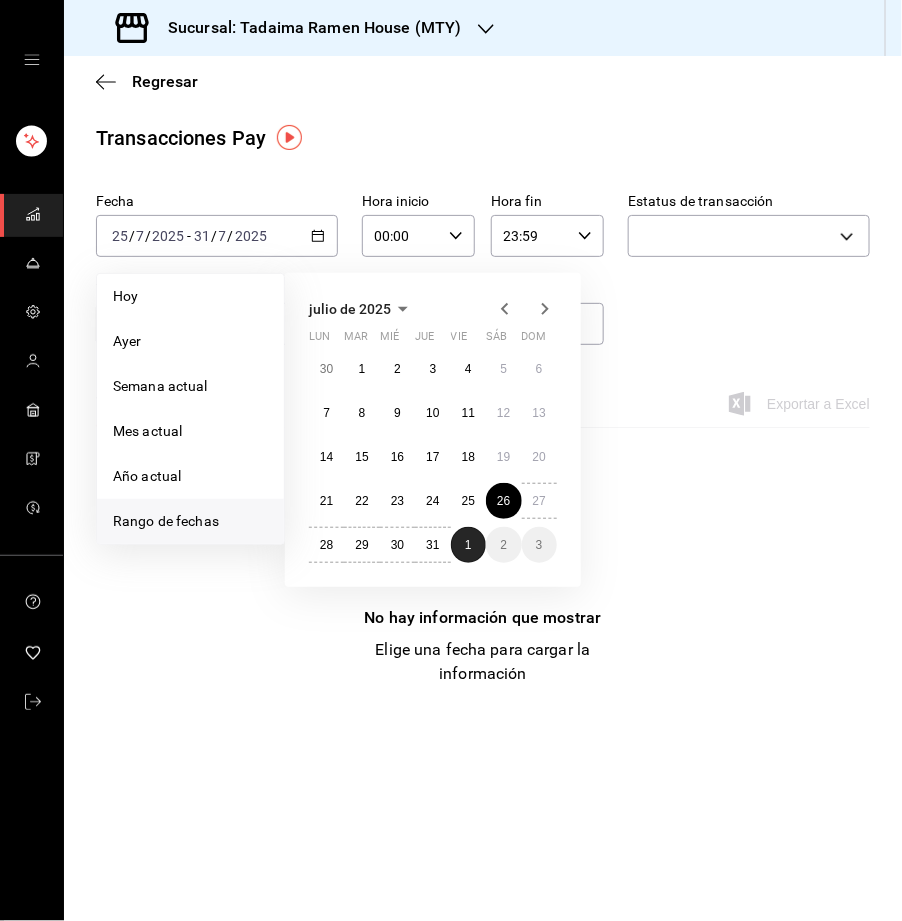 click on "1" at bounding box center (468, 545) 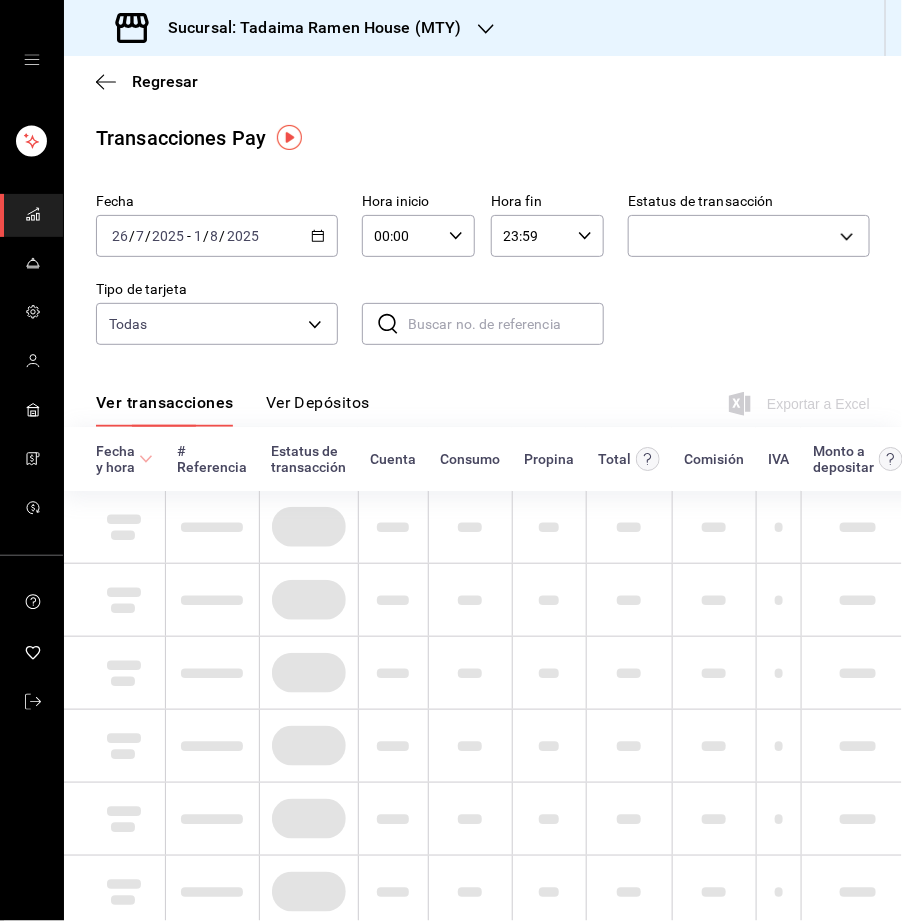 click on "Ver Depósitos" at bounding box center [318, 410] 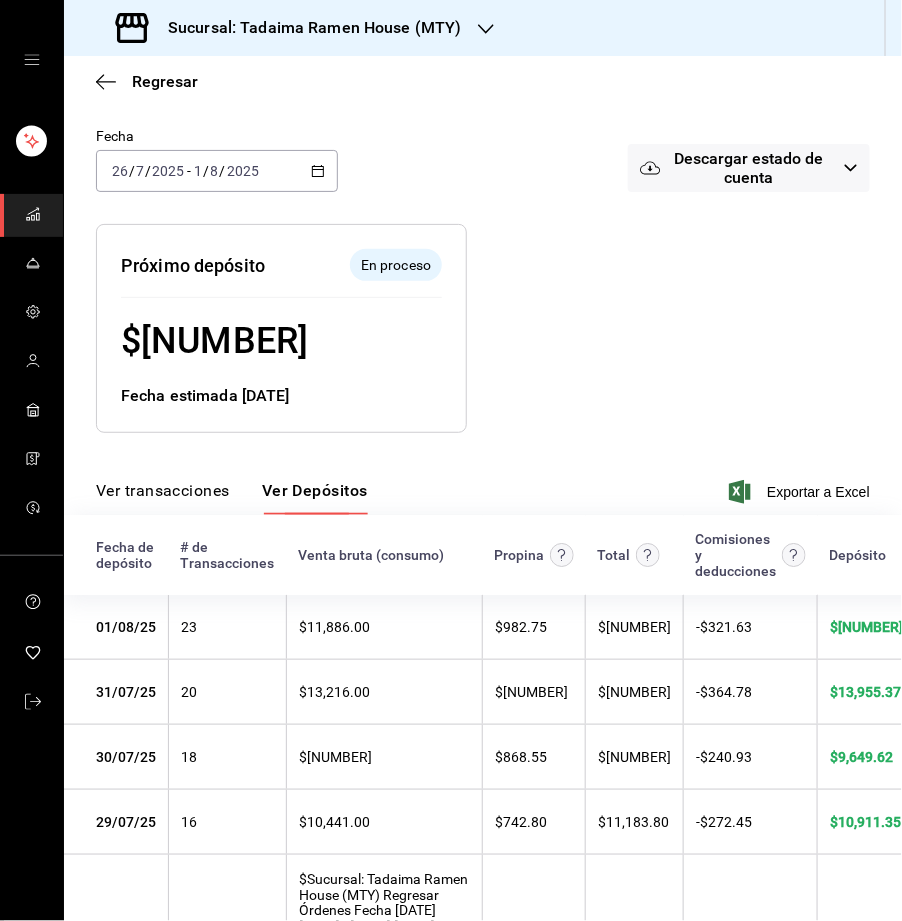 scroll, scrollTop: 158, scrollLeft: 0, axis: vertical 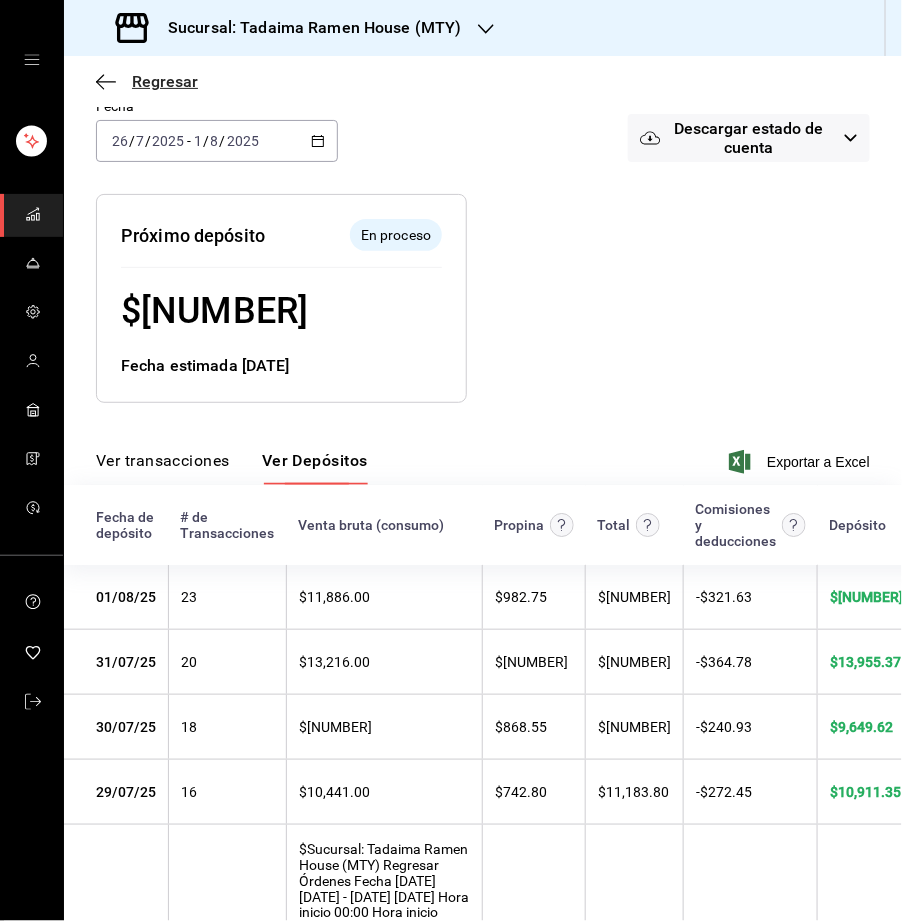 click 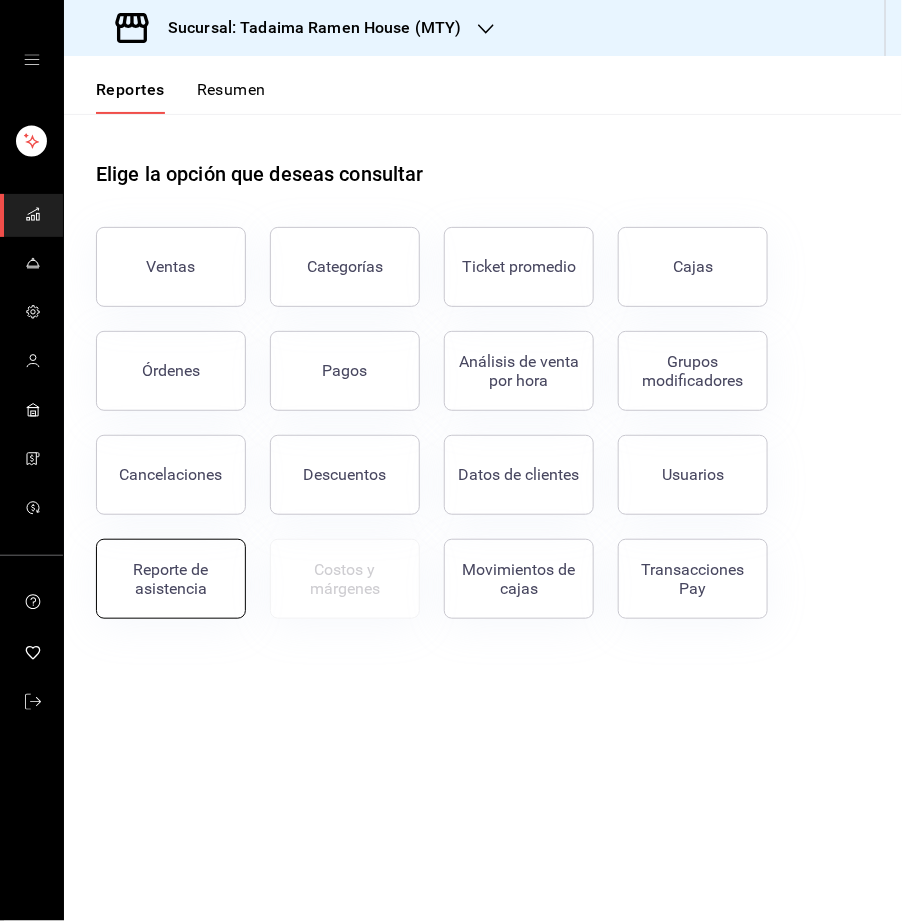 click on "Reporte de asistencia" at bounding box center [171, 579] 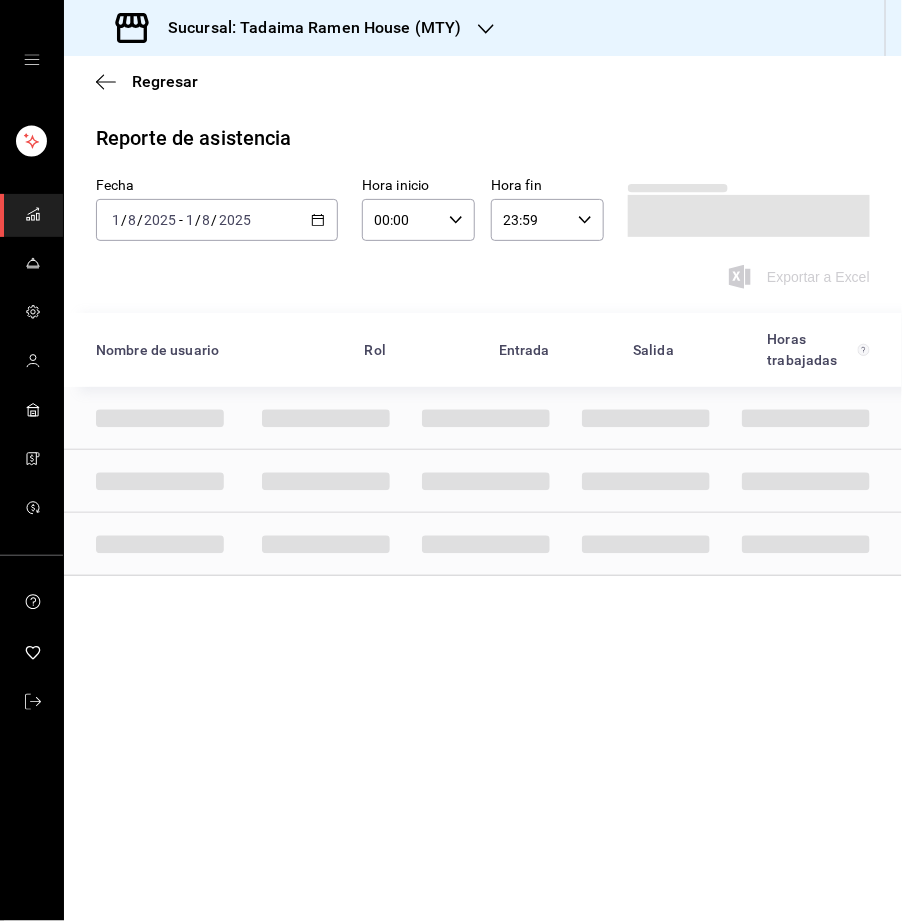 click on "Sucursal: Tadaima Ramen House (MTY)" at bounding box center [307, 28] 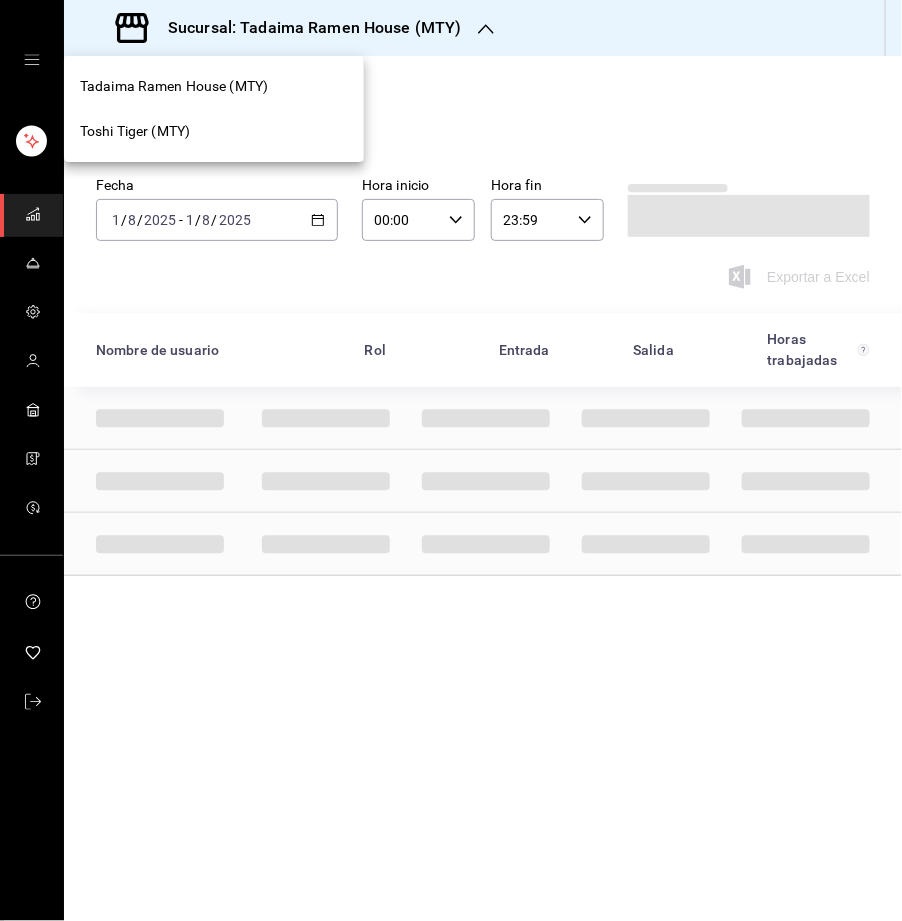 click on "Toshi Tiger (MTY)" at bounding box center [214, 131] 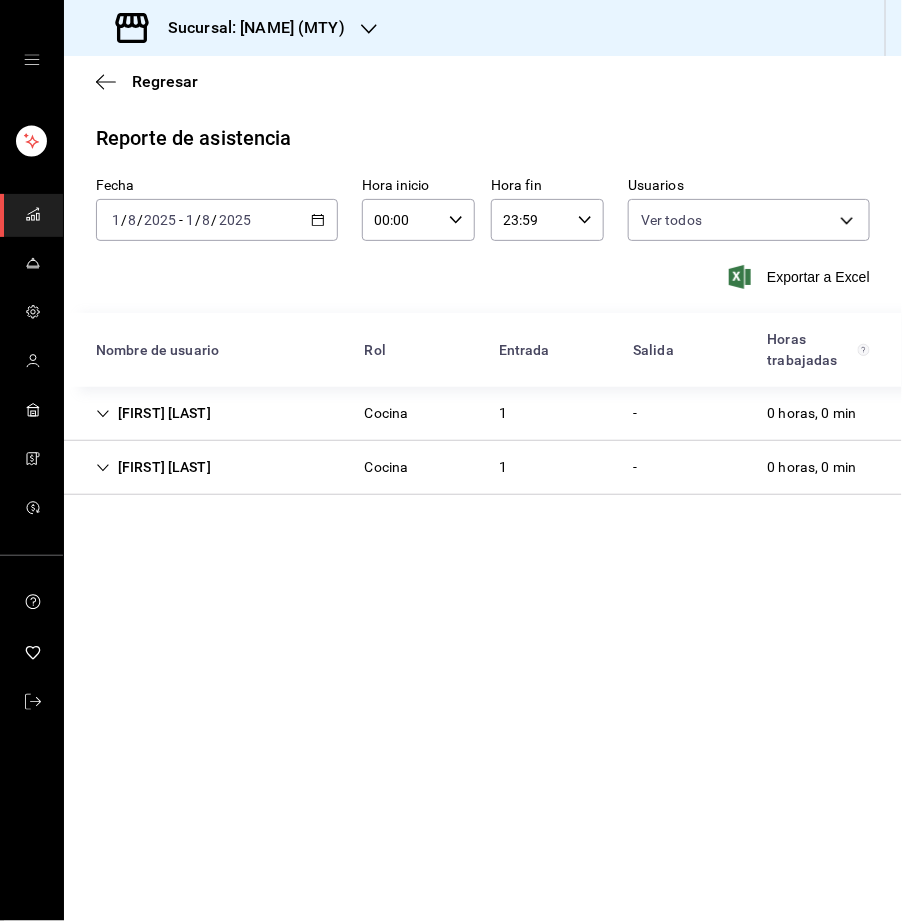 click 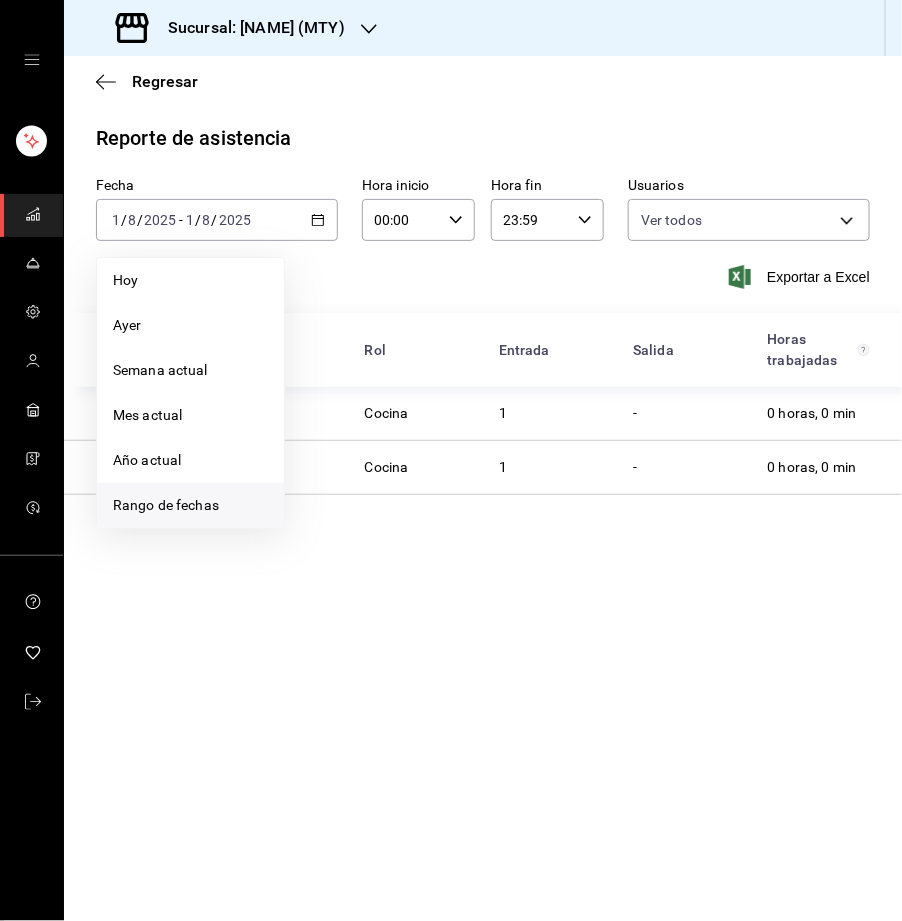 click on "Rango de fechas" at bounding box center (190, 505) 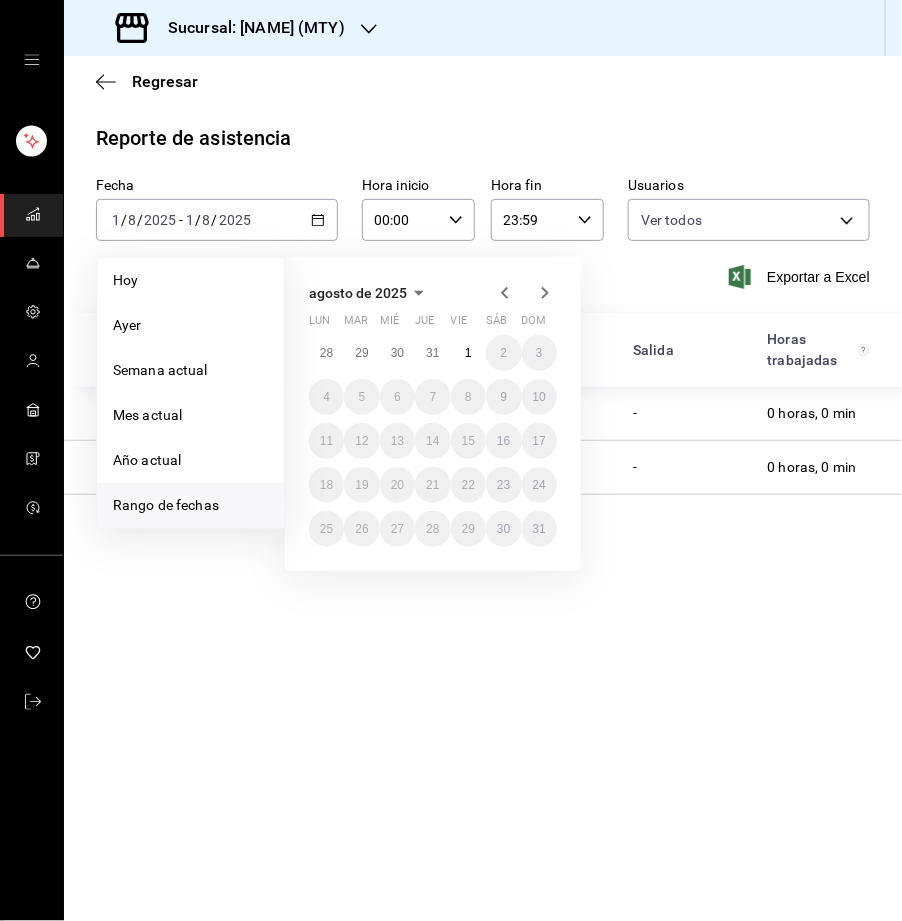 click 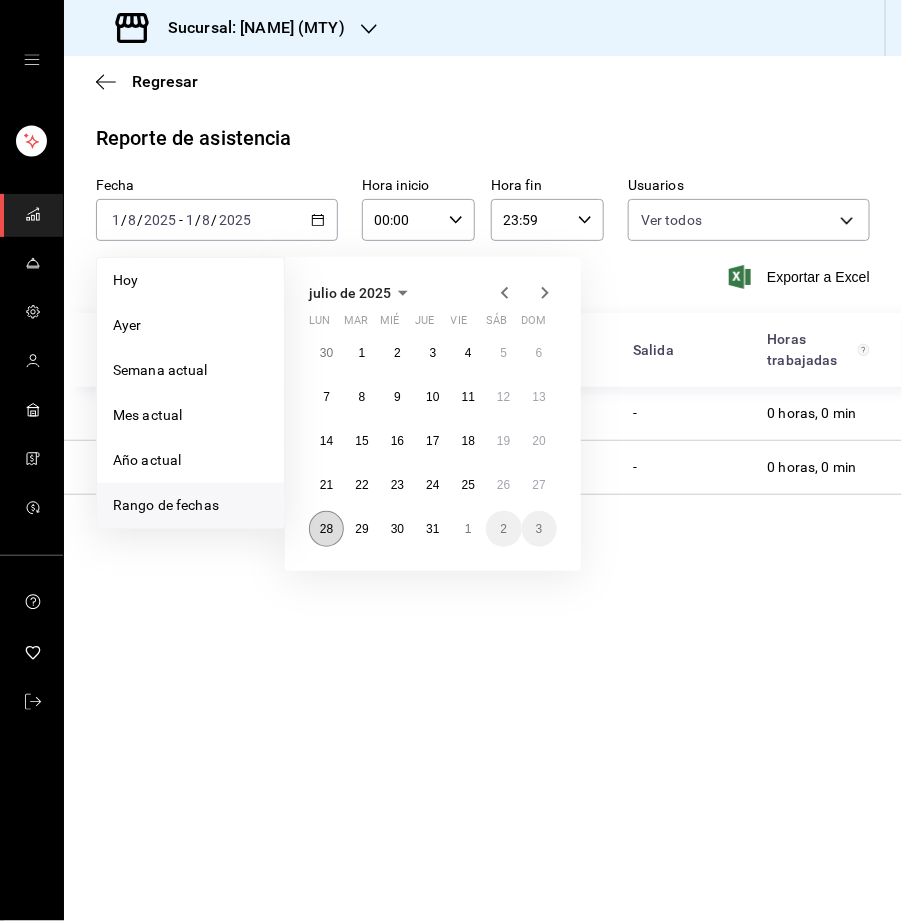 click on "28" at bounding box center (326, 529) 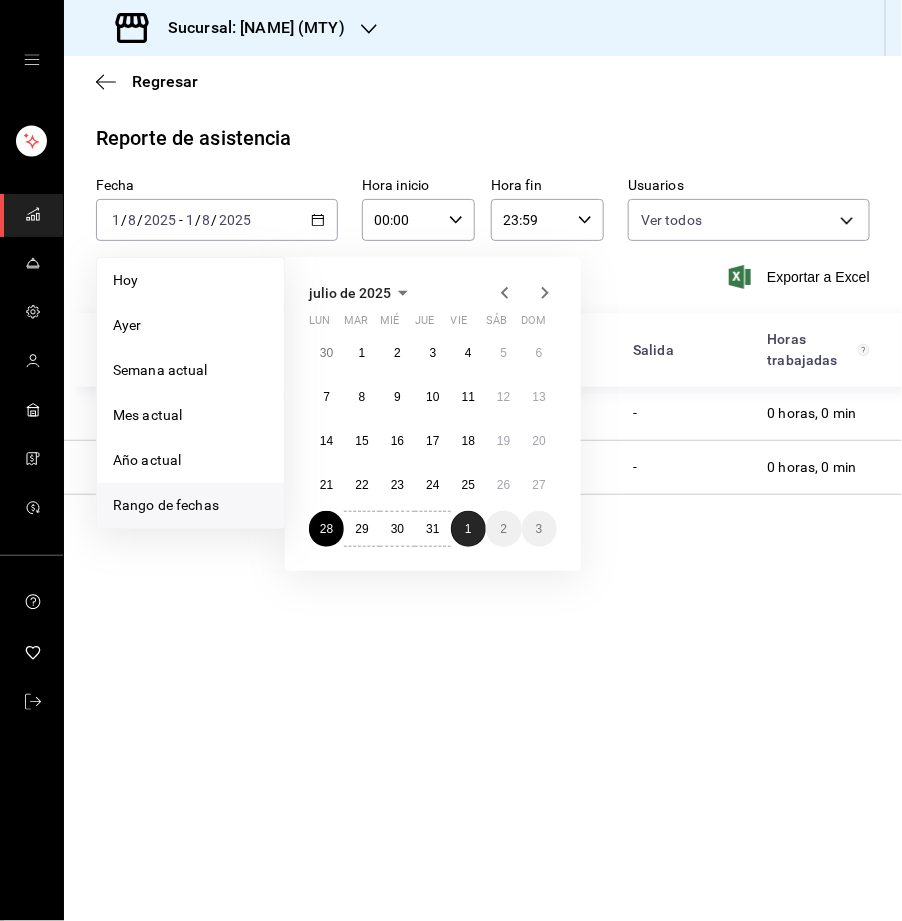 click on "1" at bounding box center (468, 529) 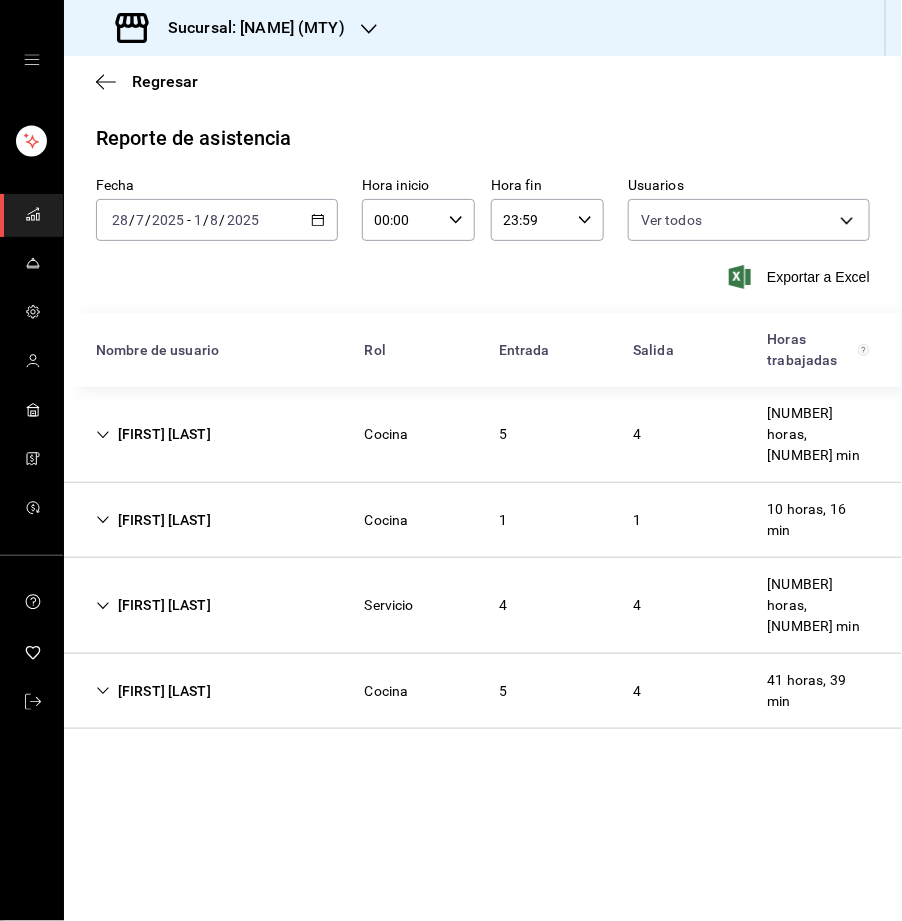 click 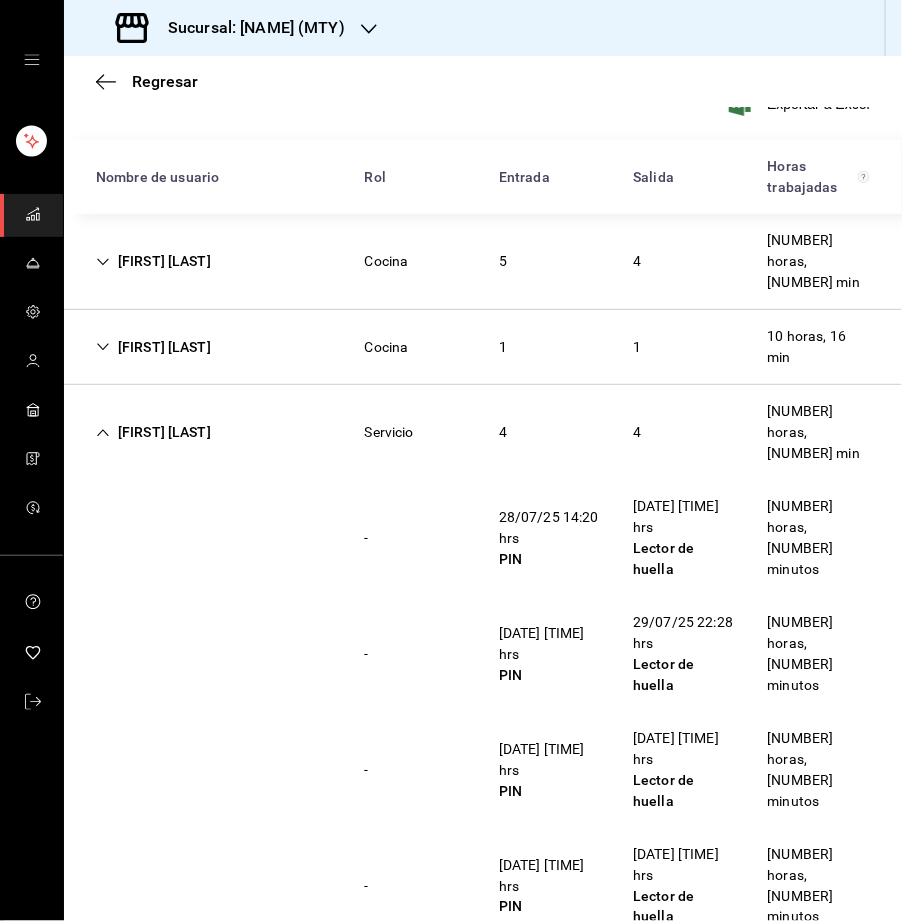 scroll, scrollTop: 175, scrollLeft: 0, axis: vertical 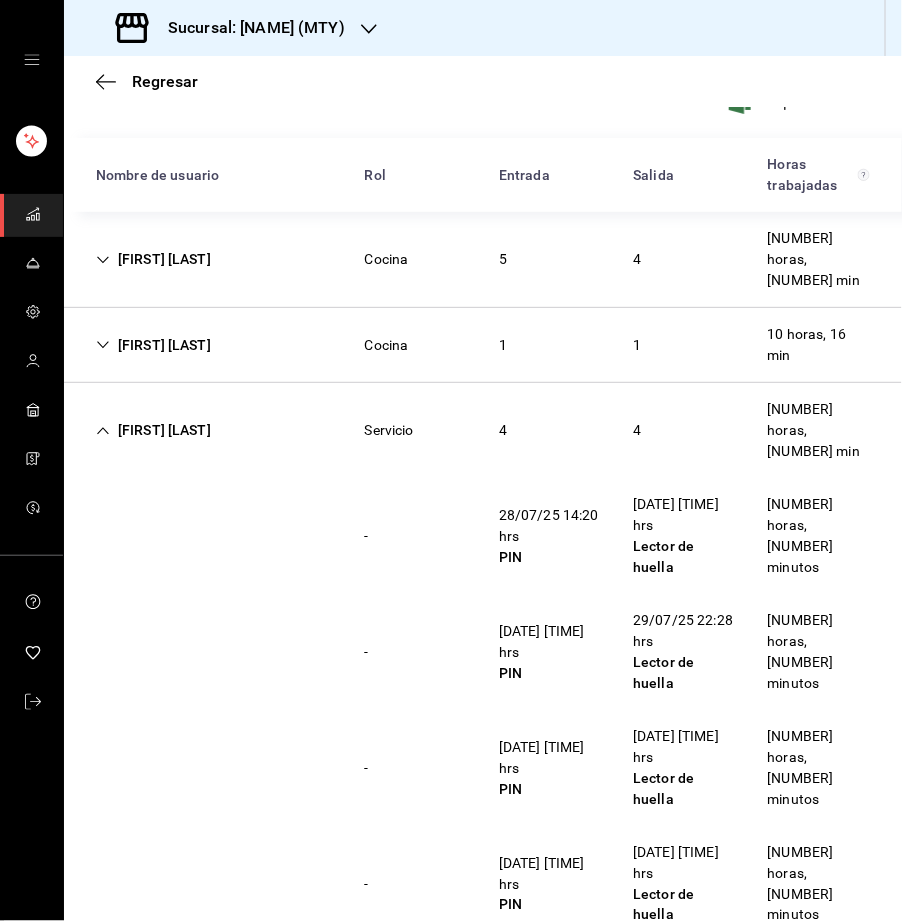 click 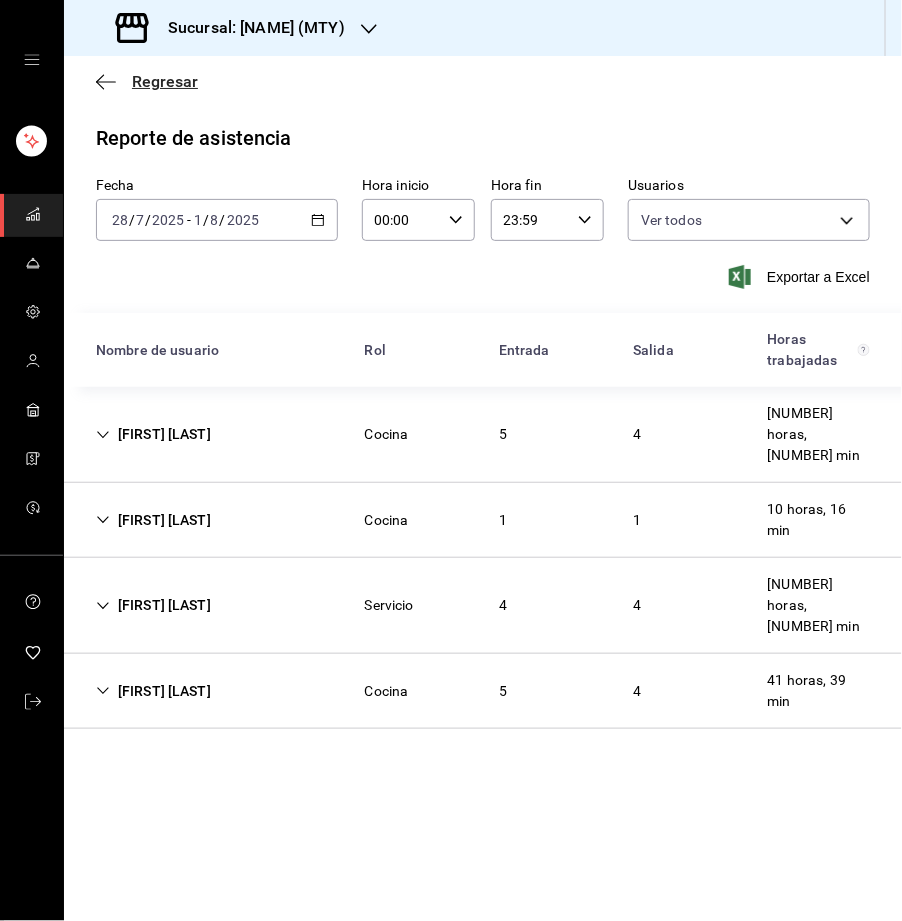 click on "Regresar" at bounding box center (165, 81) 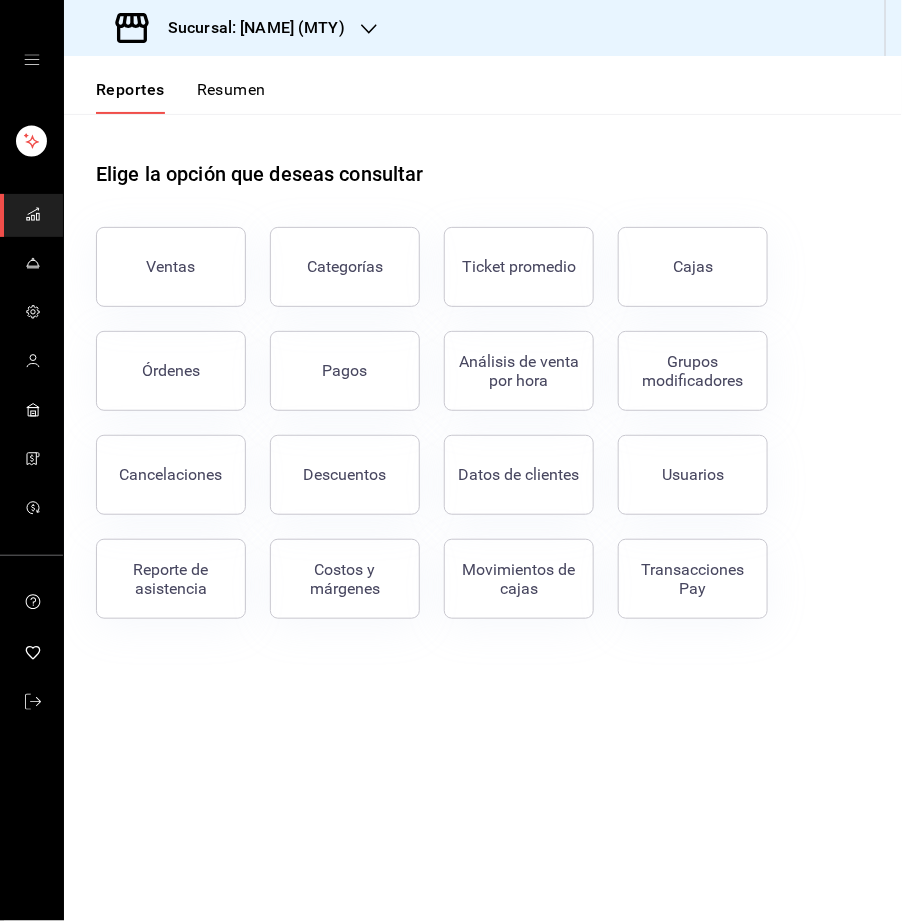 click on "Cajas" at bounding box center [693, 267] 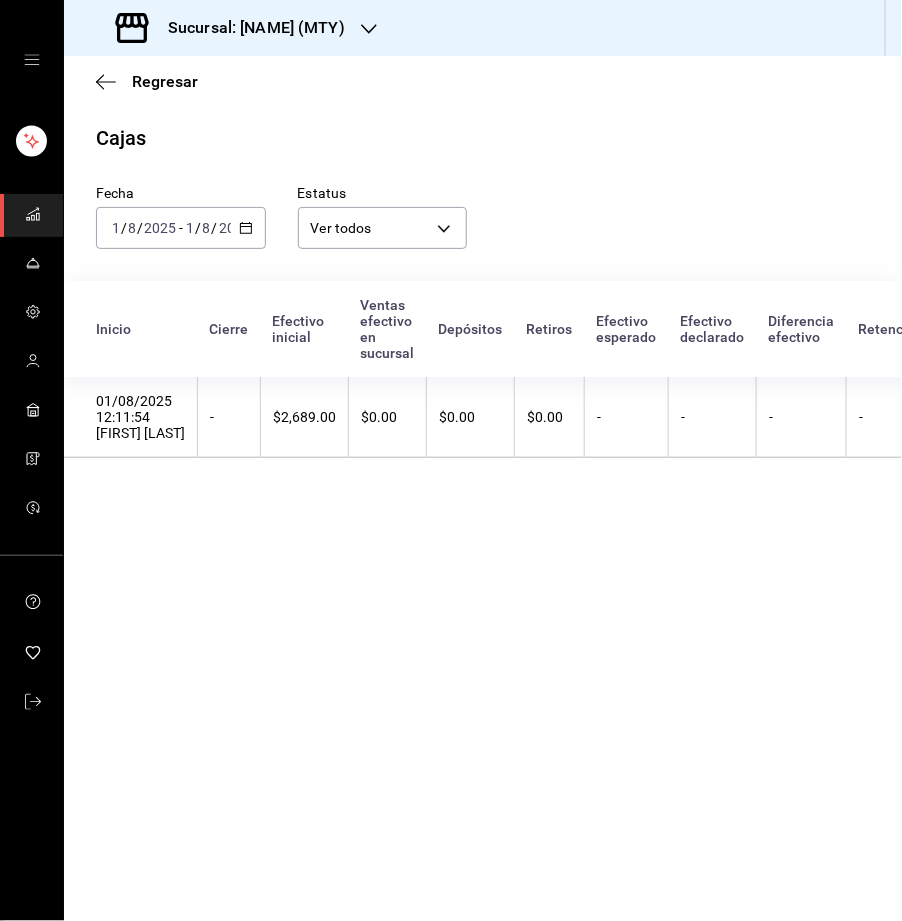 click 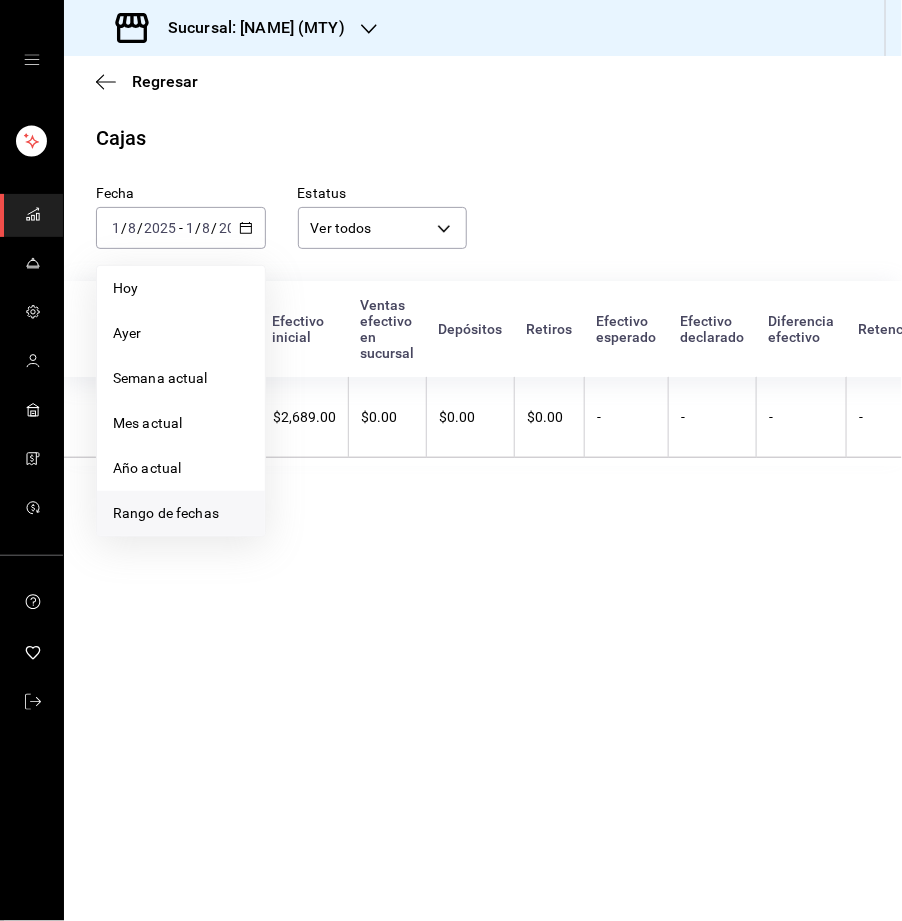 click on "Rango de fechas" at bounding box center [181, 513] 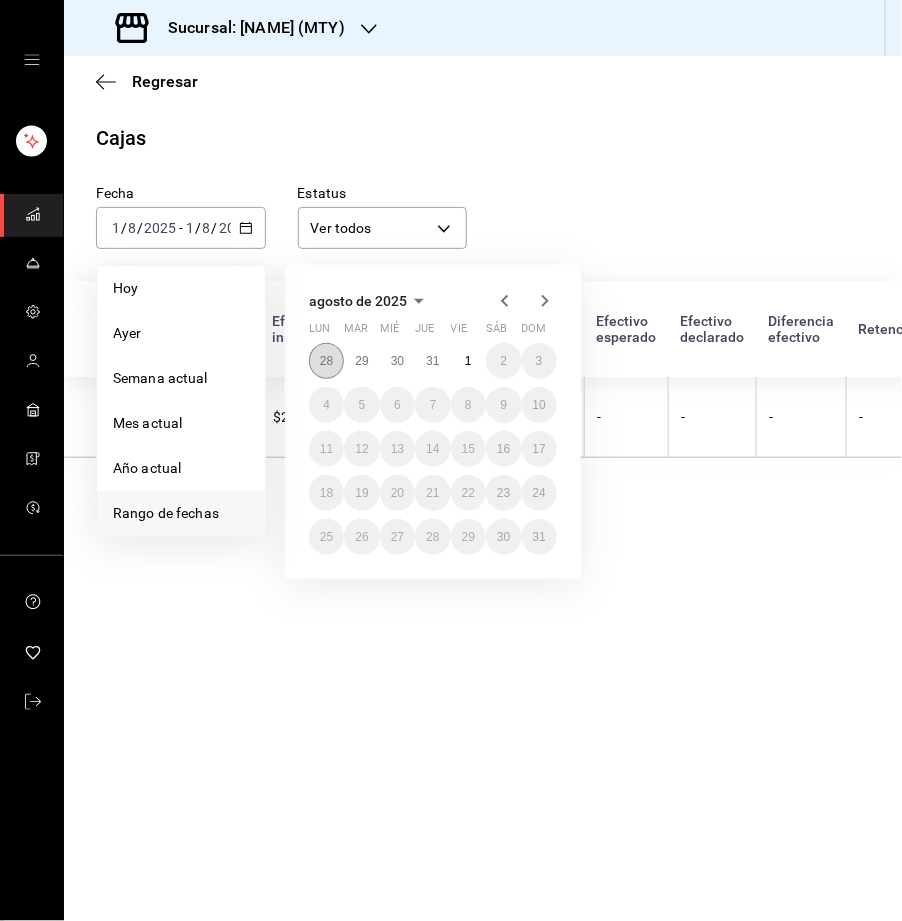 click on "28" at bounding box center (326, 361) 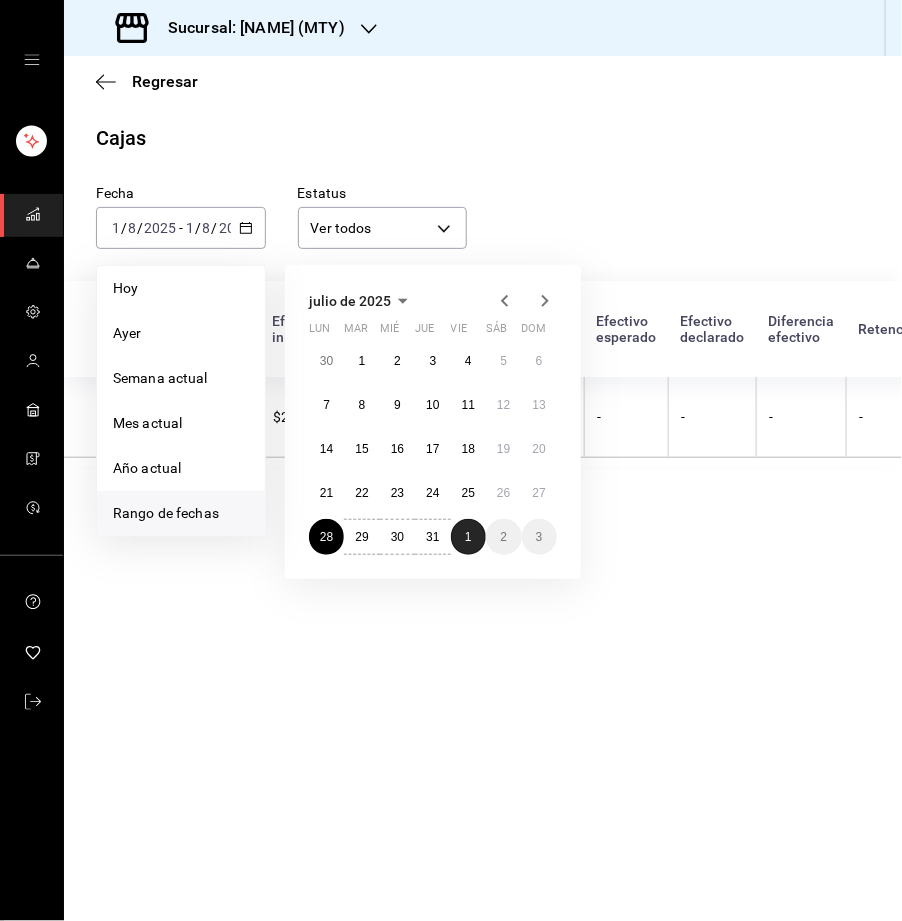 click on "1" at bounding box center [468, 537] 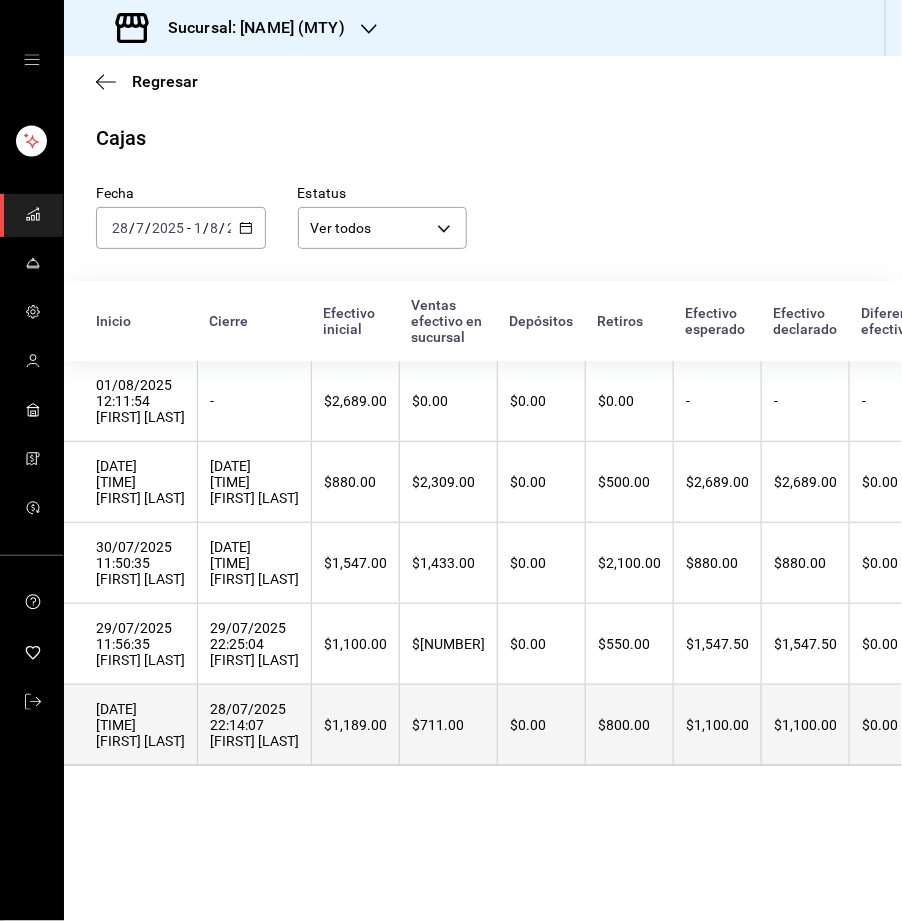 click on "28/07/2025
22:14:07
[FIRST] [LAST]" at bounding box center [254, 725] 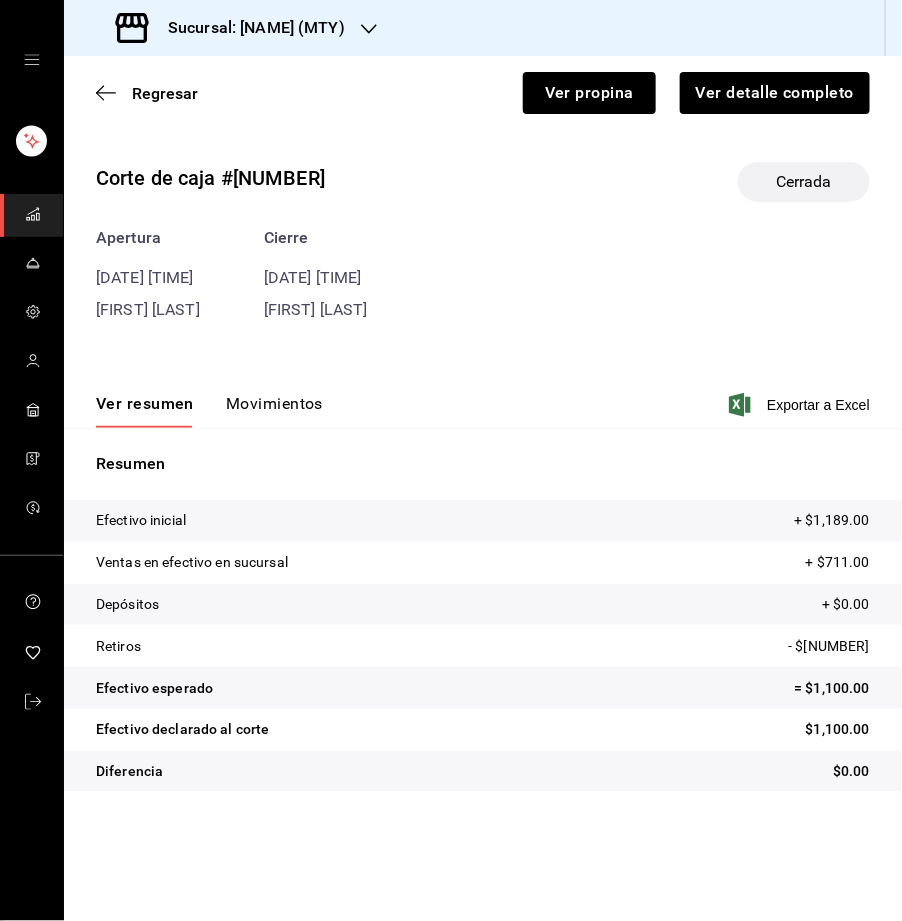 click on "Movimientos" at bounding box center [274, 411] 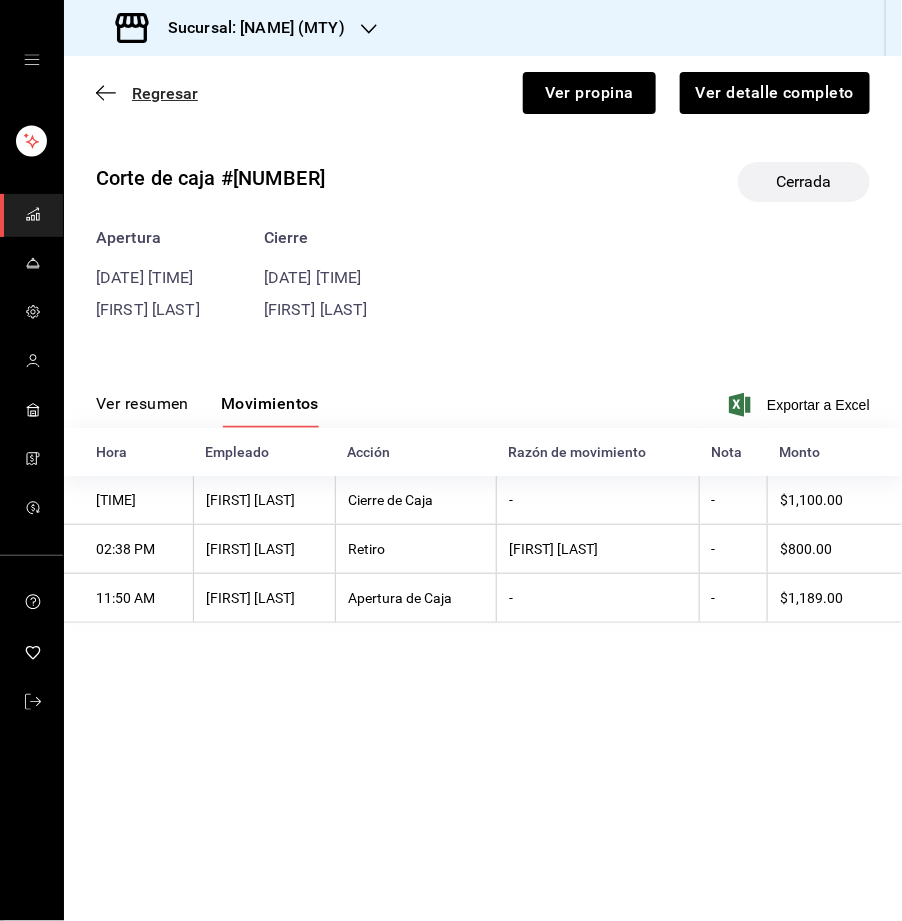 click on "Regresar" at bounding box center [165, 93] 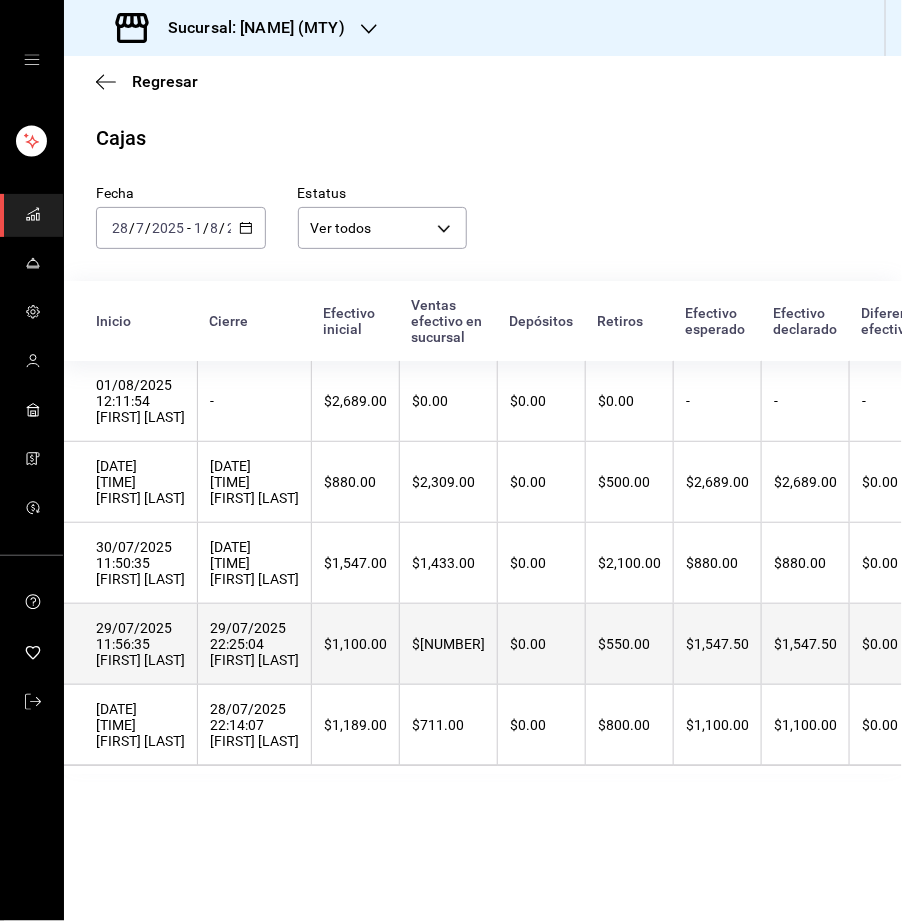 click on "29/07/2025
22:25:04
[FIRST] [LAST]" at bounding box center (254, 644) 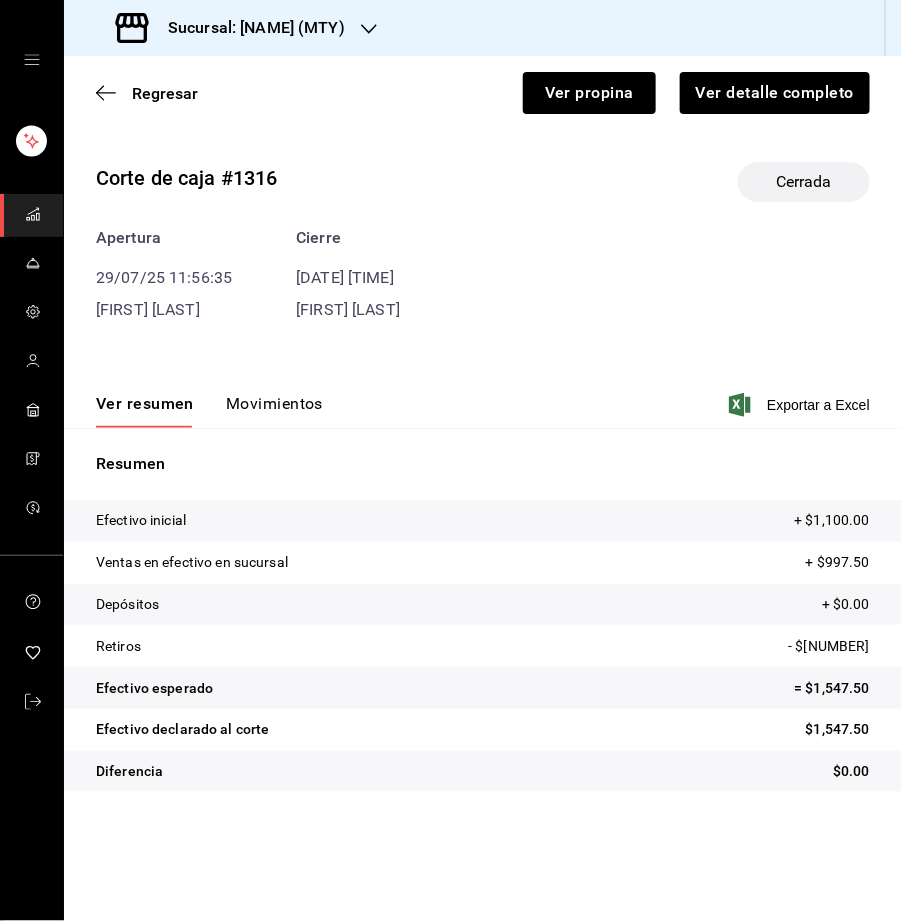 click on "Movimientos" at bounding box center [274, 411] 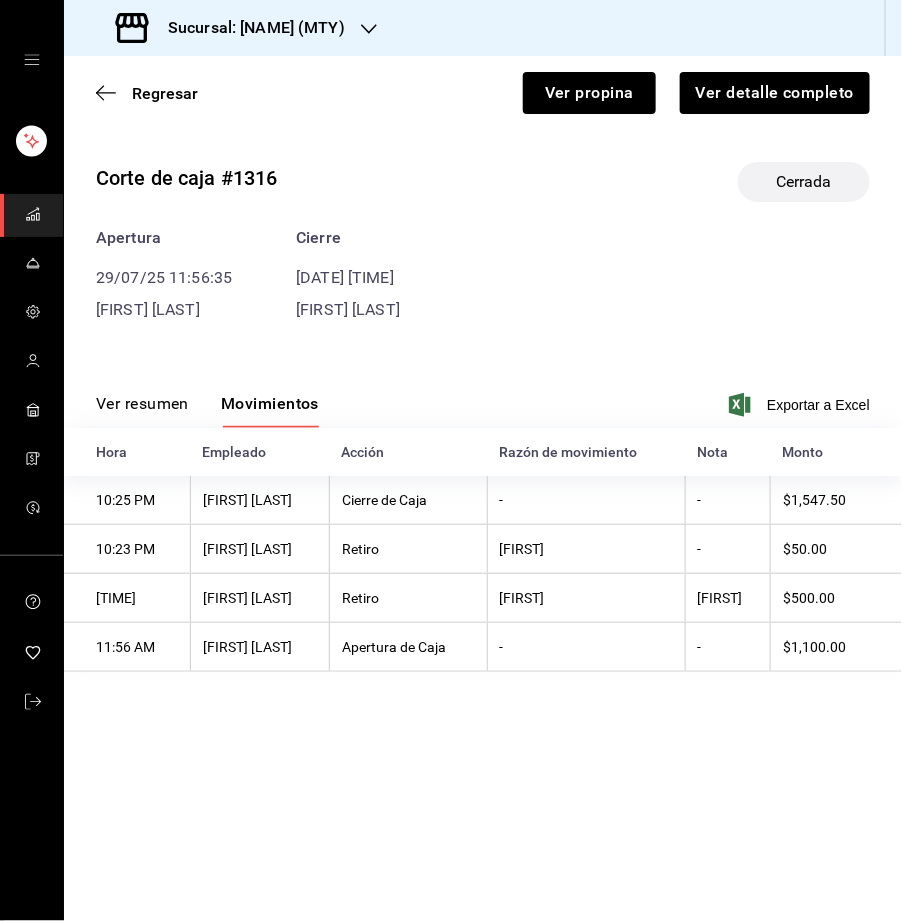 click on "Regresar Ver propina Ver detalle completo" at bounding box center (483, 93) 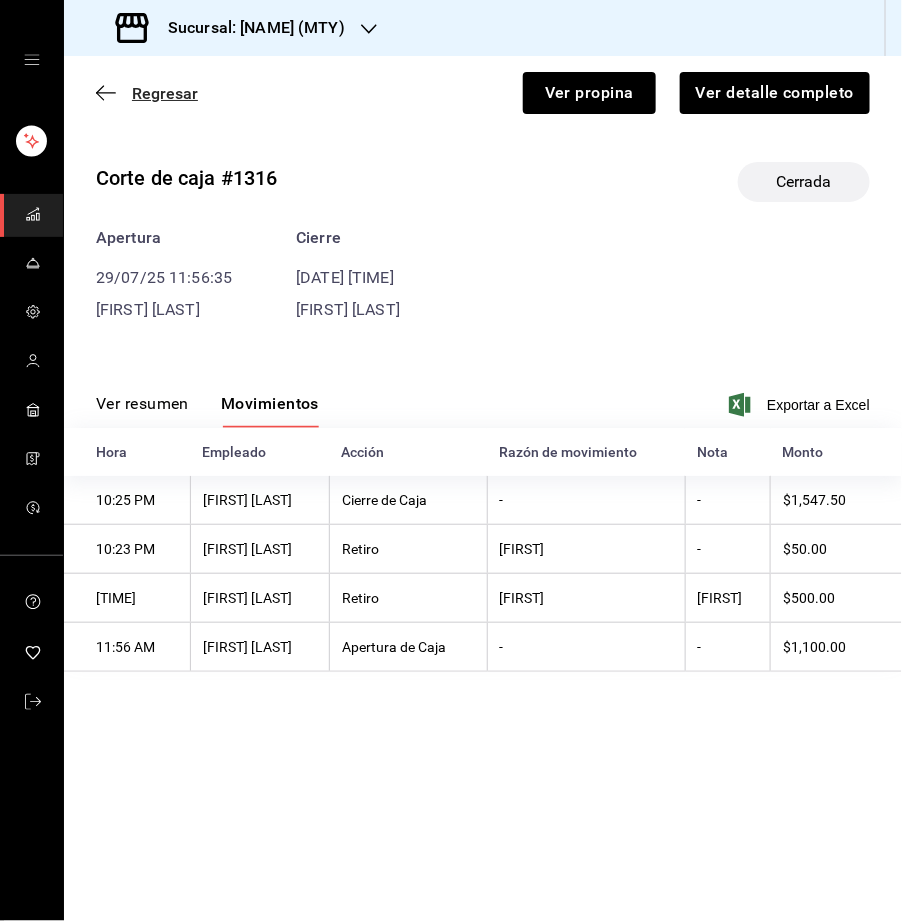 click on "Regresar" at bounding box center (165, 93) 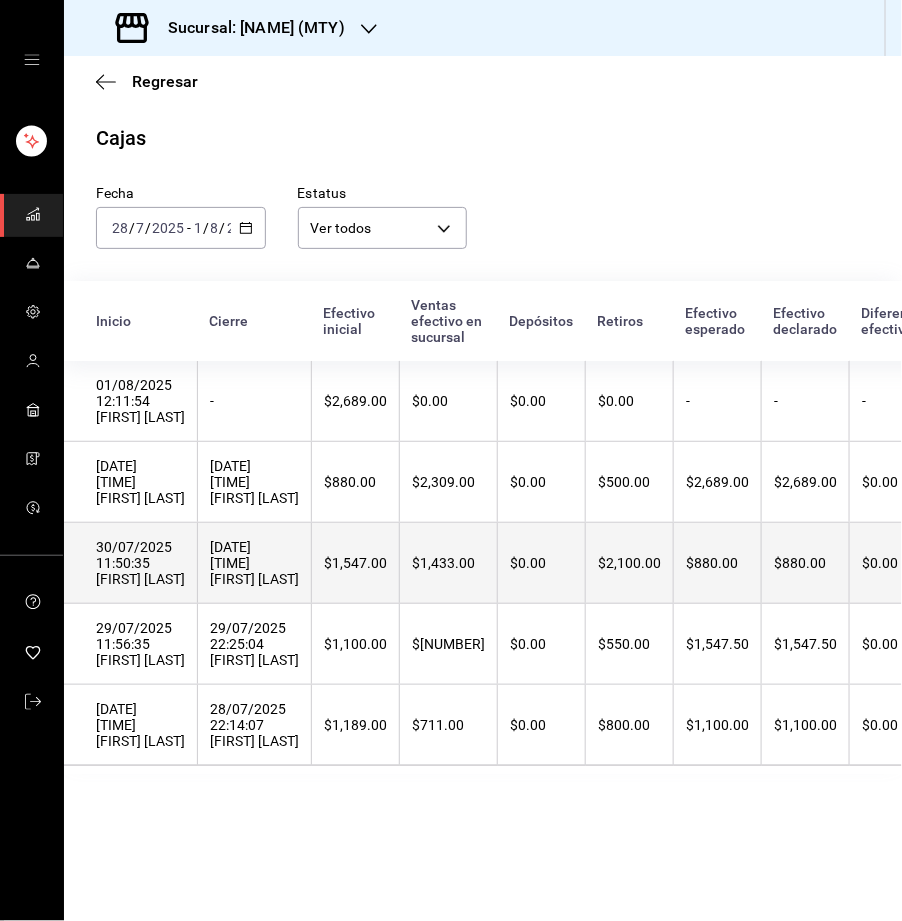 click on "[DATE]
[TIME]
[FIRST] [LAST]" at bounding box center [255, 563] 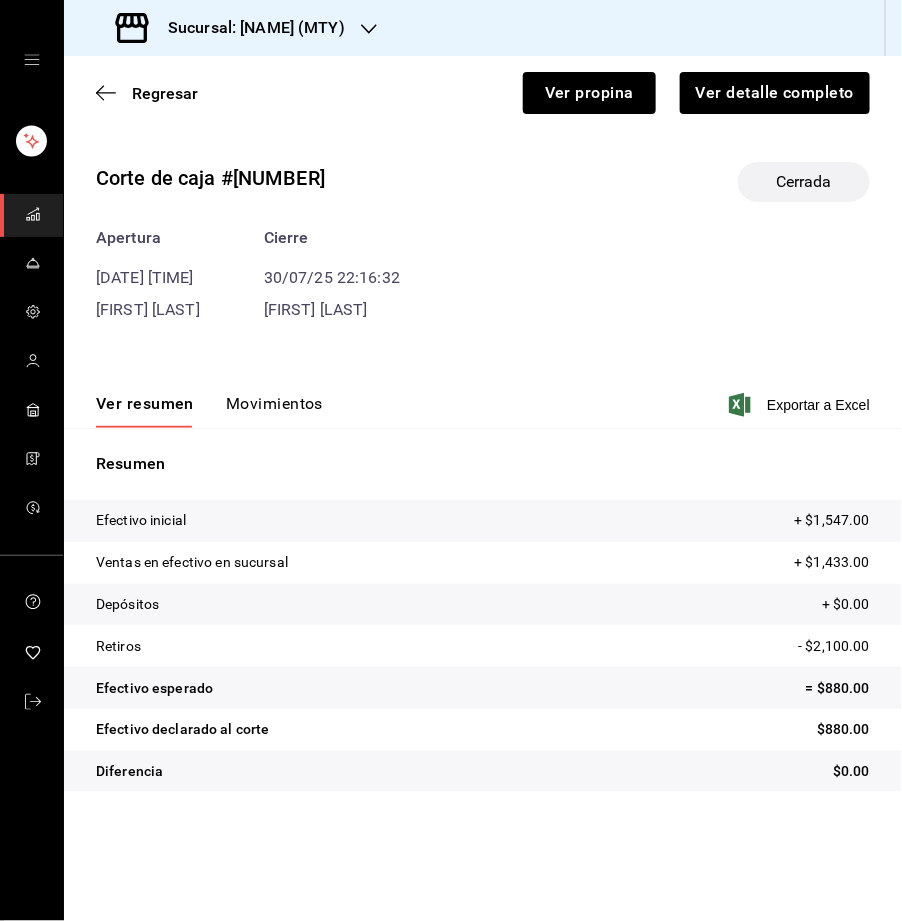 click on "Movimientos" at bounding box center (274, 411) 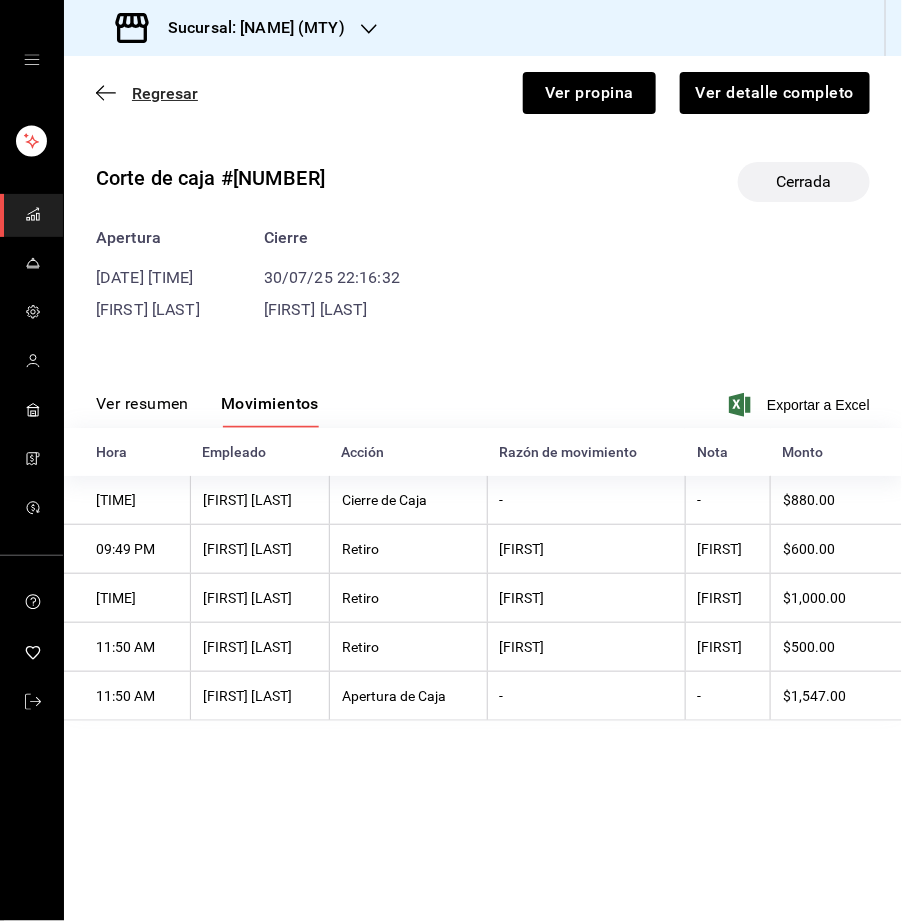 click on "Regresar" at bounding box center (165, 93) 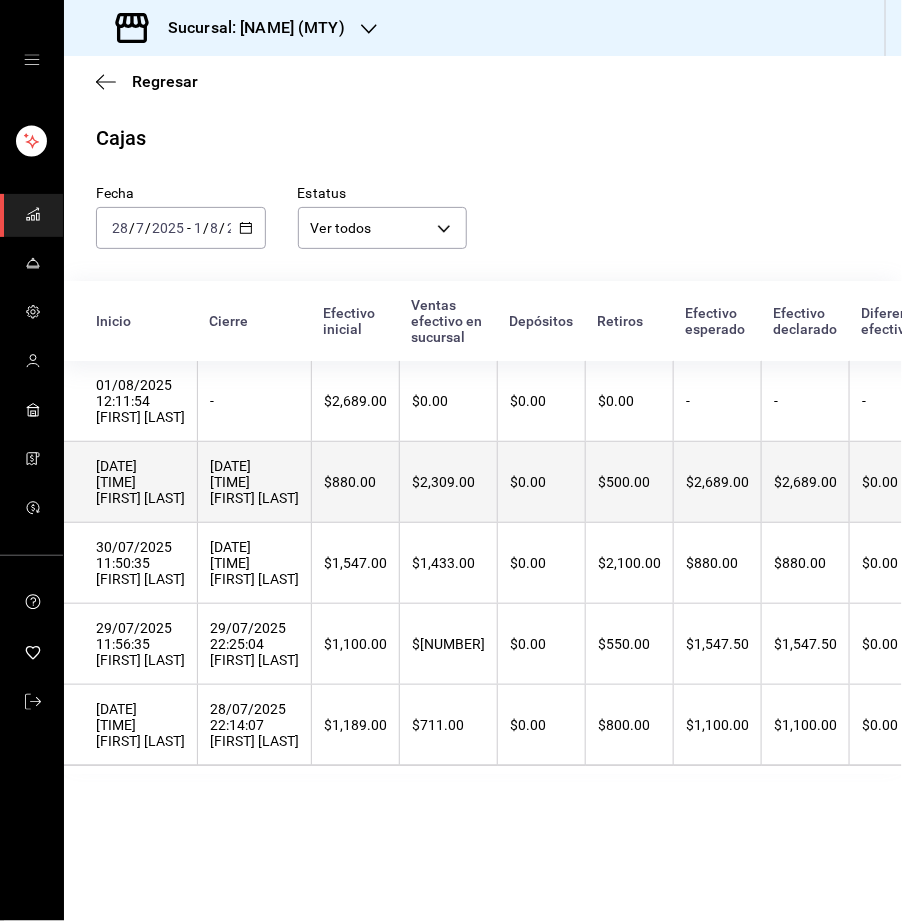 click on "[DATE]
[TIME]
[FIRST] [LAST]" at bounding box center (254, 482) 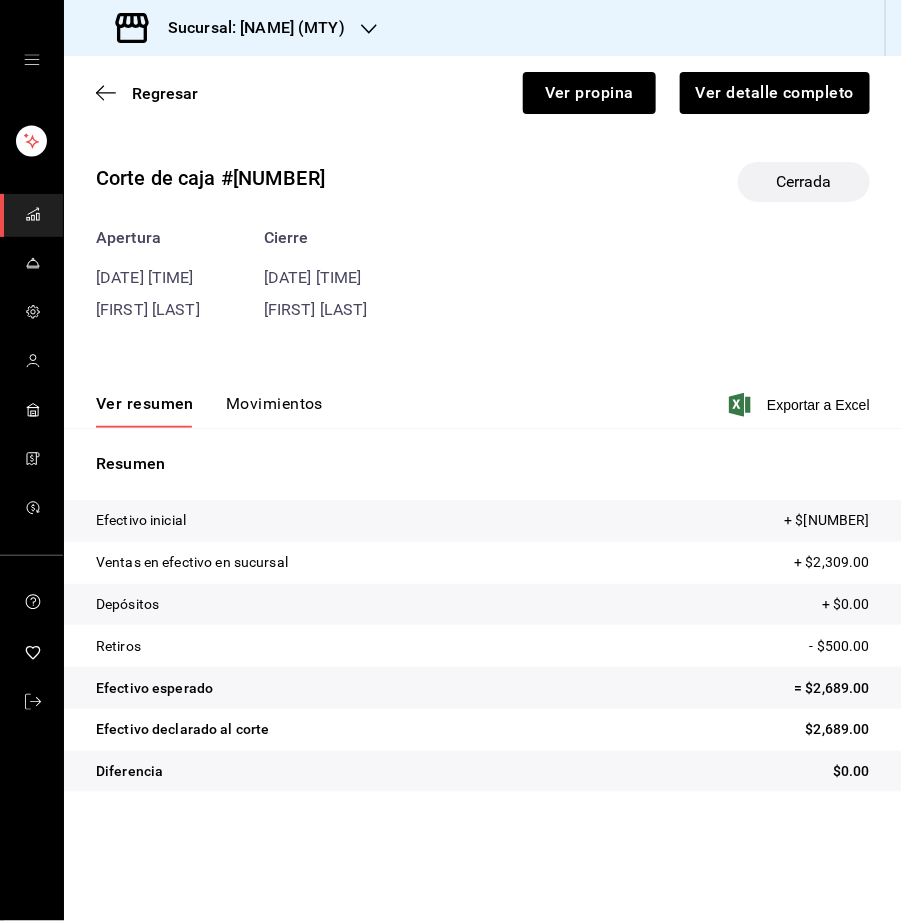 click on "Movimientos" at bounding box center (274, 411) 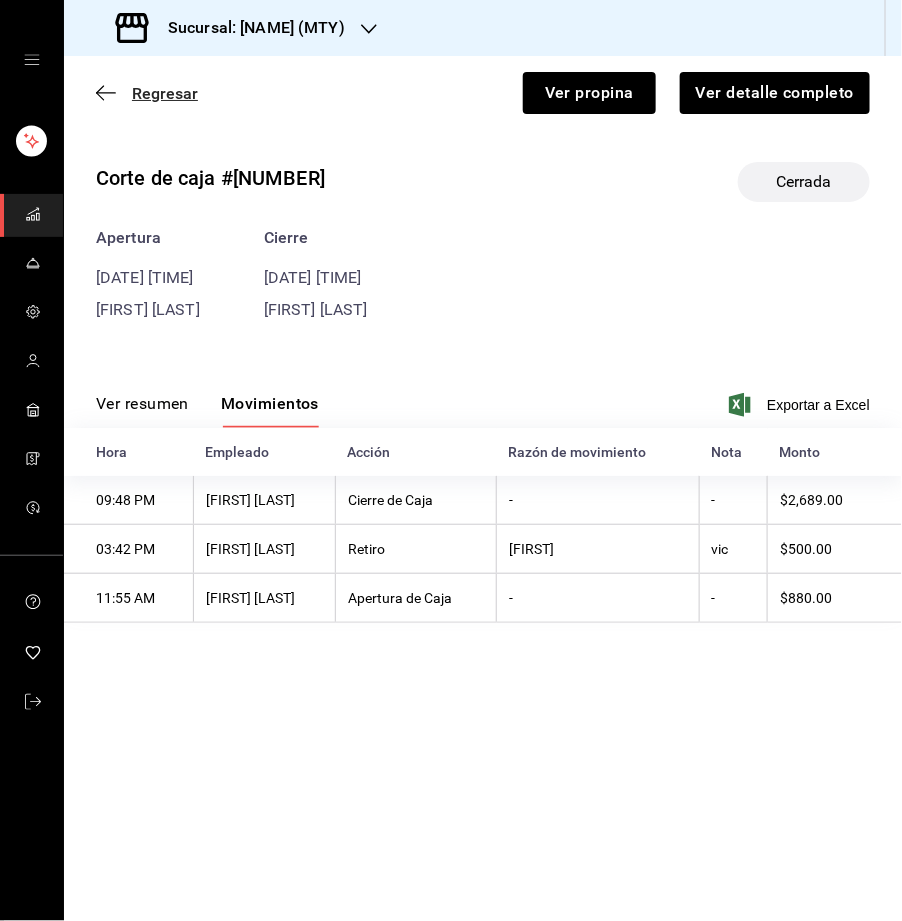 click on "Regresar" at bounding box center (165, 93) 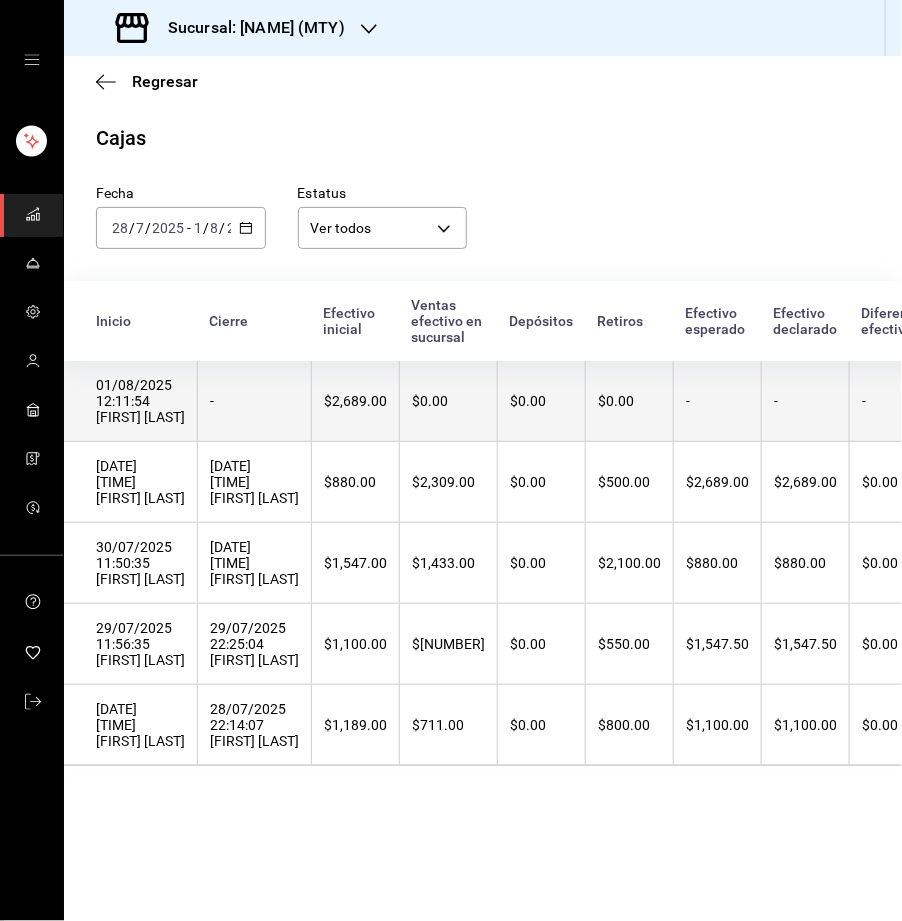 click on "-" at bounding box center [254, 401] 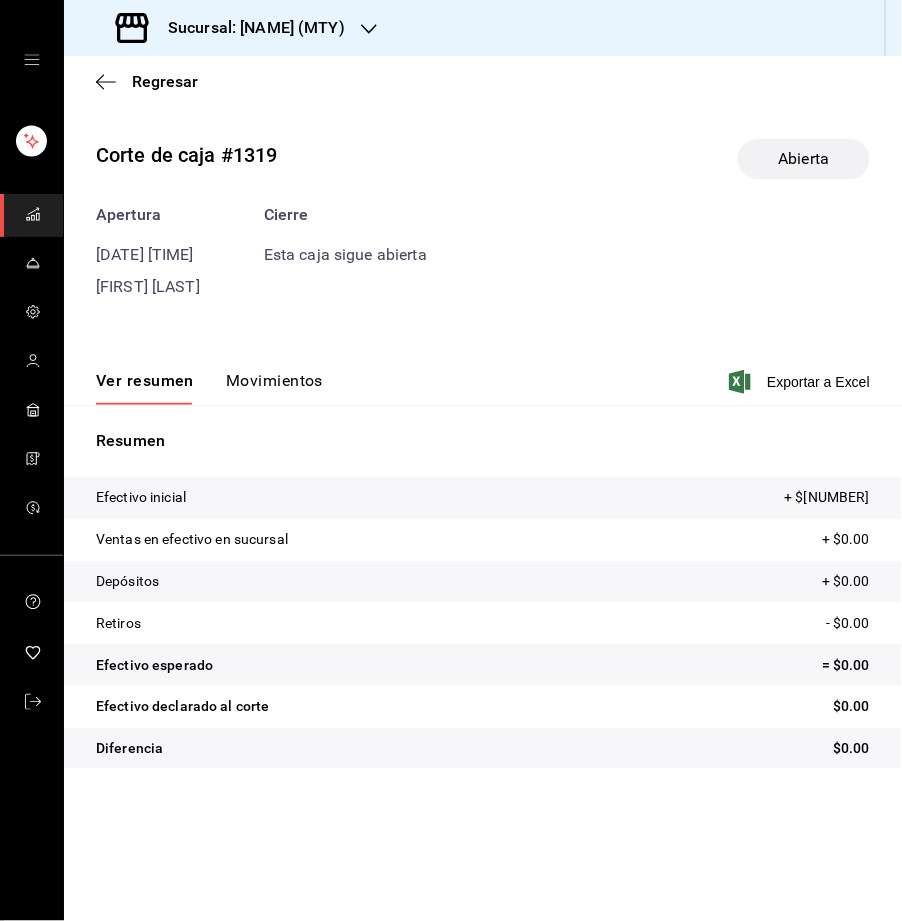 click on "Movimientos" at bounding box center (274, 388) 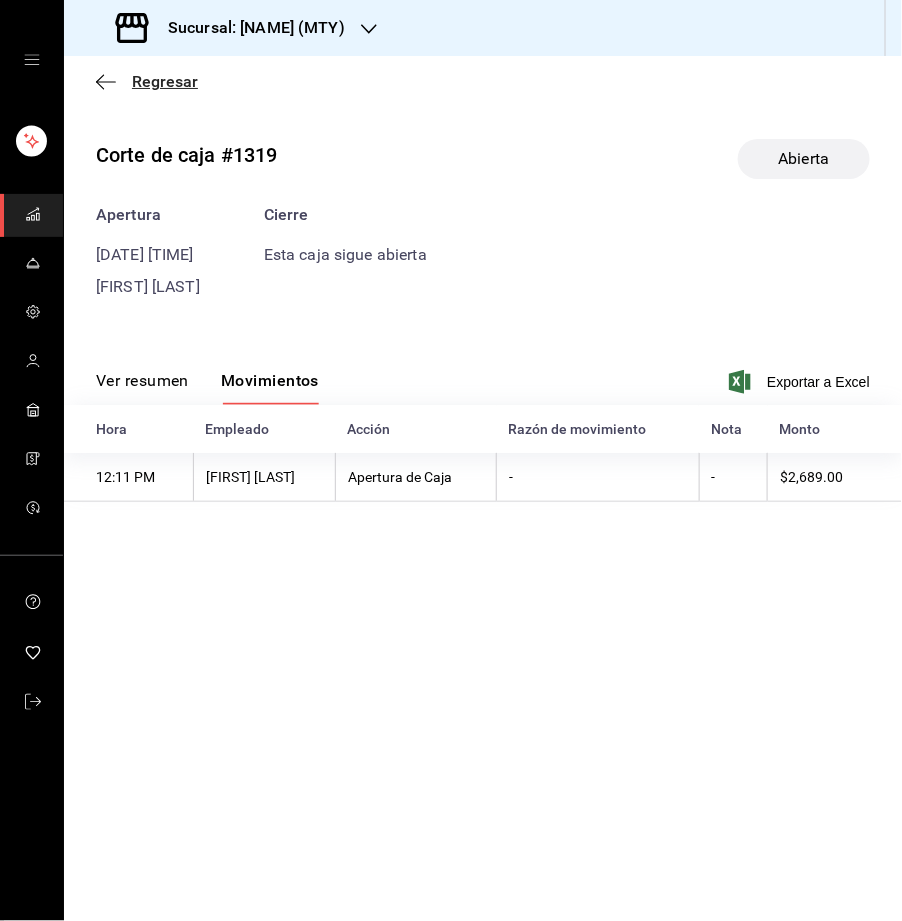 click on "Regresar" at bounding box center (165, 81) 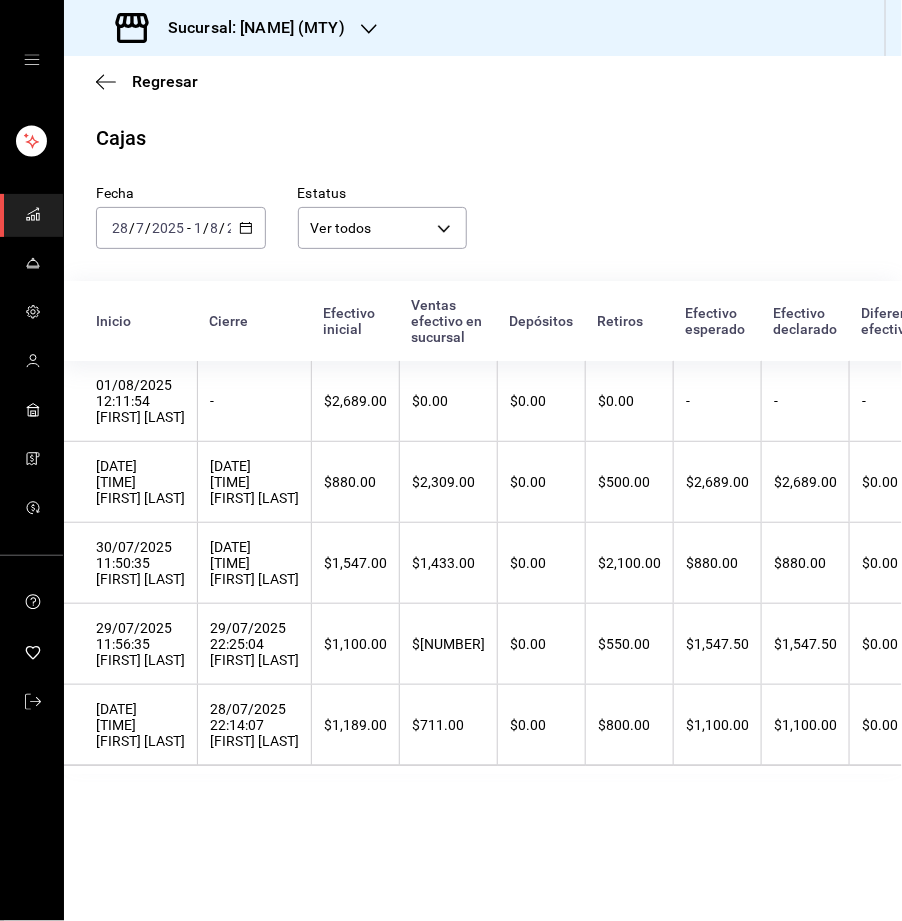 click on "Sucursal: [NAME] (MTY)" at bounding box center [248, 28] 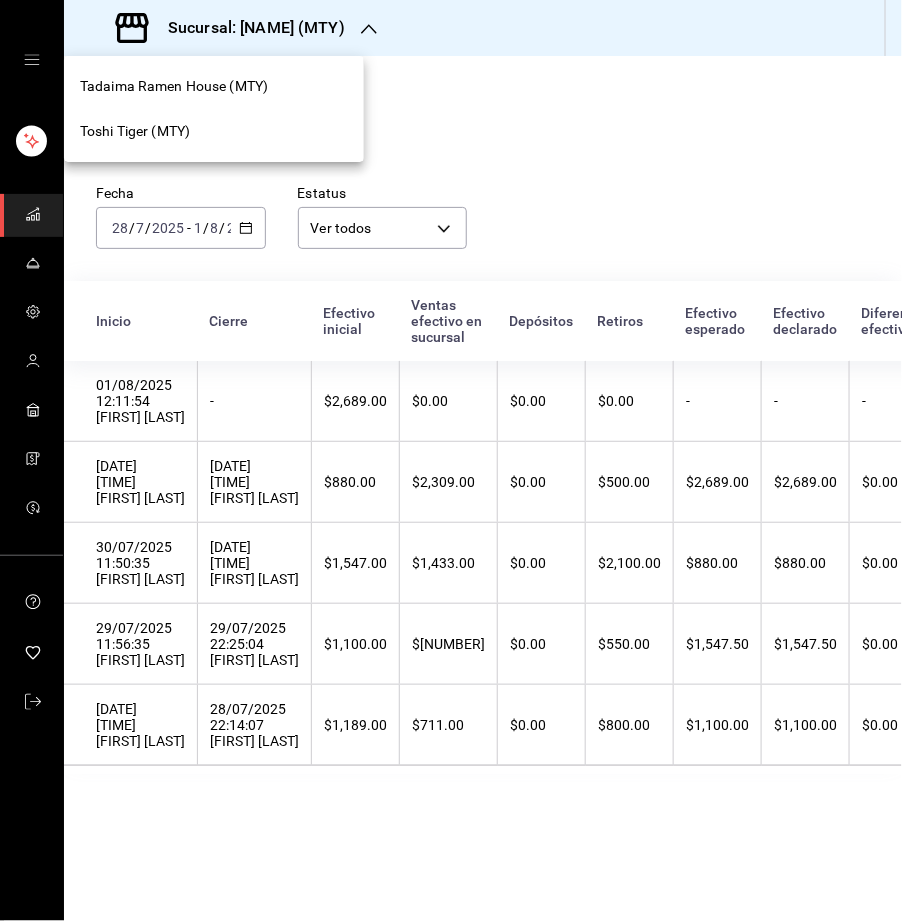 click on "Tadaima Ramen House (MTY)" at bounding box center (174, 86) 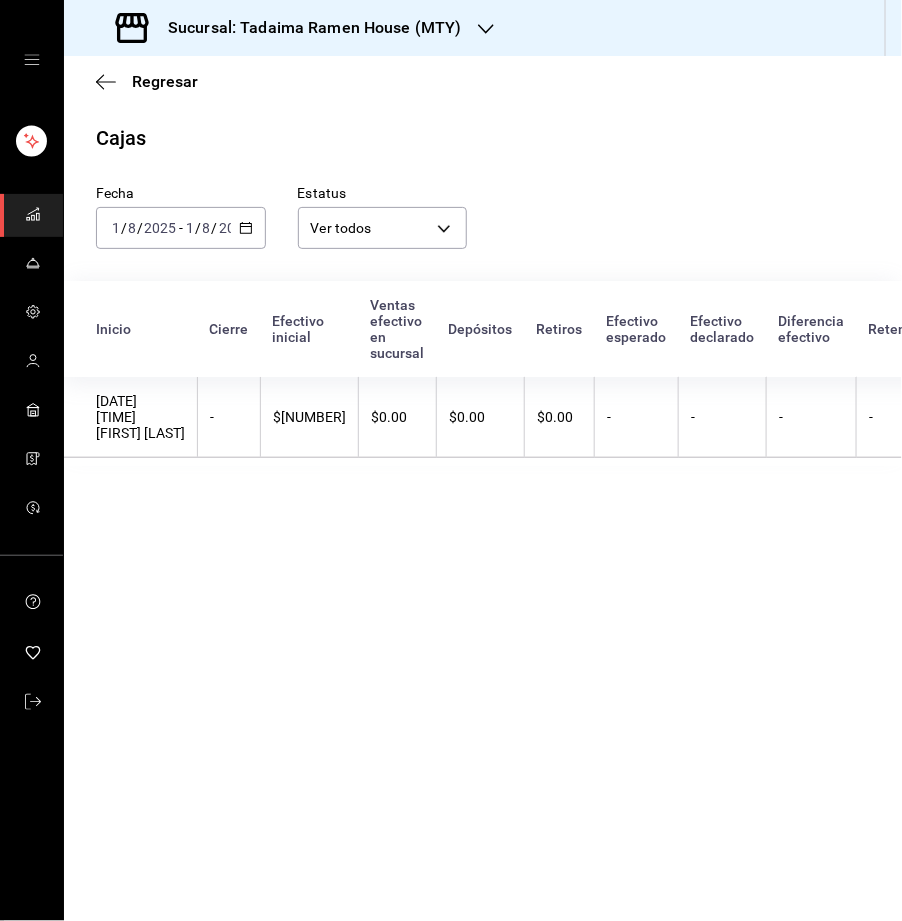 click 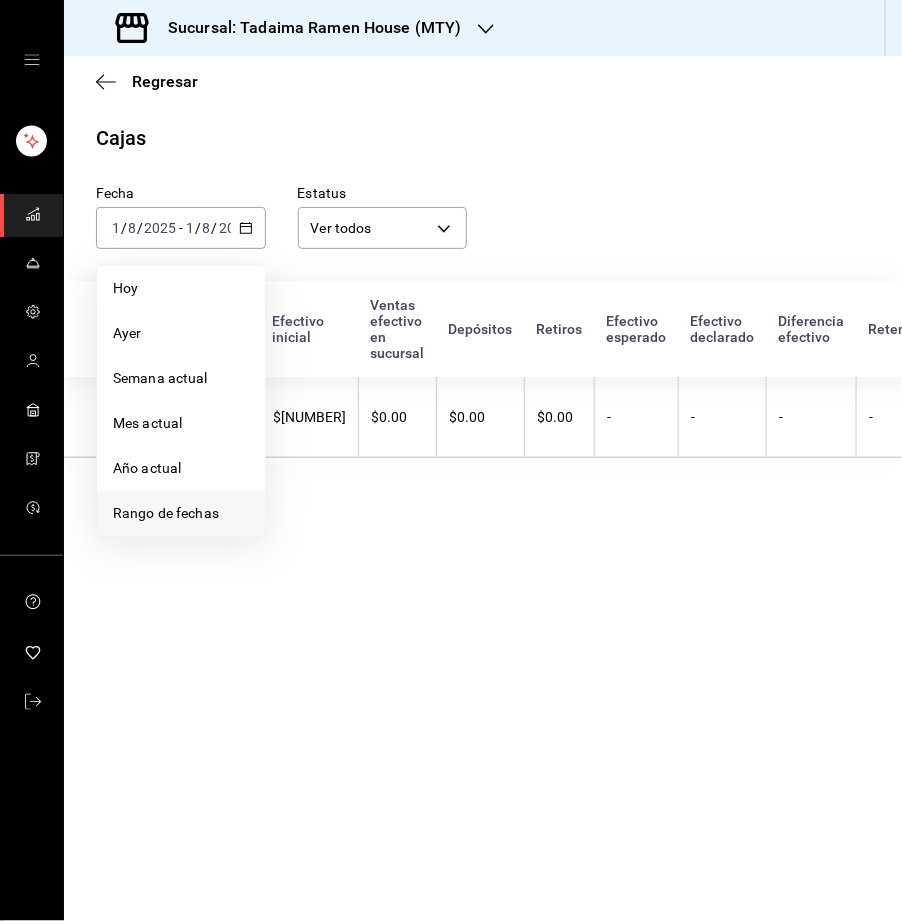 click on "Rango de fechas" at bounding box center (181, 513) 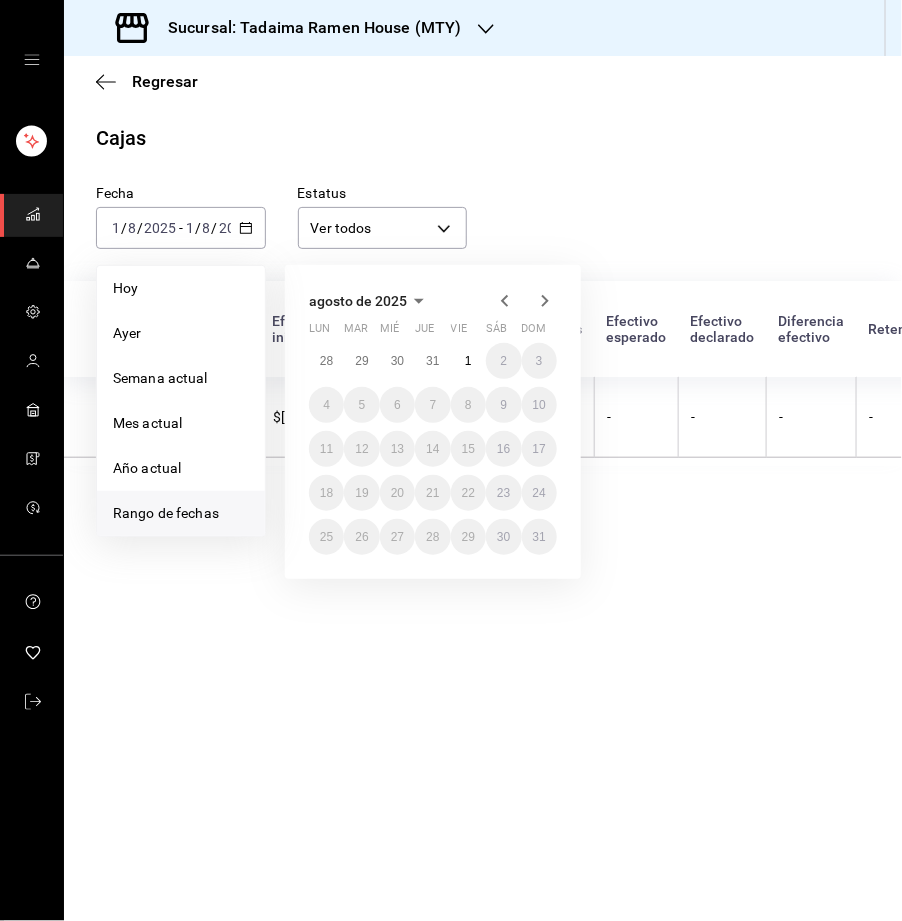 click on "28" at bounding box center [326, 361] 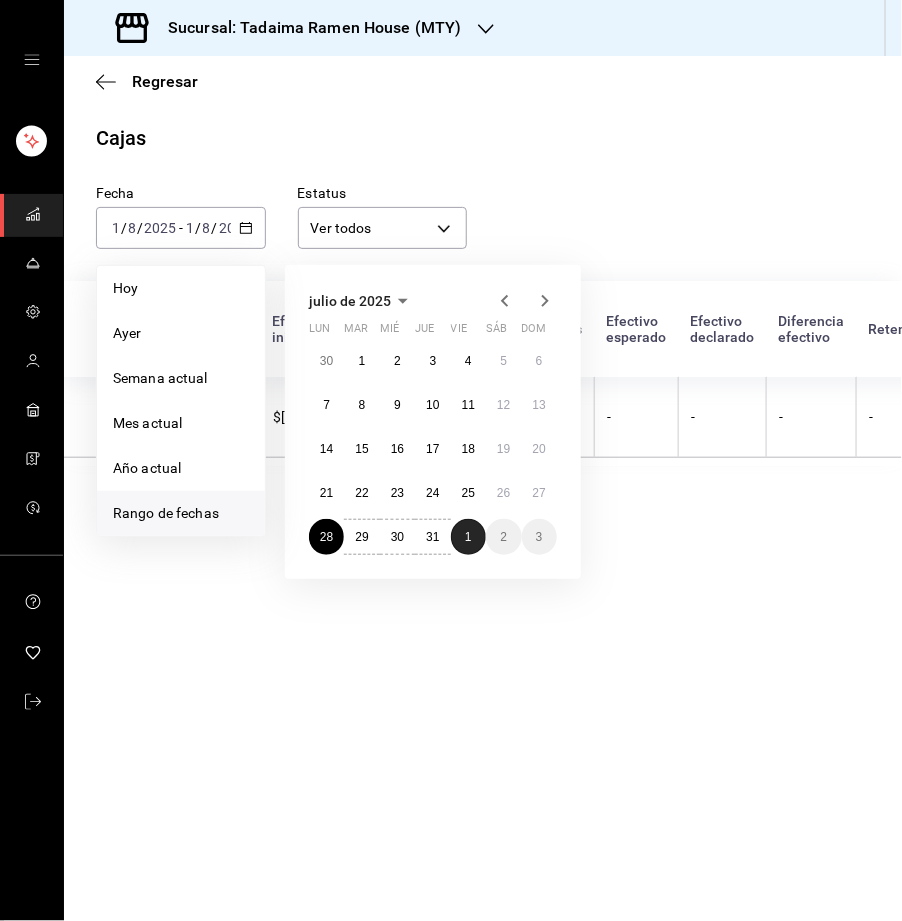 click on "1" at bounding box center (468, 537) 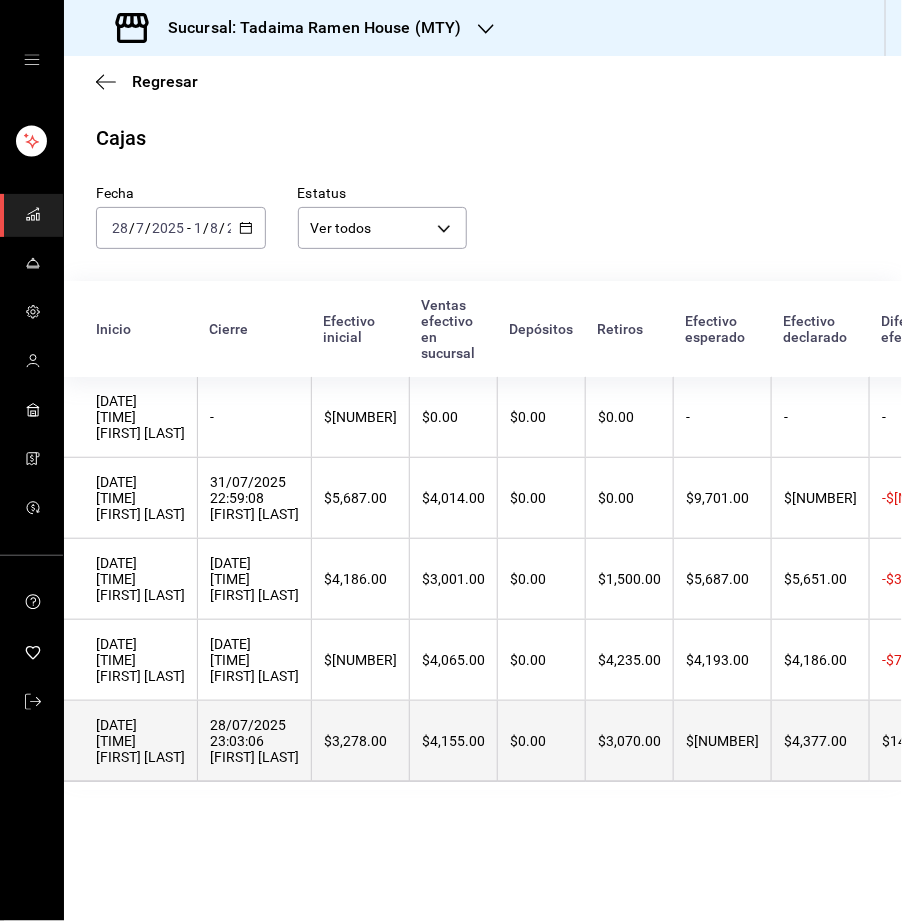 click on "[DATE]
[TIME]
[FIRST] [LAST]" at bounding box center [140, 741] 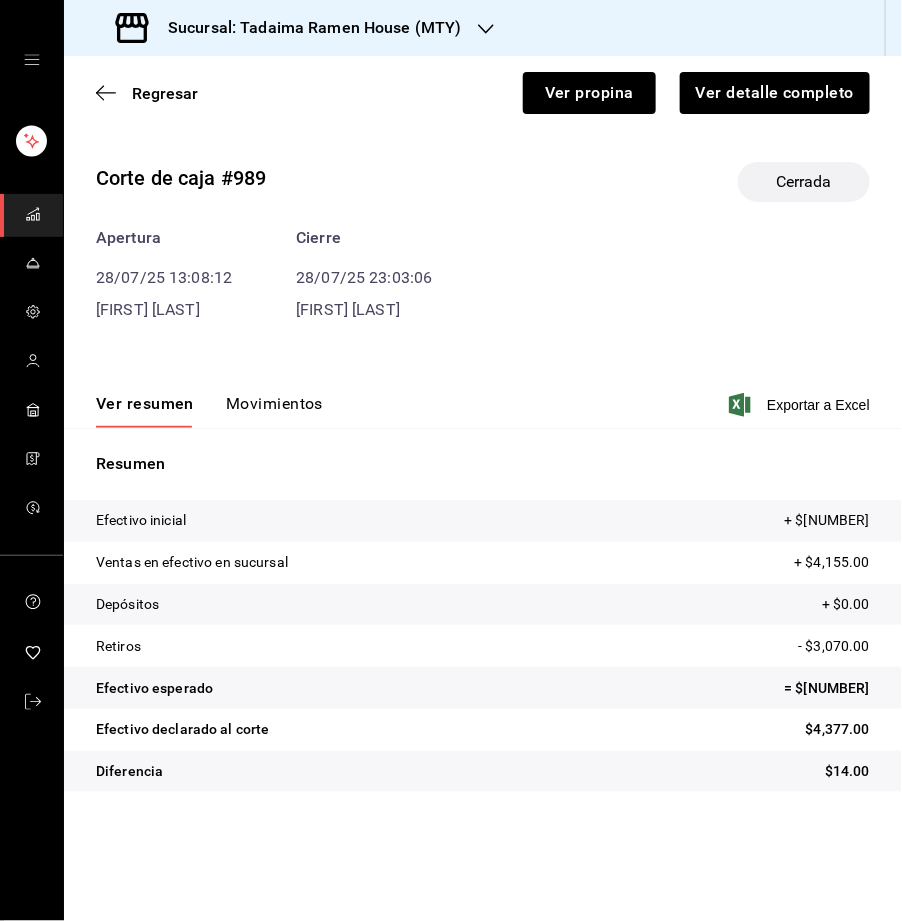 click on "Movimientos" at bounding box center [274, 411] 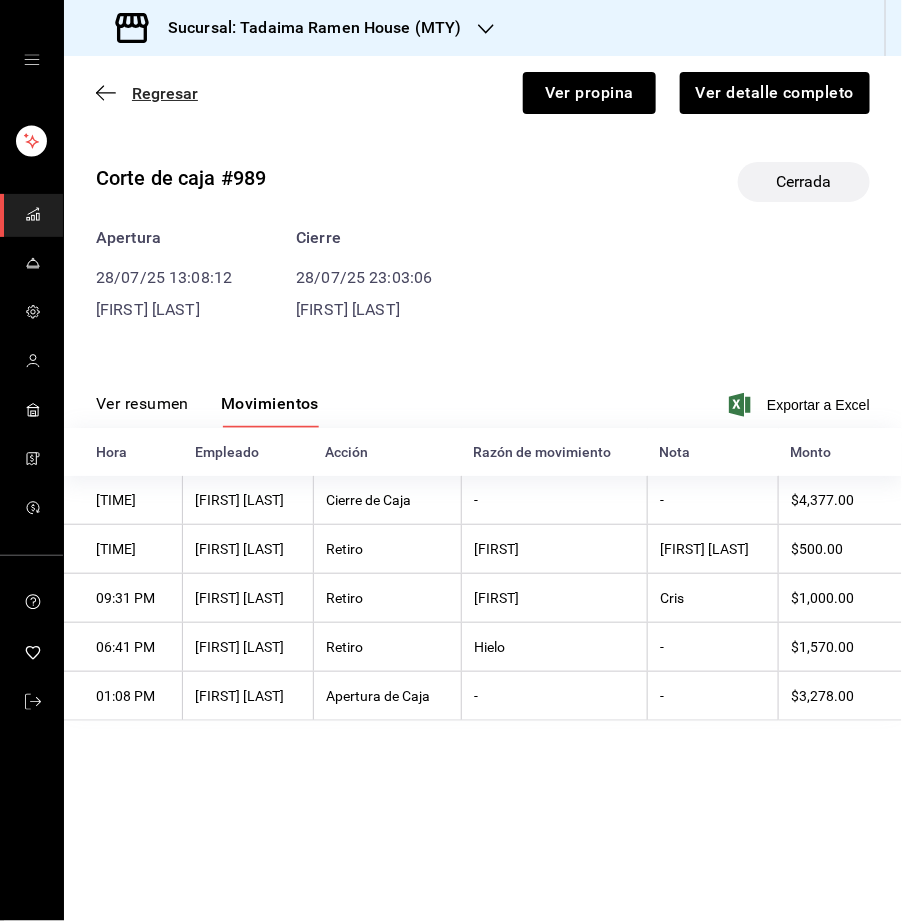 click on "Regresar" at bounding box center (165, 93) 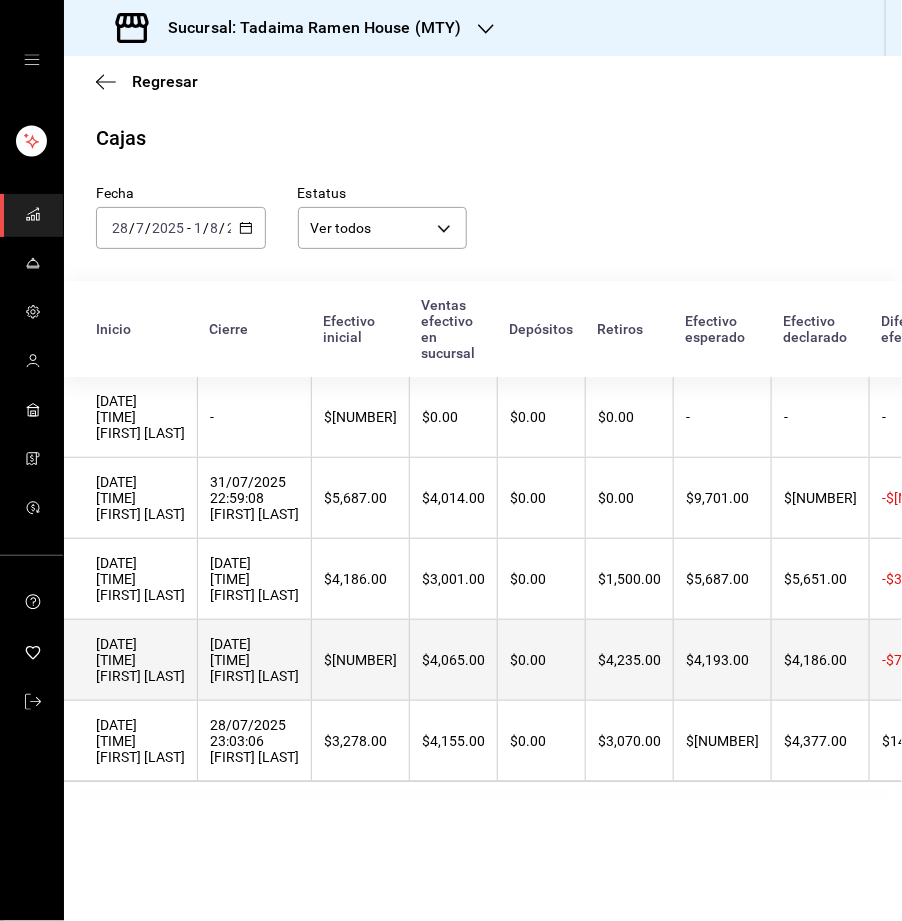 click on "[DATE]
[TIME]
[FIRST] [LAST]" at bounding box center [255, 660] 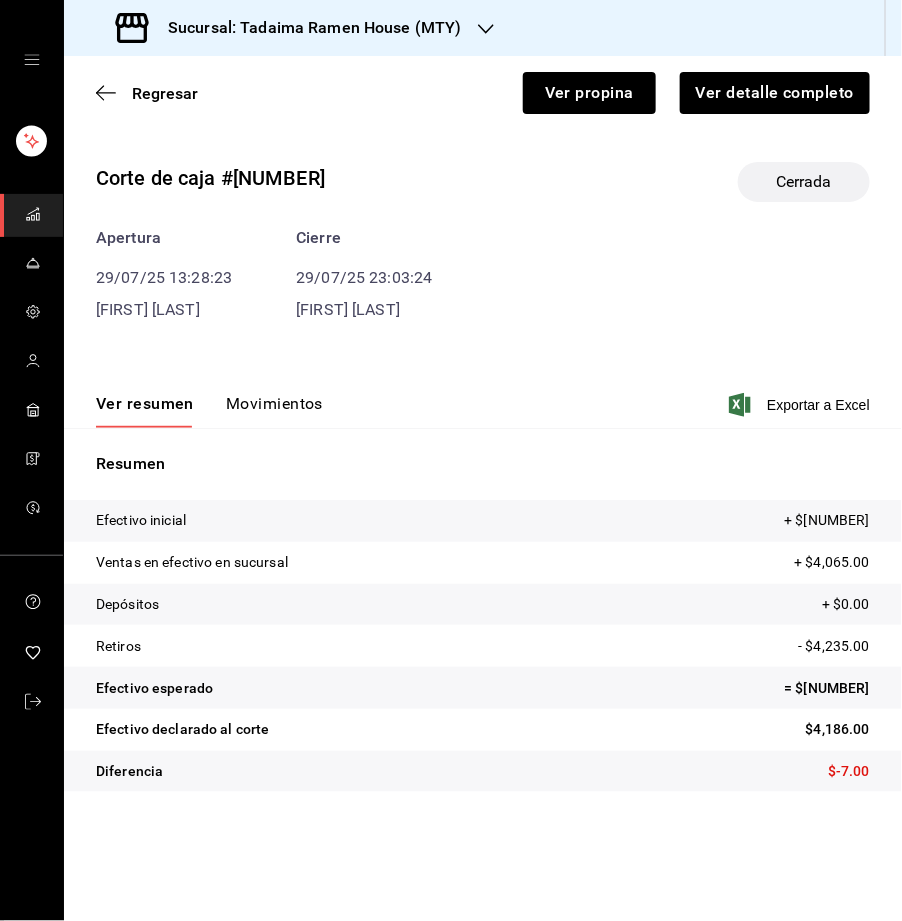 click on "Movimientos" at bounding box center [274, 411] 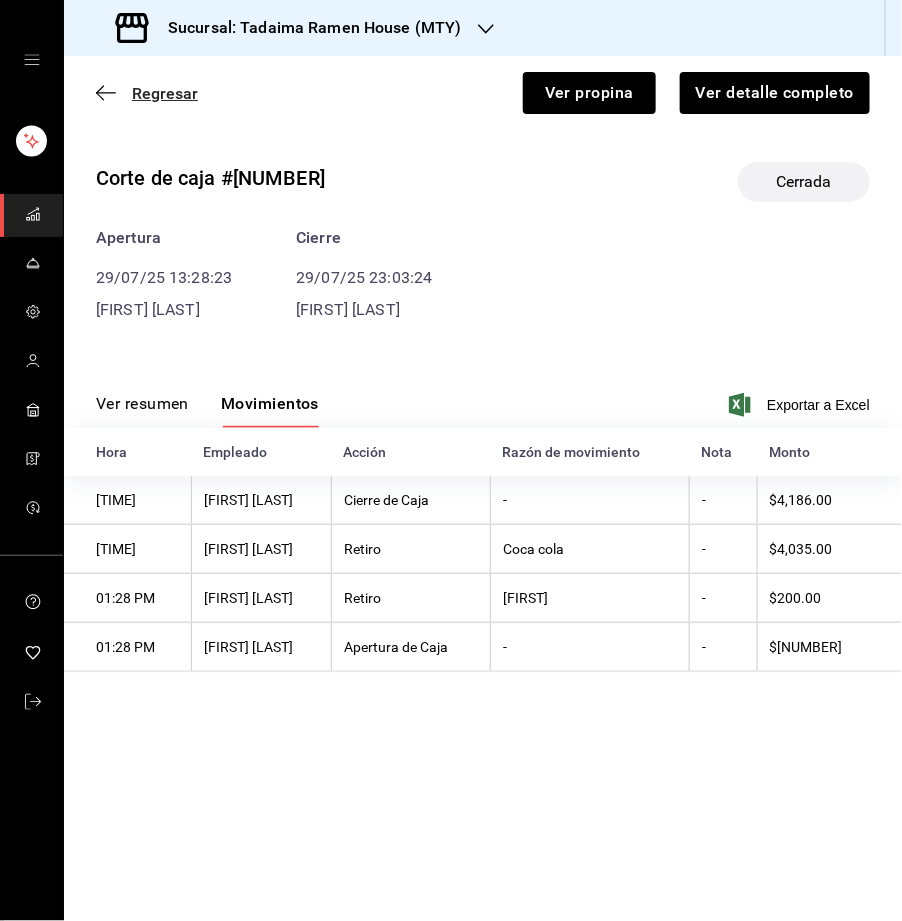 click on "Regresar" at bounding box center (165, 93) 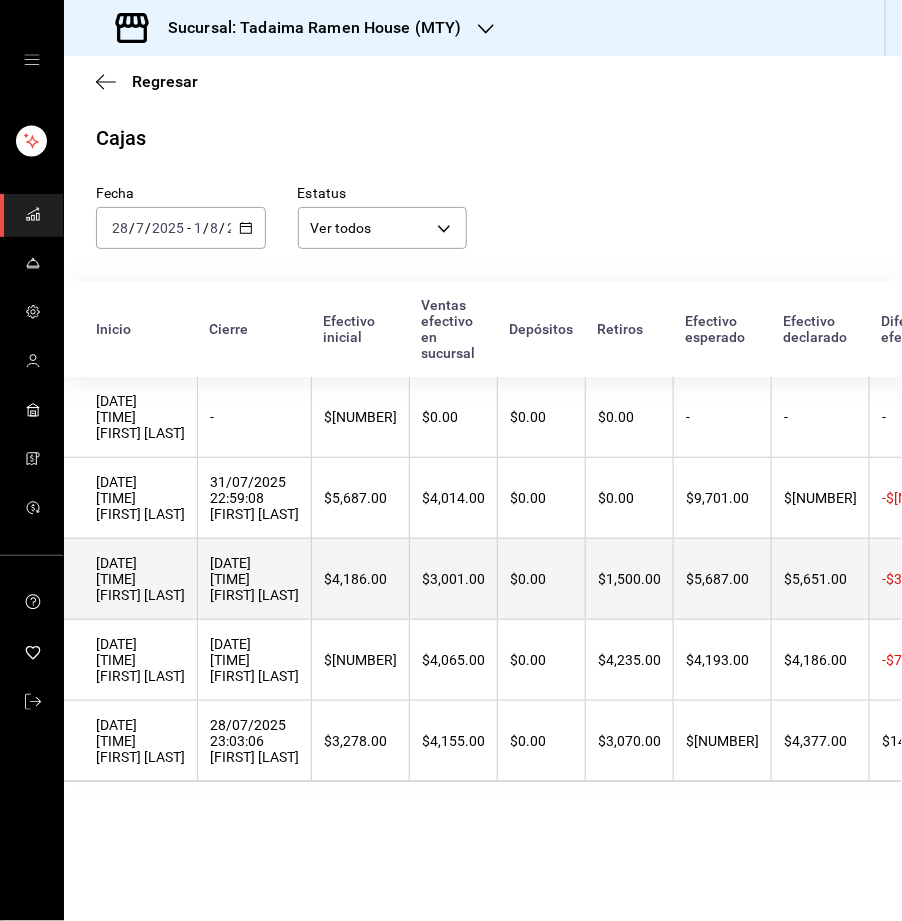 click on "[DATE]
[TIME]
[FIRST] [LAST]" at bounding box center [254, 579] 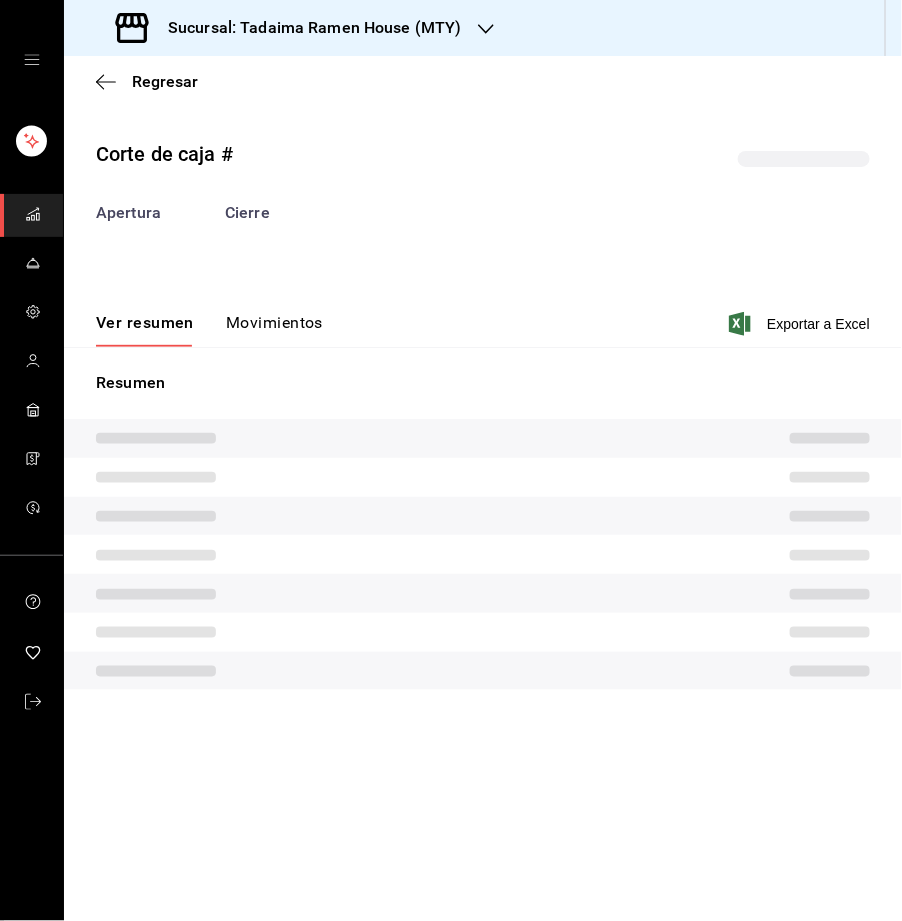 click on "Movimientos" at bounding box center (274, 330) 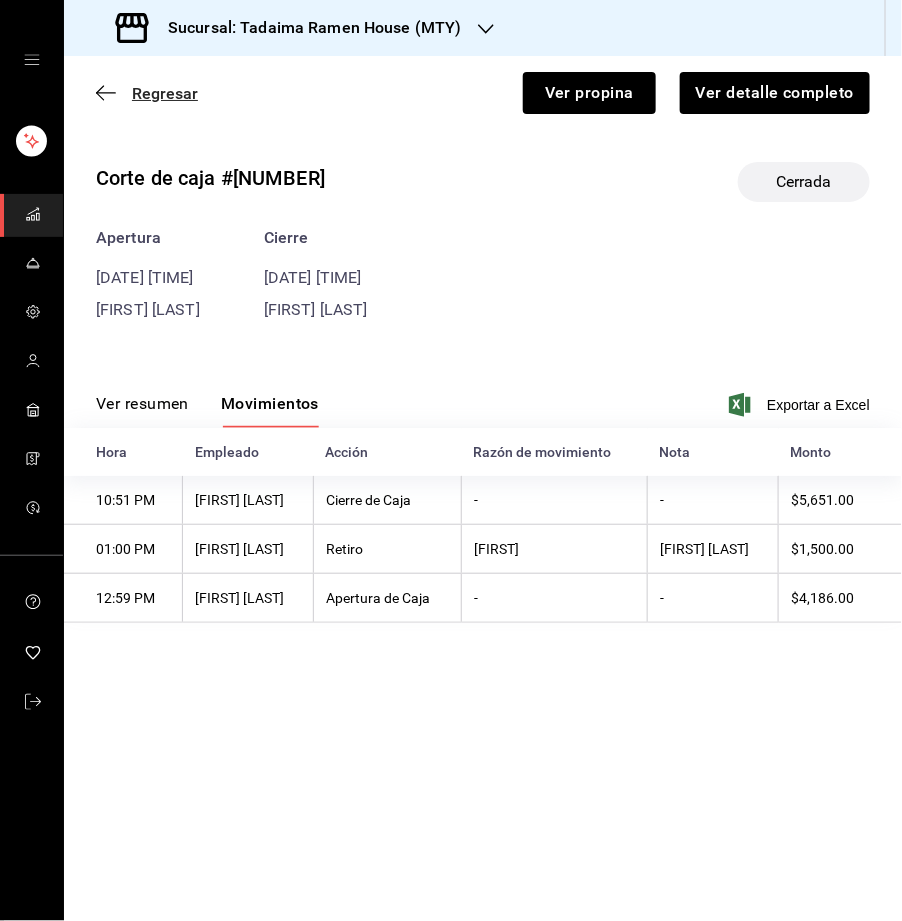 click on "Regresar" at bounding box center [165, 93] 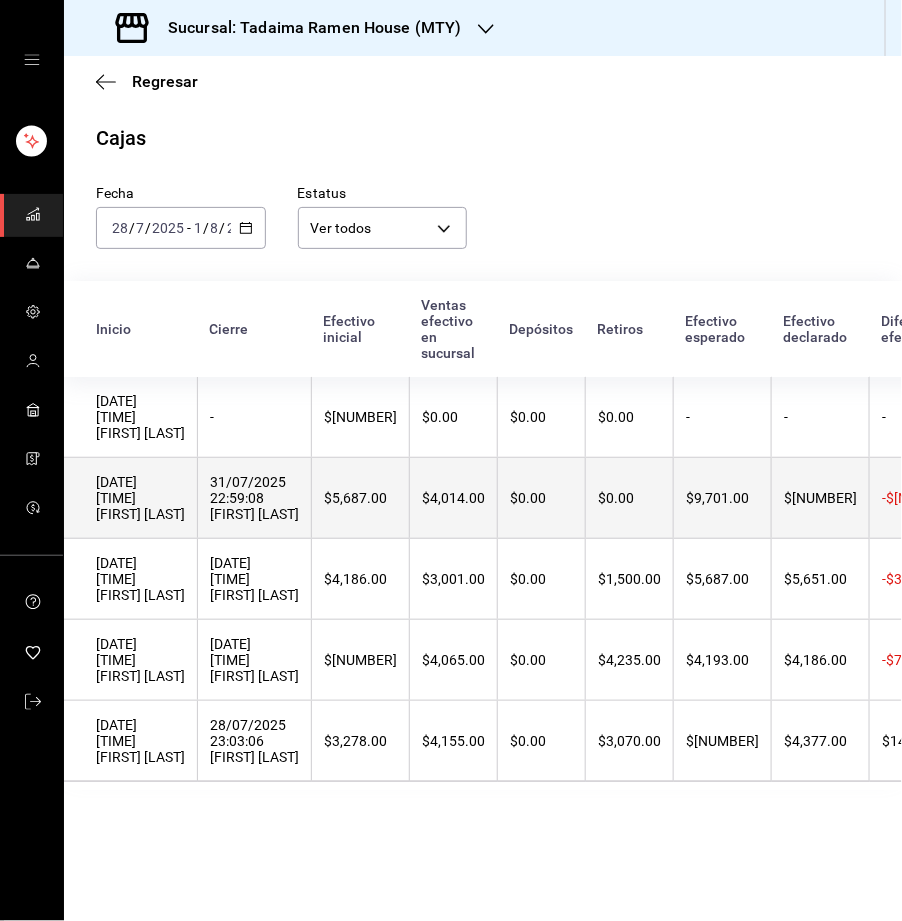 click on "31/07/2025
22:59:08
[FIRST] [LAST]" at bounding box center (254, 498) 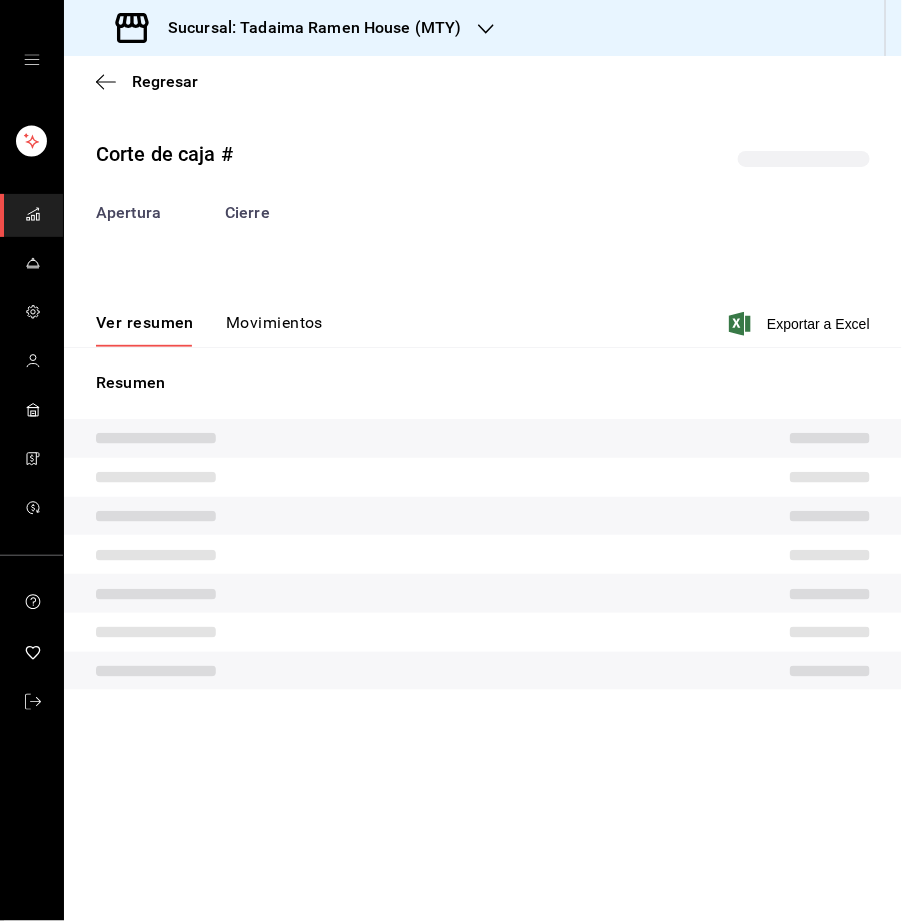 click on "Movimientos" at bounding box center (274, 330) 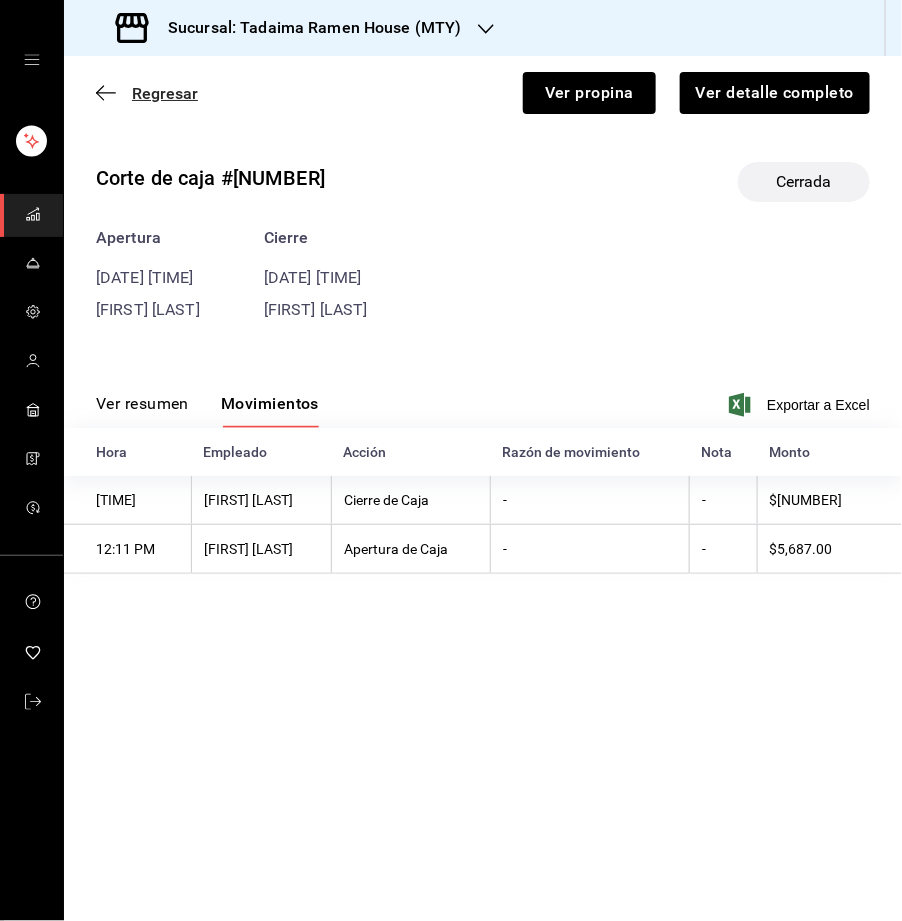 click on "Regresar" at bounding box center [165, 93] 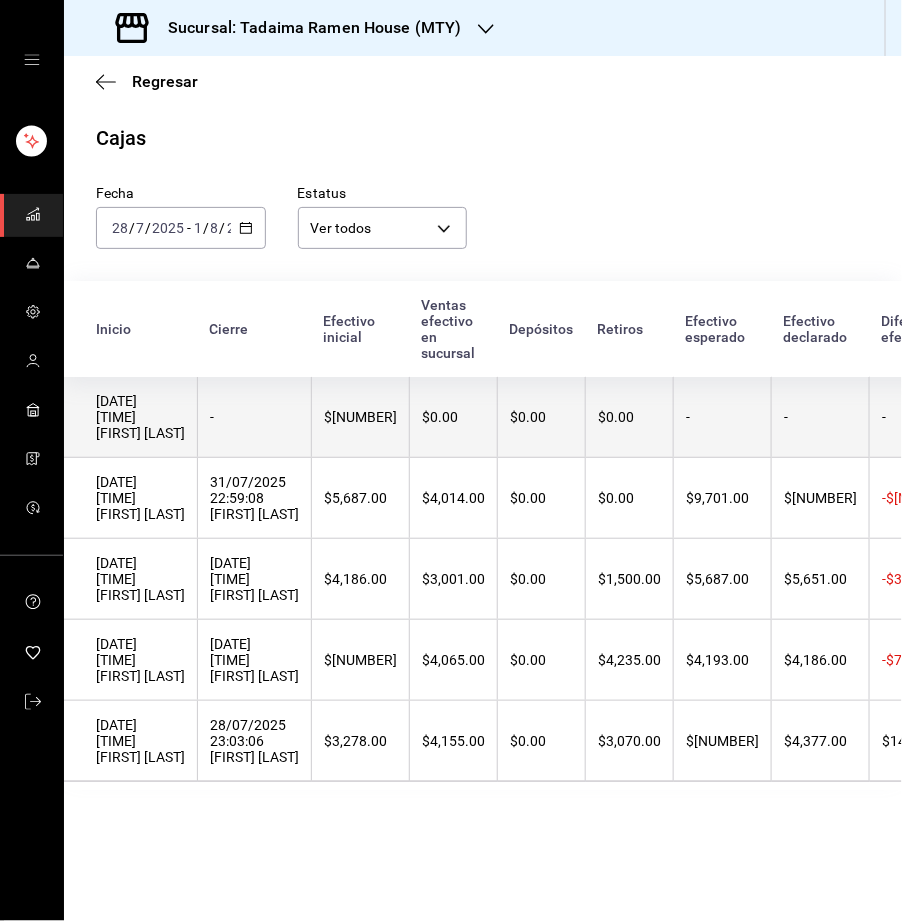 click on "-" at bounding box center [254, 417] 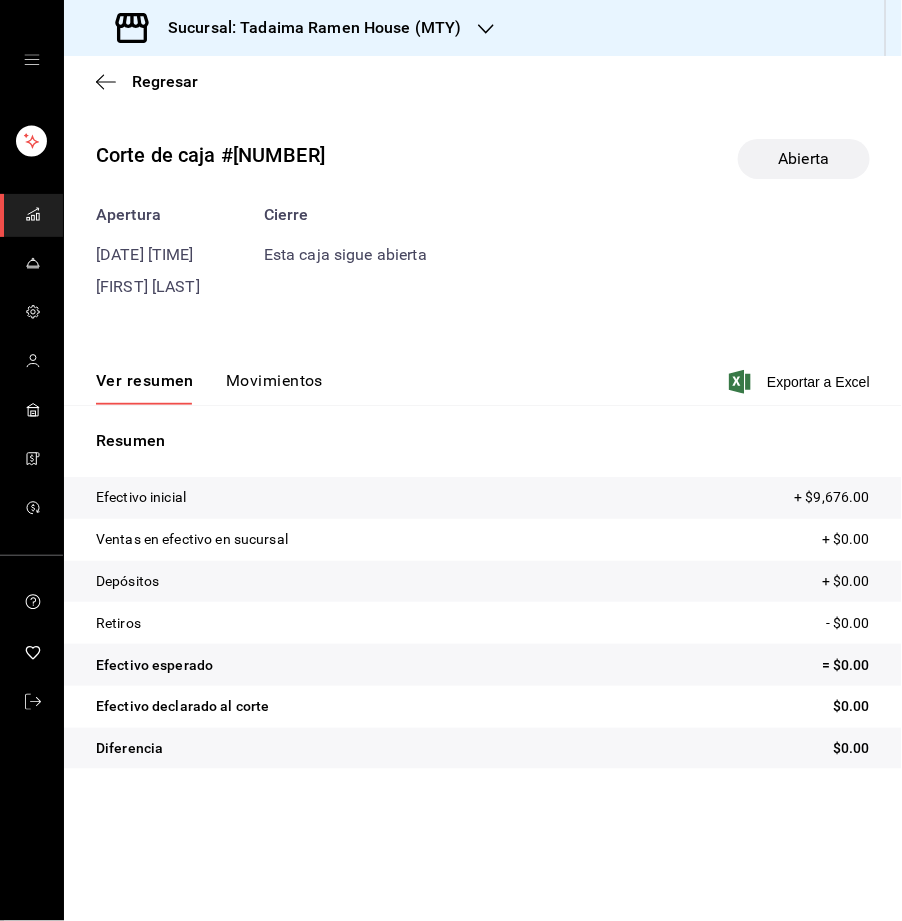 click on "Movimientos" at bounding box center (274, 388) 